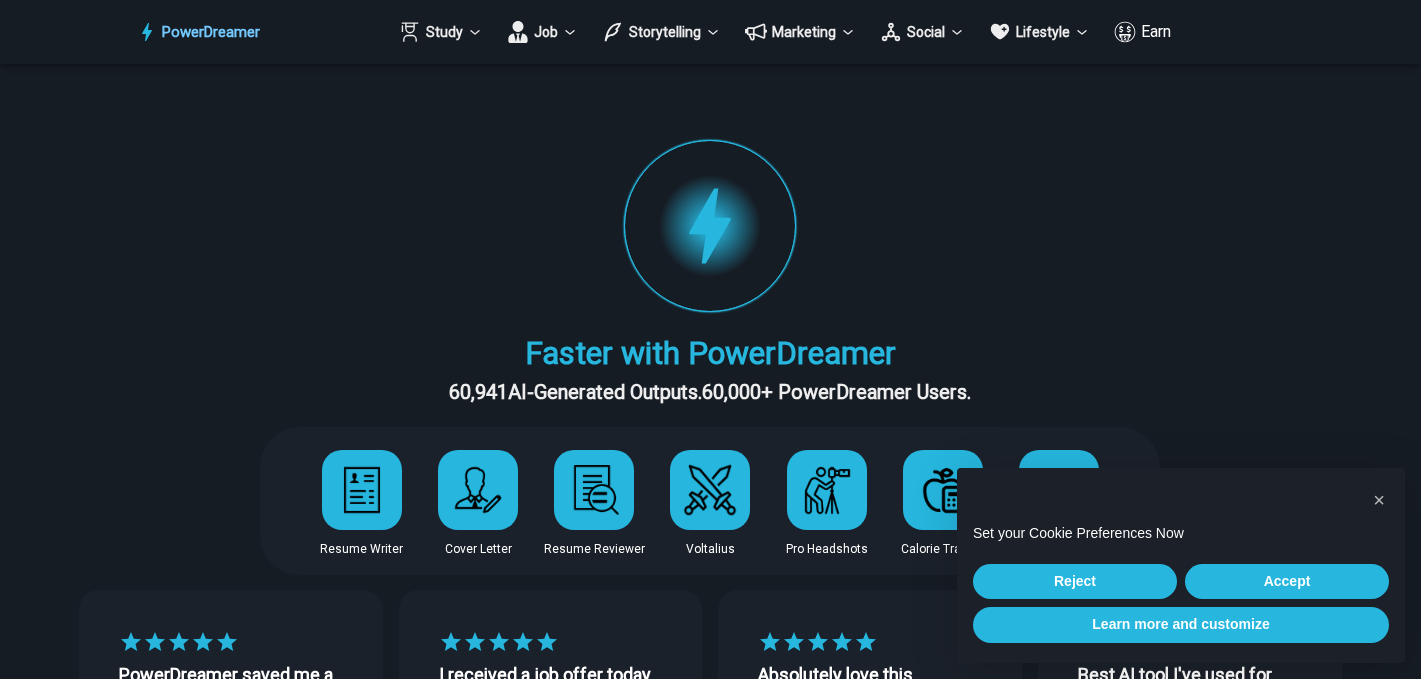 scroll, scrollTop: 0, scrollLeft: 0, axis: both 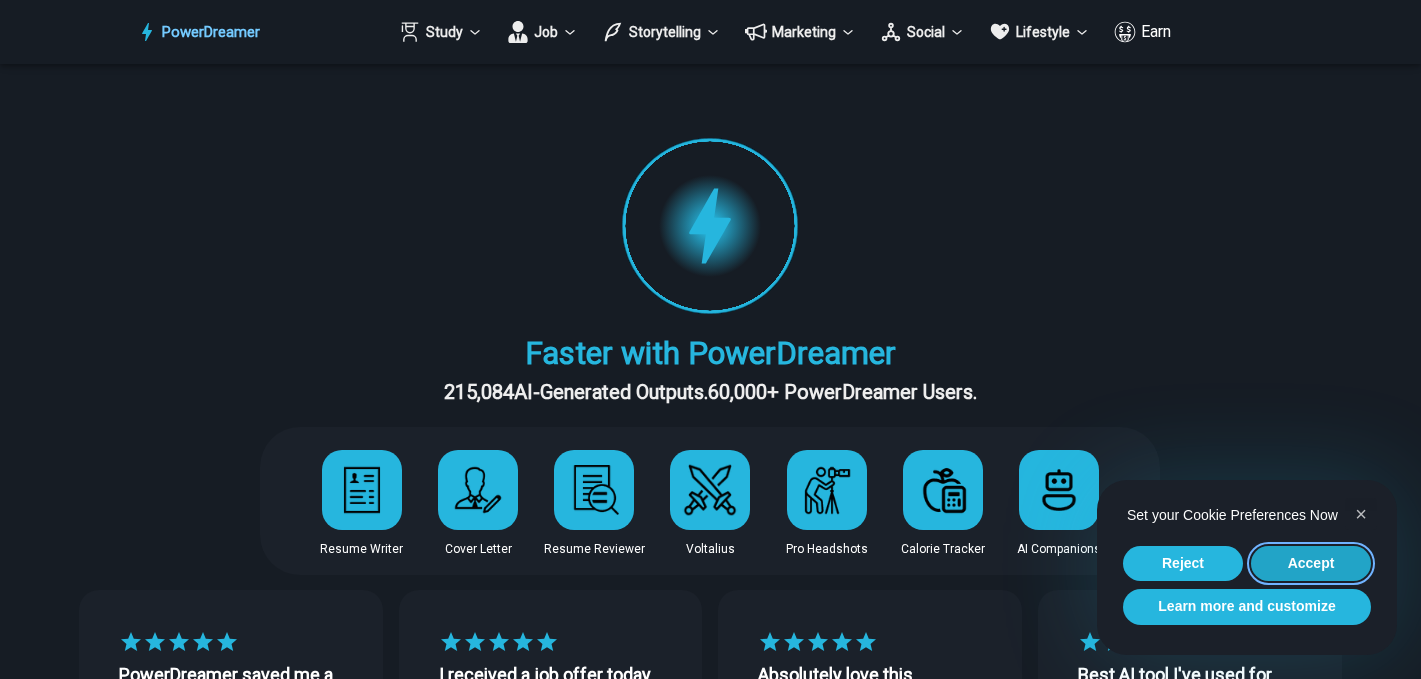 click on "Accept" at bounding box center [1311, 564] 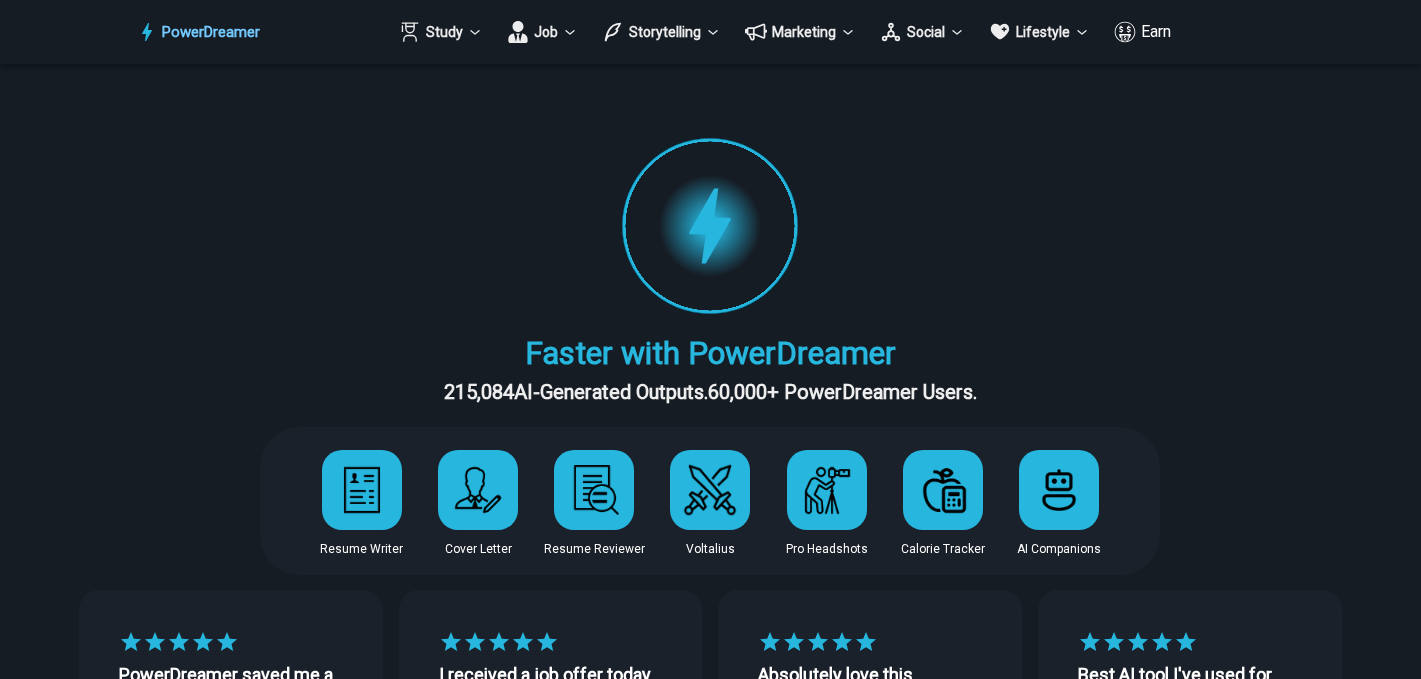scroll, scrollTop: 0, scrollLeft: 0, axis: both 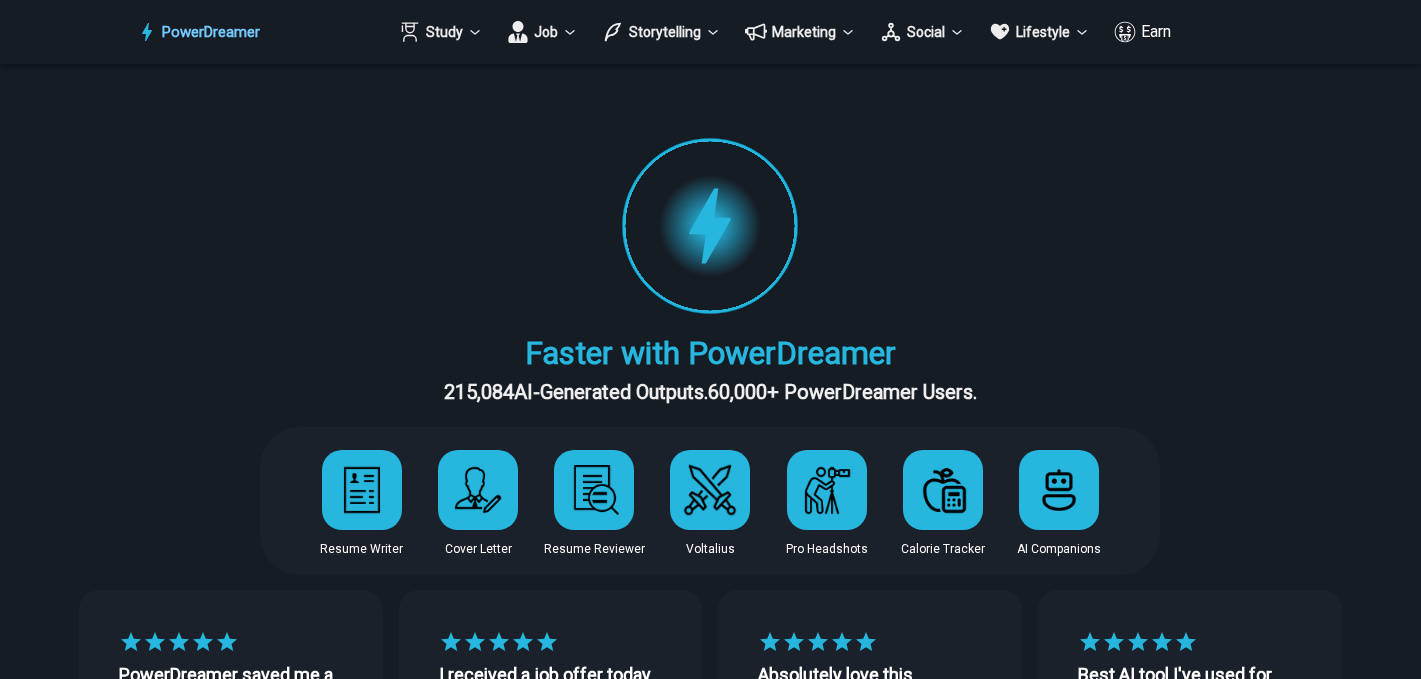 click on "Faster with PowerDreamer" at bounding box center (710, 353) 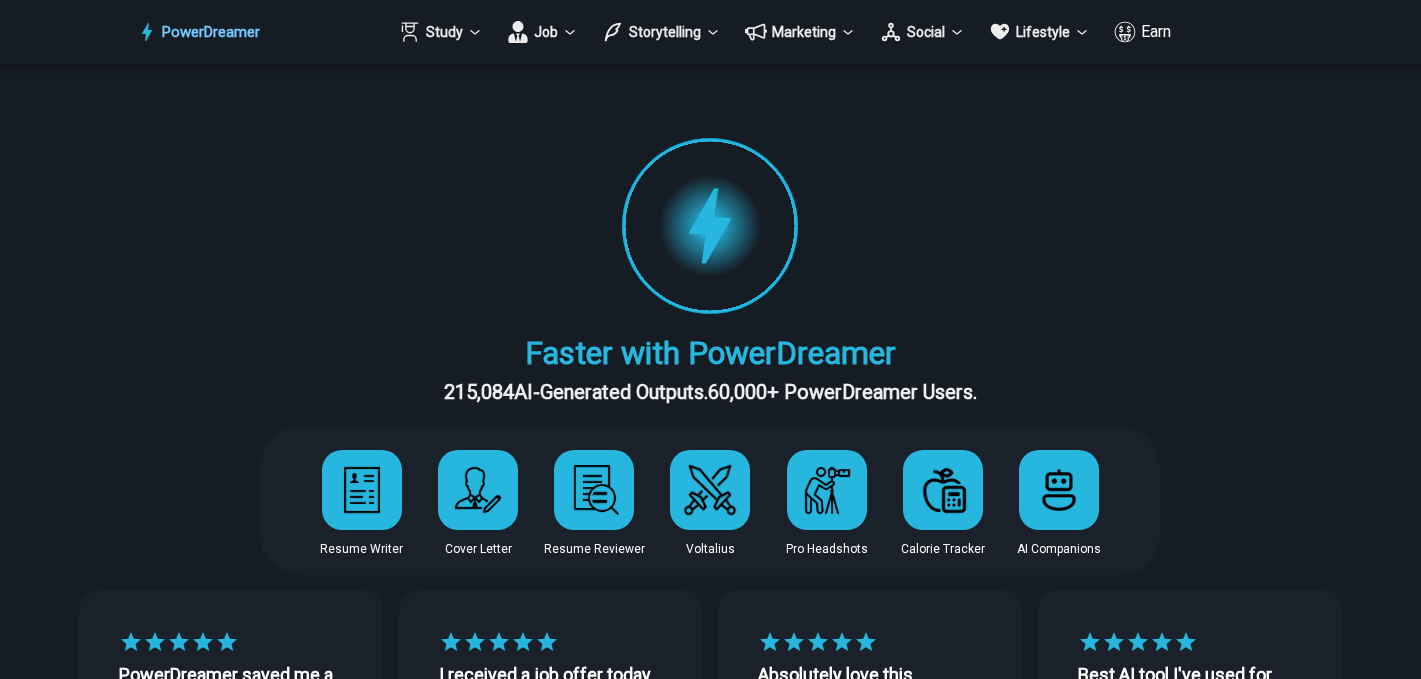click on "START Faster with PowerDreamer 215,084  AI-Generated Outputs.  60,000+ PowerDreamer Users. PowerDreamer saved me a ton of stress and even more time. Highly recommend. Bailey Vogt is a writer and producer with experience at Morning Rush, Arizona PBS, Metro Weekly and The Washington Times I received a job offer today that your awesome website helped me get. Thank you! I will be singing your praises. Matt S. signed up to PowerDreamer November 30th 2023 and received his job offer February 1st 2024 Absolutely love this program!! I'm usually hesitant to pay for anything without being able to try it for free first. However, I was desperate to get resume writing help and this program far exceeded my expectations! I have been telling anyone I know looking for a job to try it. Maura Duffy Best AI tool I've used for matching your resume to the job description. It provides unique perspectives that you wouldn't even fathom on your own and I would 100% recommend to a friend. Tyler D., Product Manager in E-Commerce Jess B." at bounding box center [710, 1827] 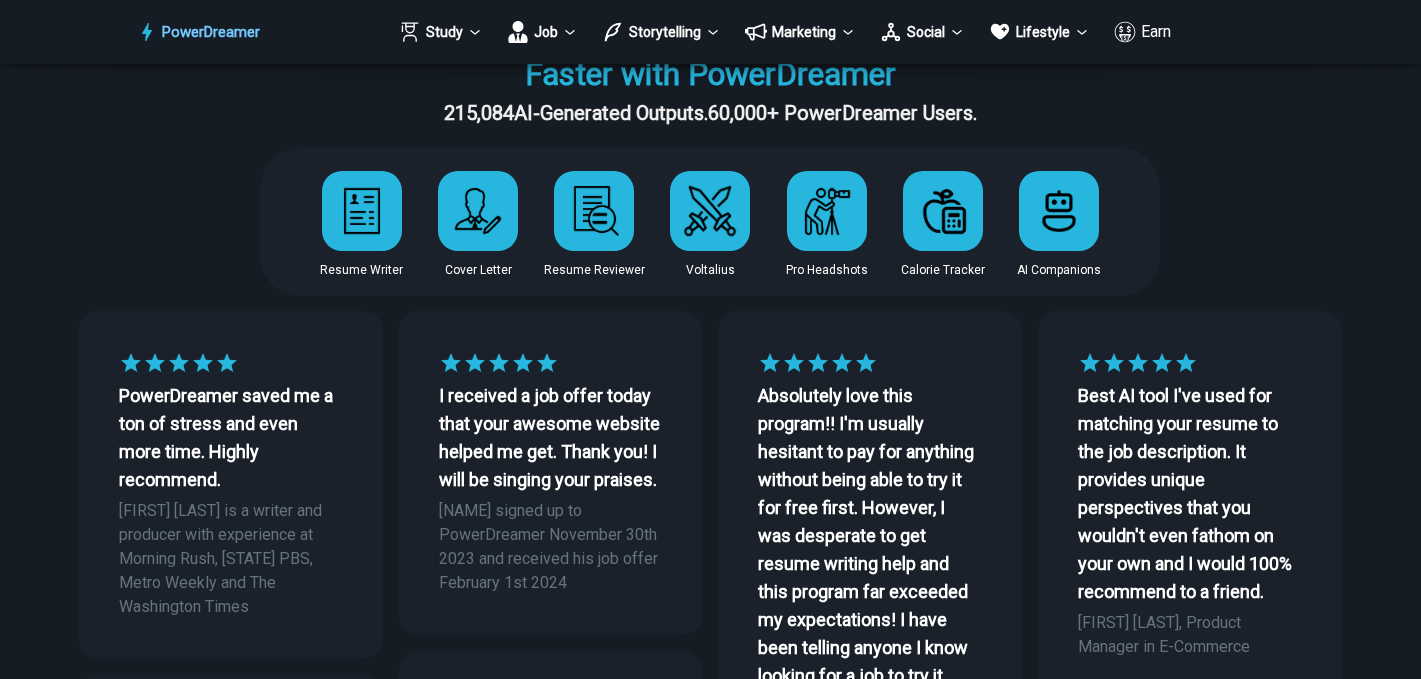 scroll, scrollTop: 280, scrollLeft: 0, axis: vertical 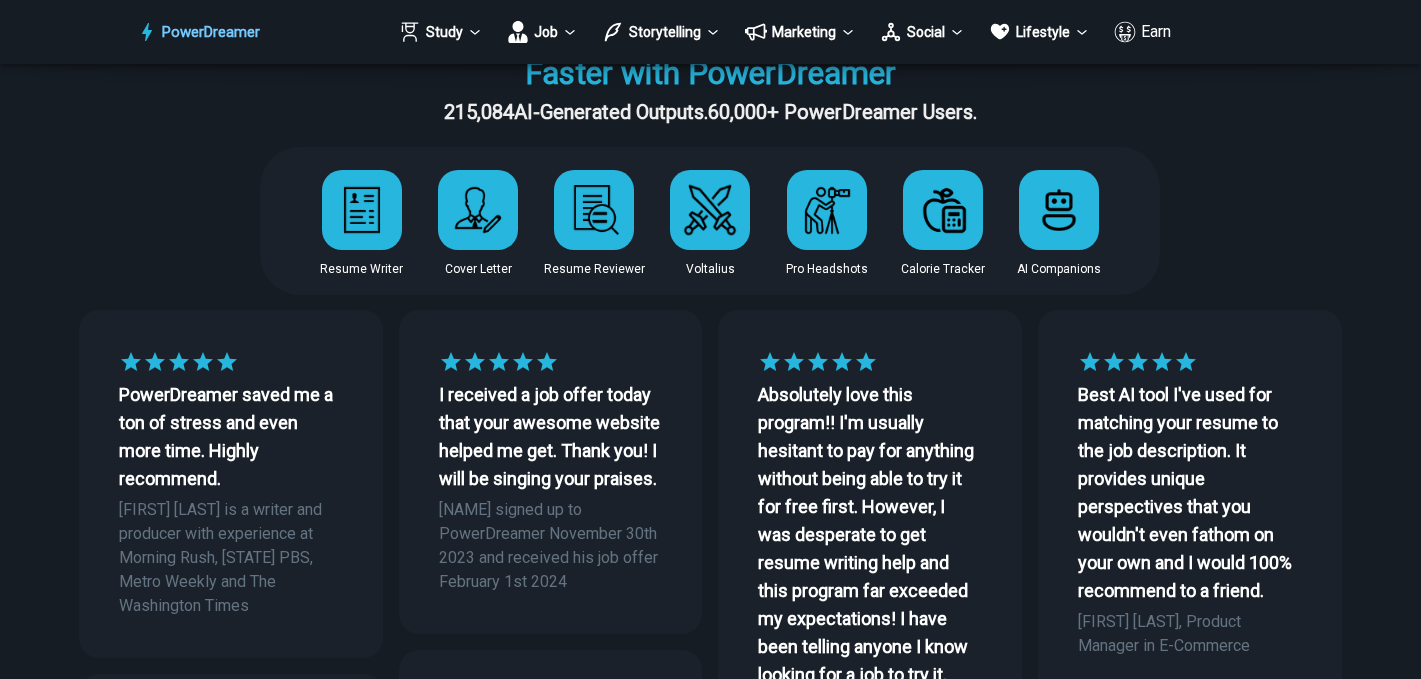 click on "START Faster with PowerDreamer 215,084  AI-Generated Outputs.  60,000+ PowerDreamer Users. PowerDreamer saved me a ton of stress and even more time. Highly recommend. Bailey Vogt is a writer and producer with experience at Morning Rush, Arizona PBS, Metro Weekly and The Washington Times I received a job offer today that your awesome website helped me get. Thank you! I will be singing your praises. Matt S. signed up to PowerDreamer November 30th 2023 and received his job offer February 1st 2024 Absolutely love this program!! I'm usually hesitant to pay for anything without being able to try it for free first. However, I was desperate to get resume writing help and this program far exceeded my expectations! I have been telling anyone I know looking for a job to try it. Maura Duffy Best AI tool I've used for matching your resume to the job description. It provides unique perspectives that you wouldn't even fathom on your own and I would 100% recommend to a friend. Tyler D., Product Manager in E-Commerce Jess B." at bounding box center (710, 1547) 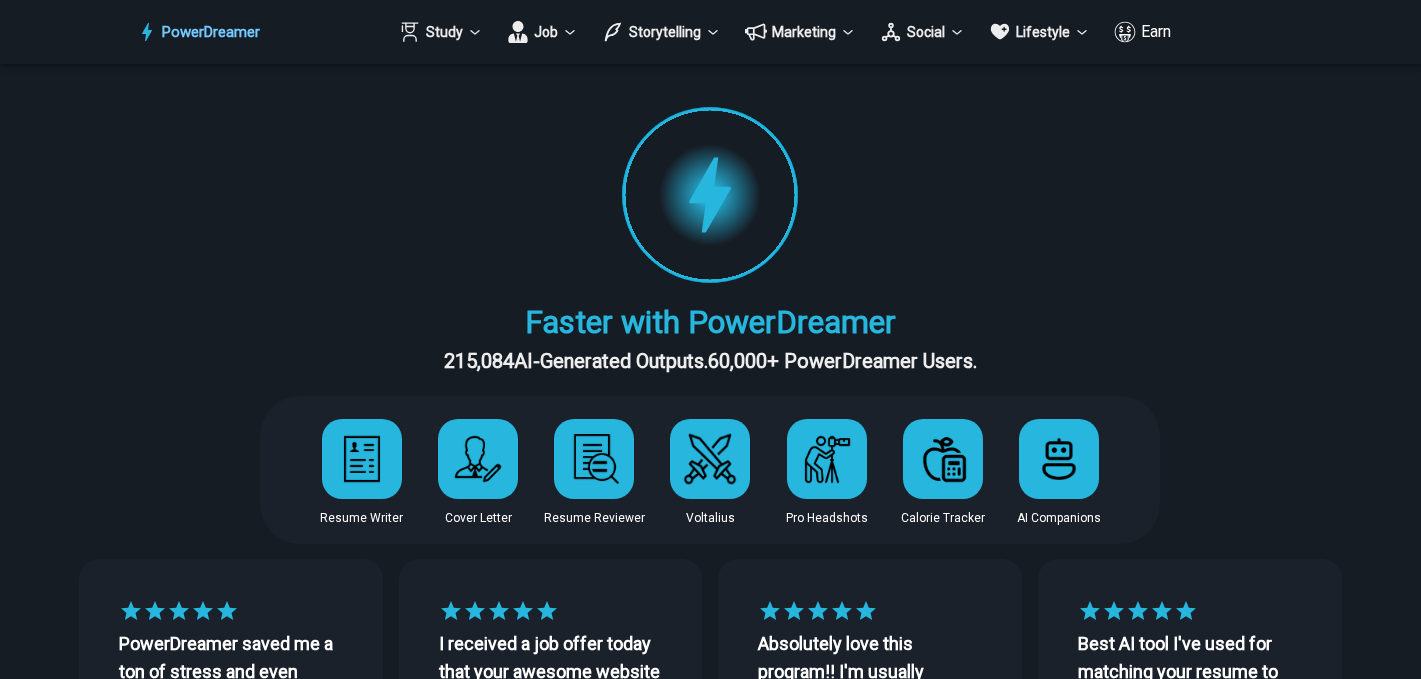 scroll, scrollTop: 0, scrollLeft: 0, axis: both 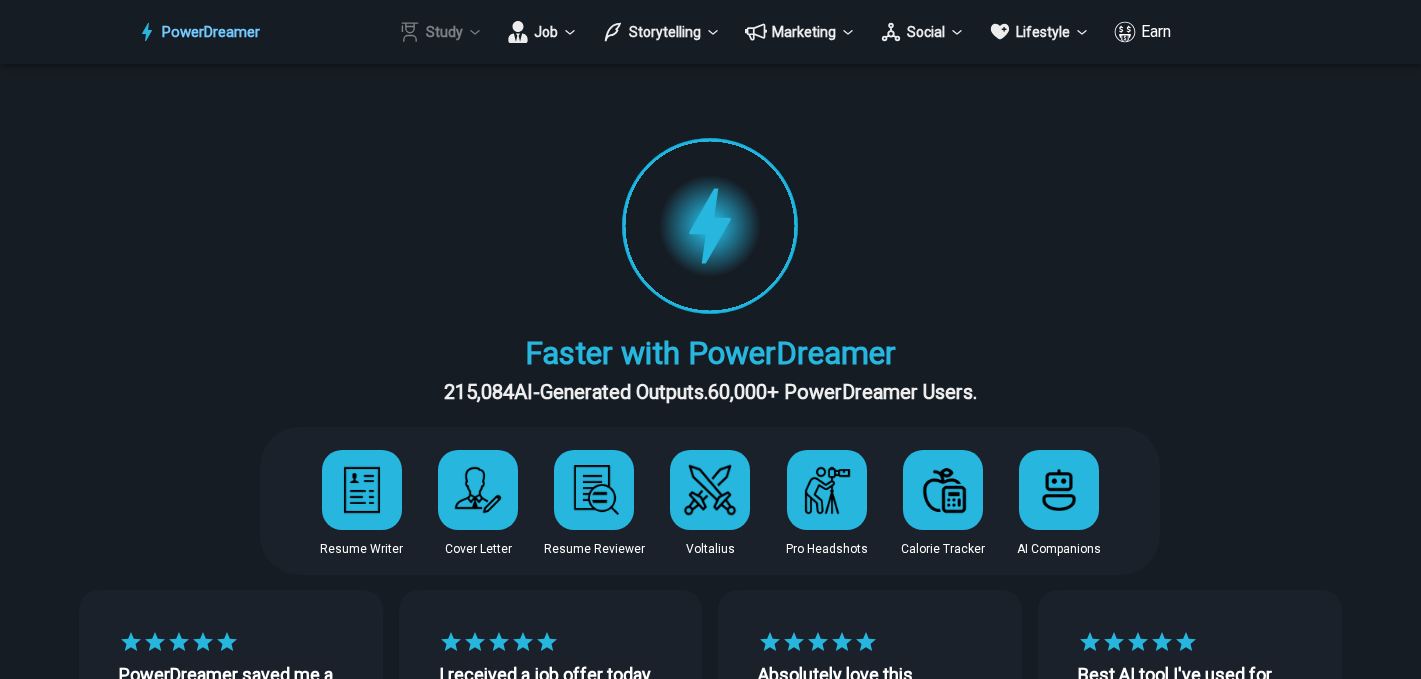 click on "Study" at bounding box center [441, 32] 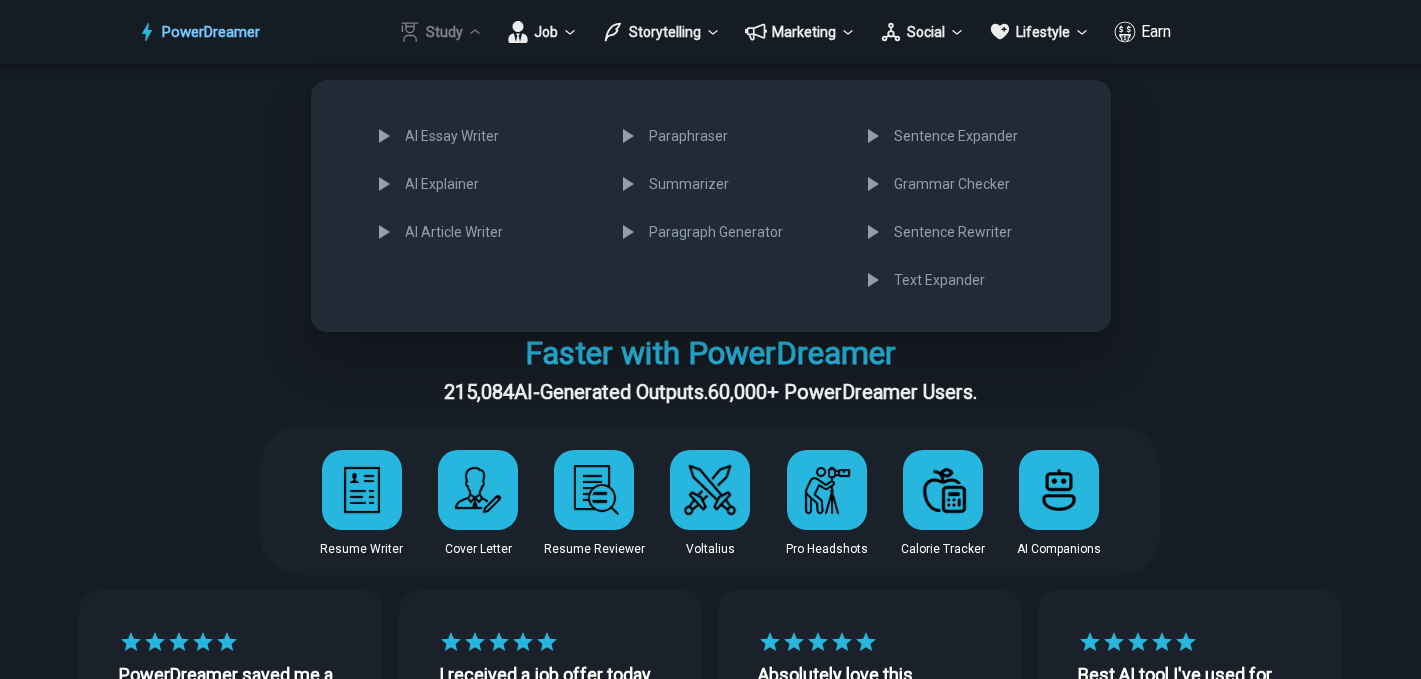 click at bounding box center (710, 339) 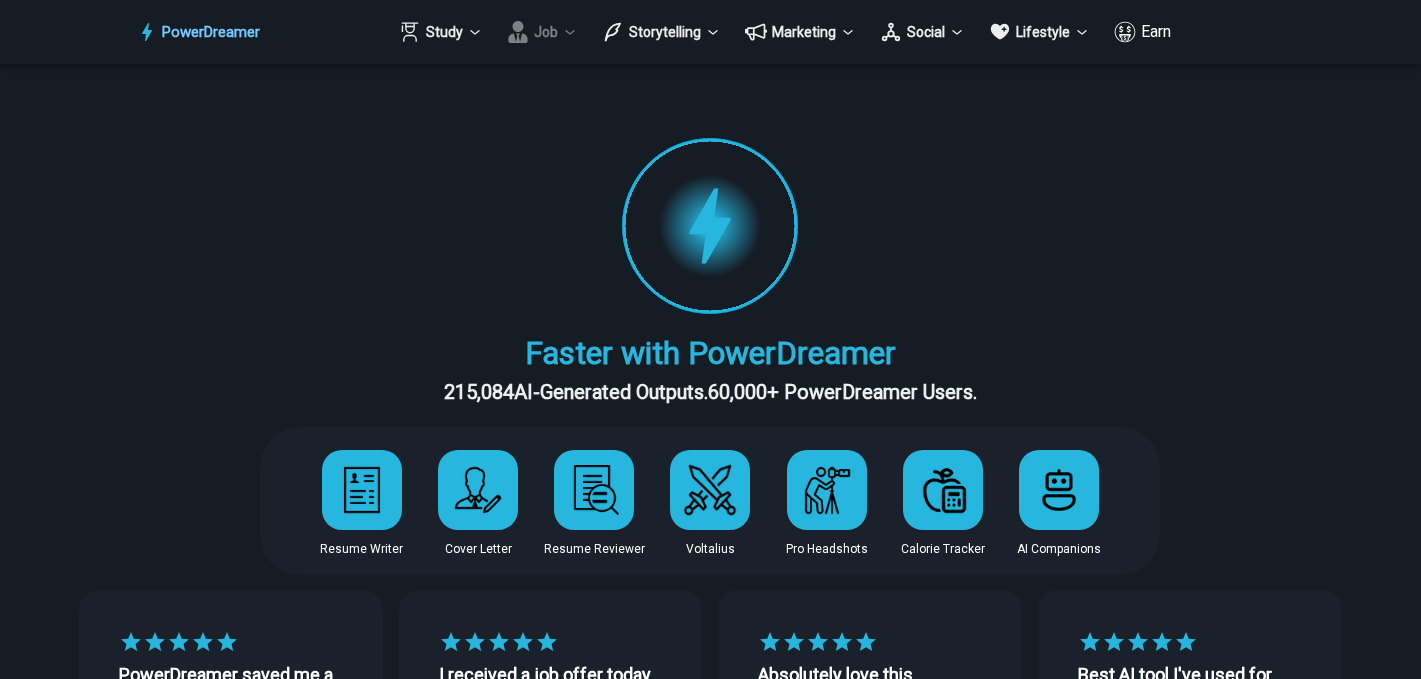 click on "Job" at bounding box center (542, 32) 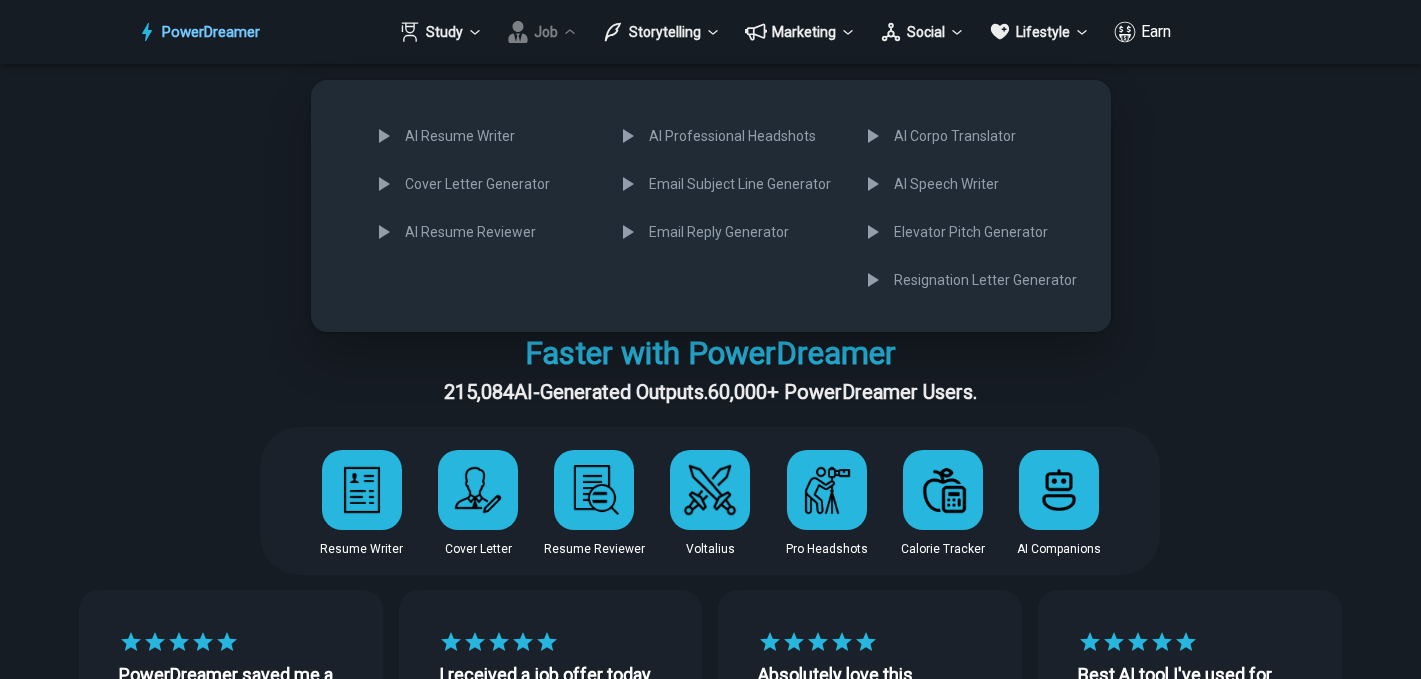 click at bounding box center [710, 339] 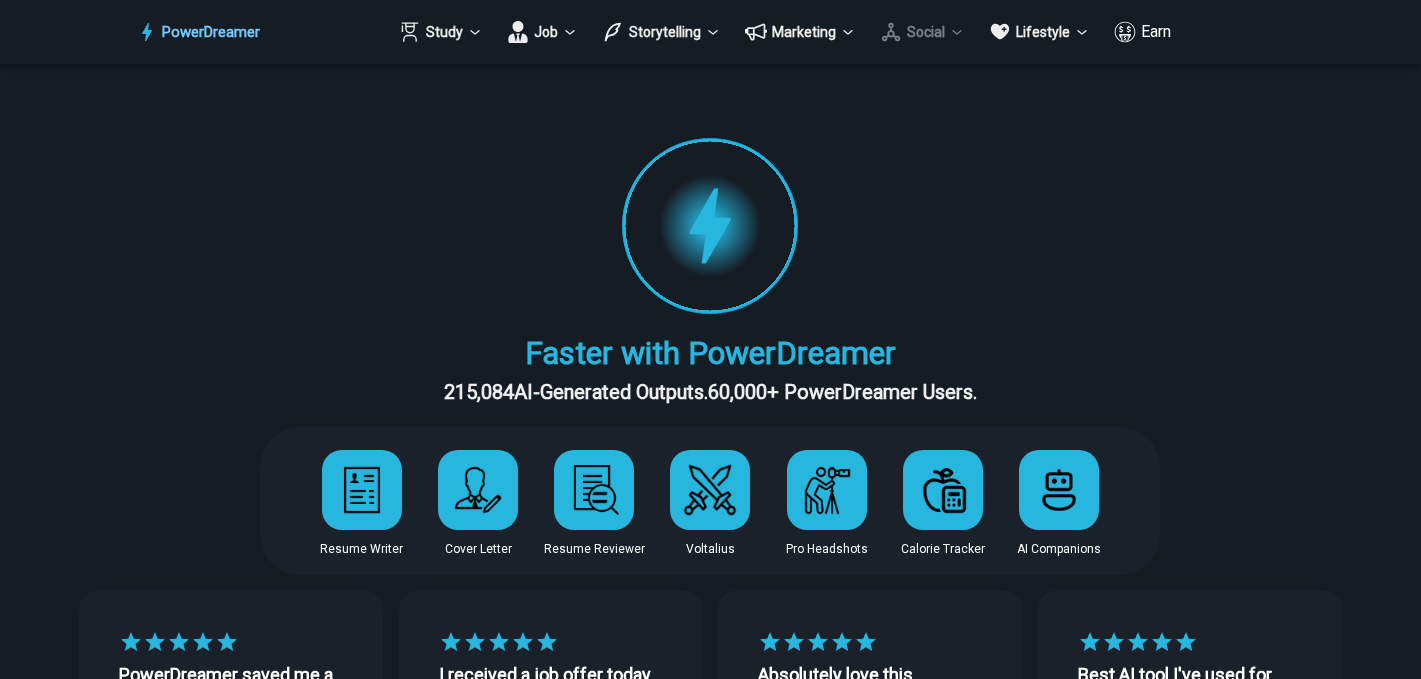 click on "Social" at bounding box center (922, 32) 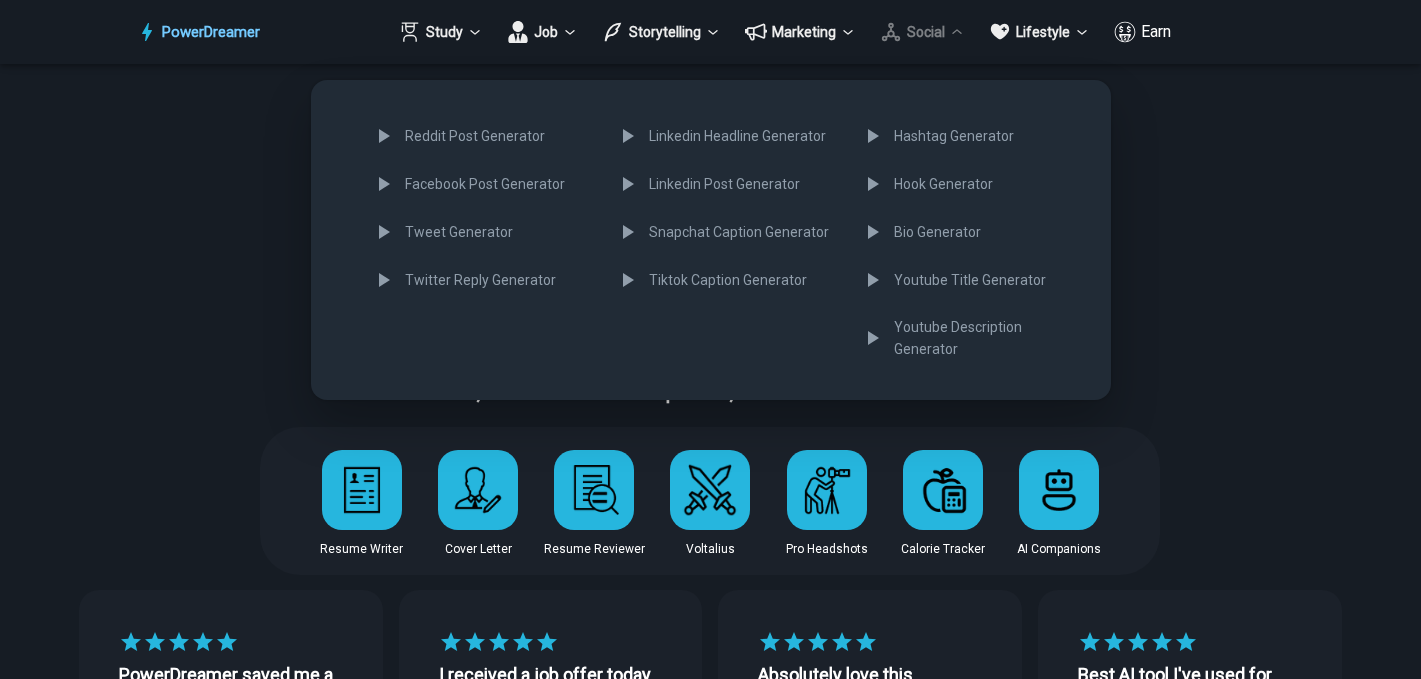 click at bounding box center (710, 339) 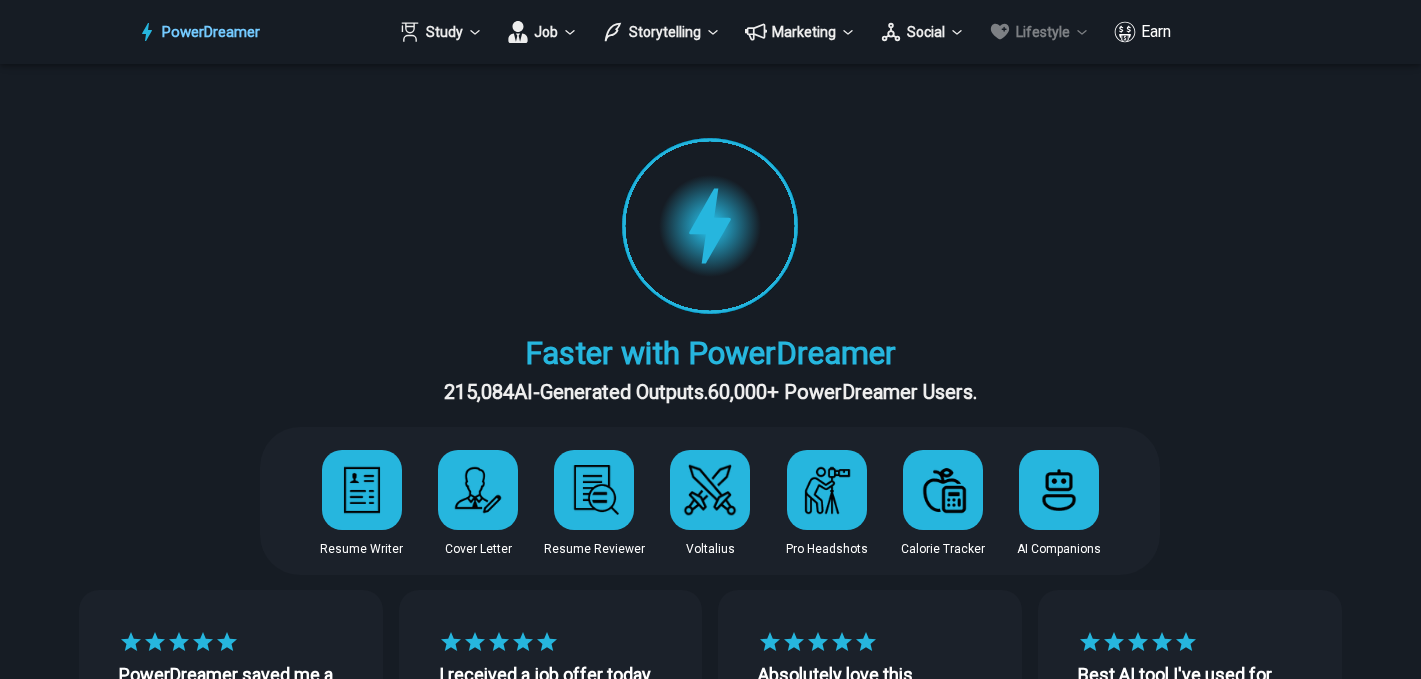 click on "Lifestyle" at bounding box center (1039, 32) 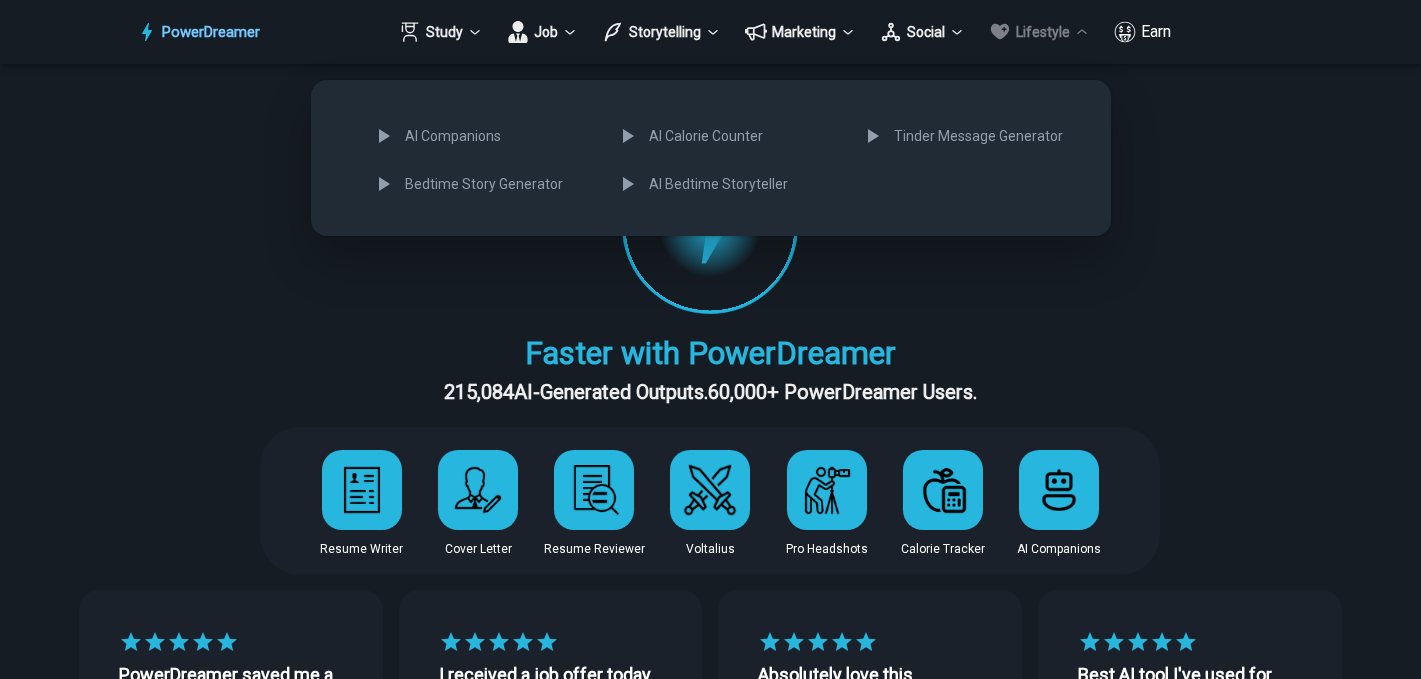 click at bounding box center (710, 339) 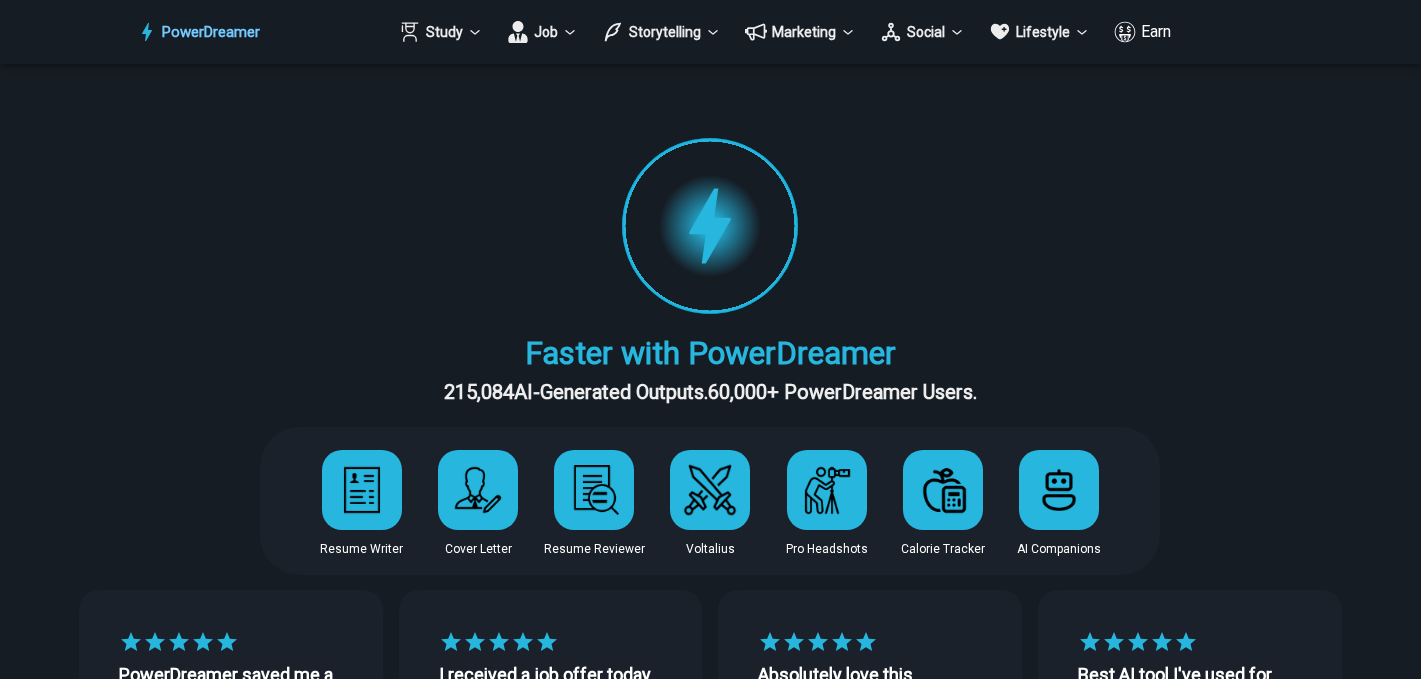 click on "Job" at bounding box center [542, 32] 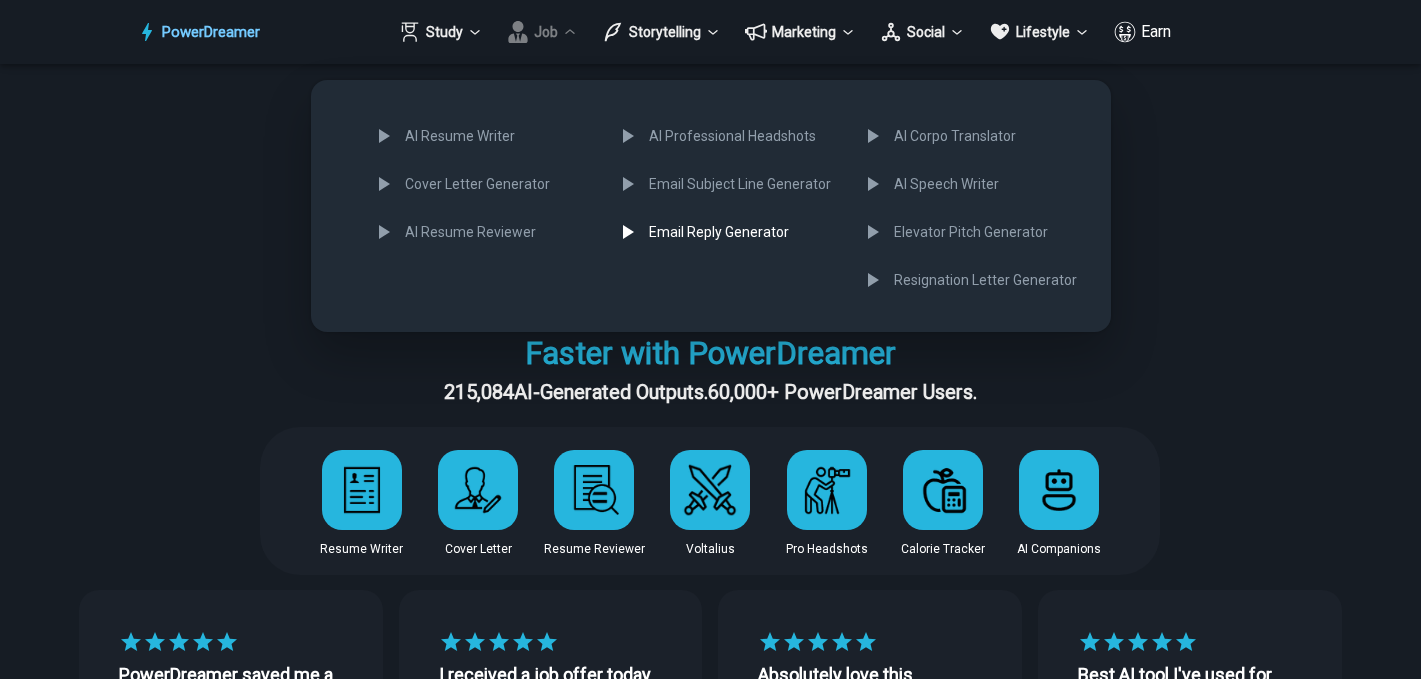 click on "Email Reply Generator" at bounding box center [725, 232] 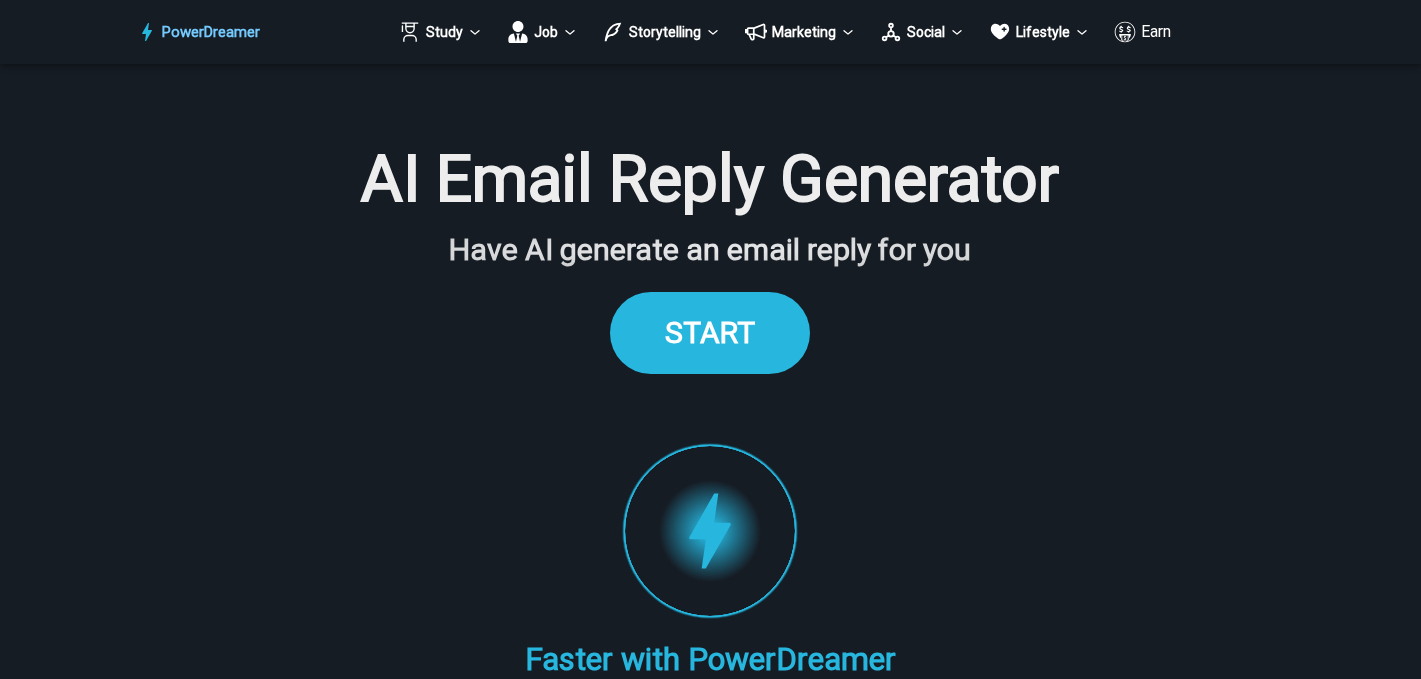 click on "START" at bounding box center (710, 332) 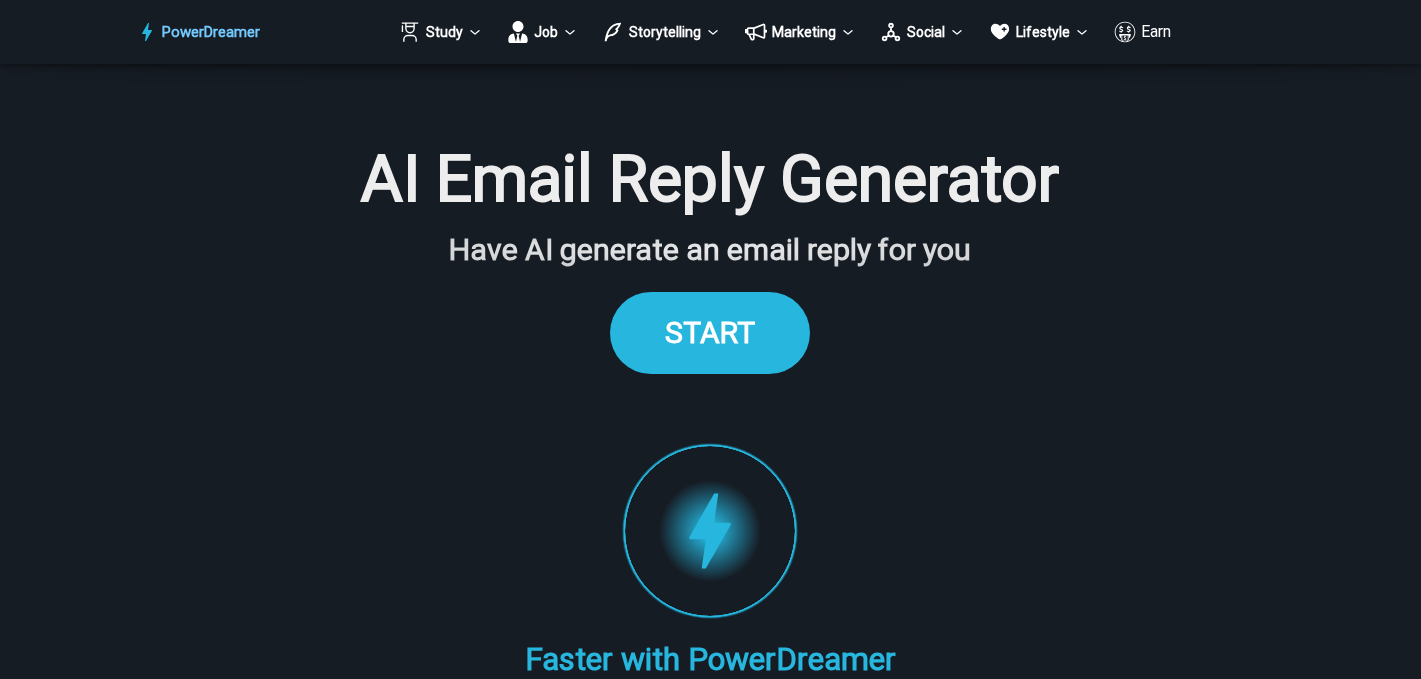 scroll, scrollTop: 1881, scrollLeft: 0, axis: vertical 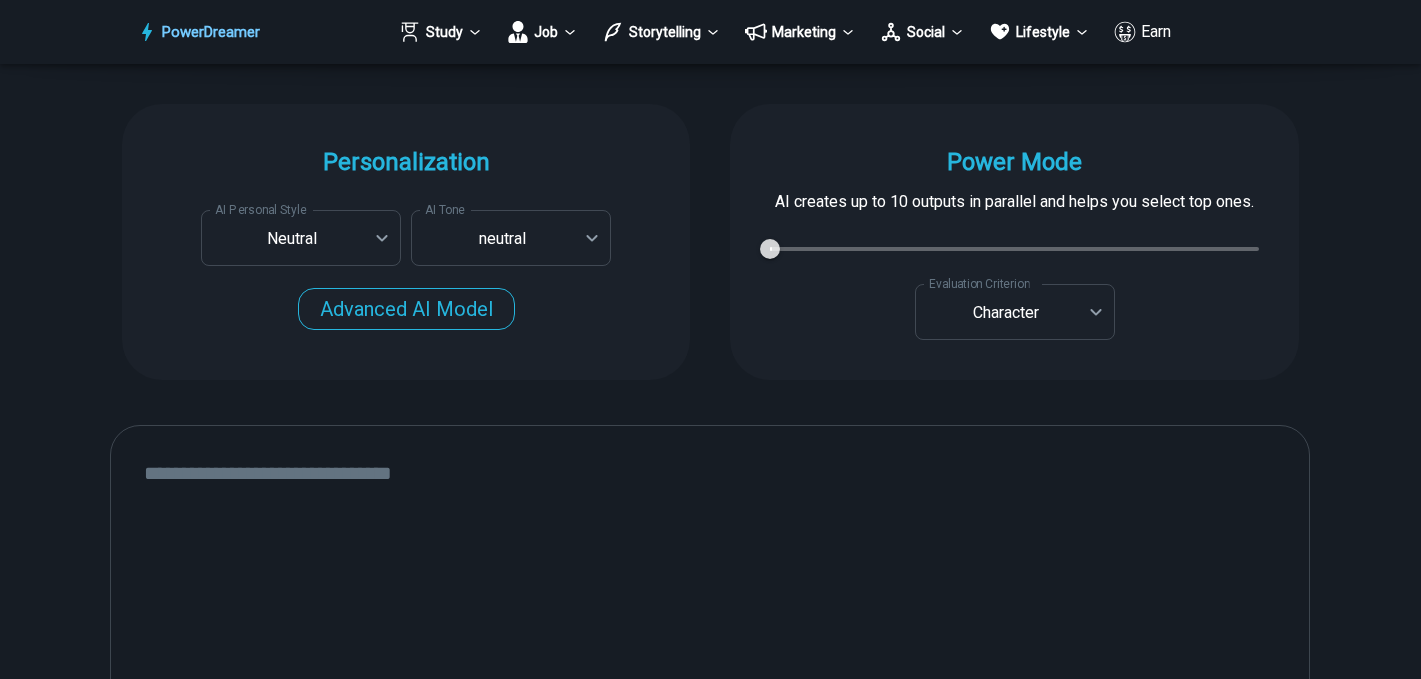 click at bounding box center [710, 692] 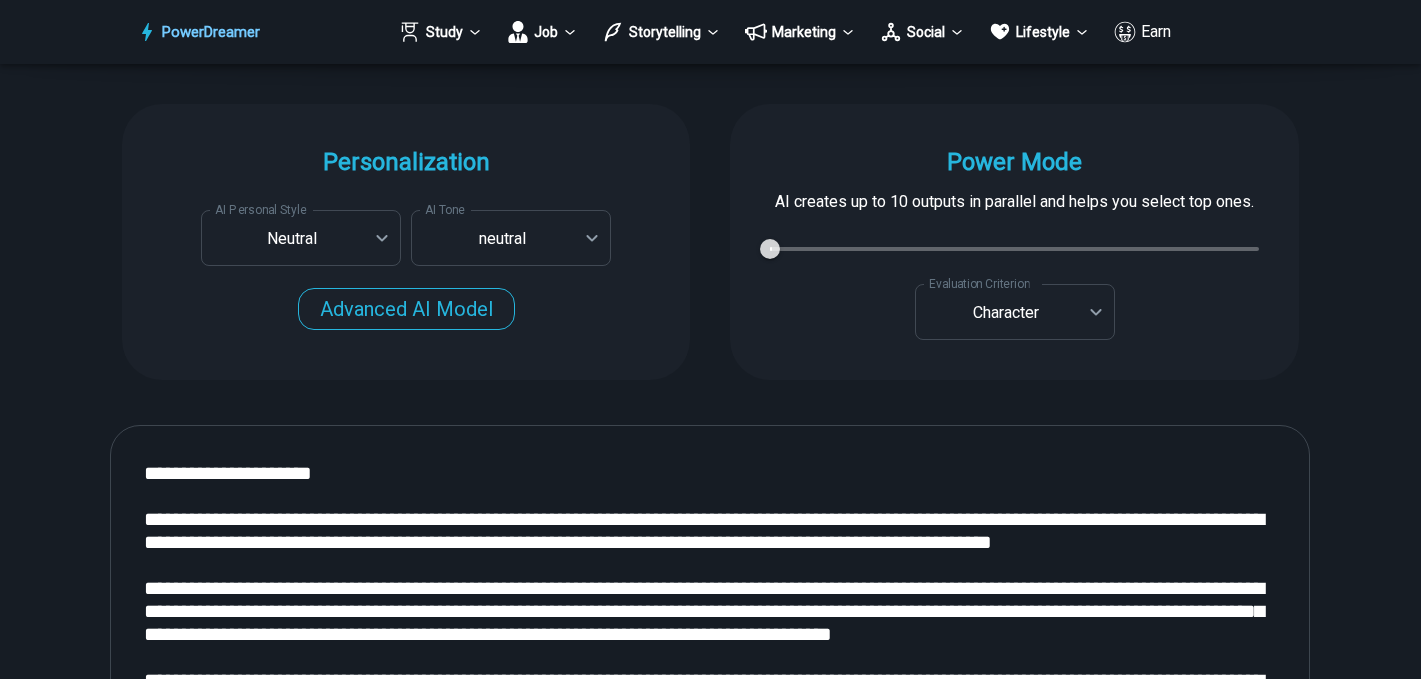 scroll, scrollTop: 2144, scrollLeft: 0, axis: vertical 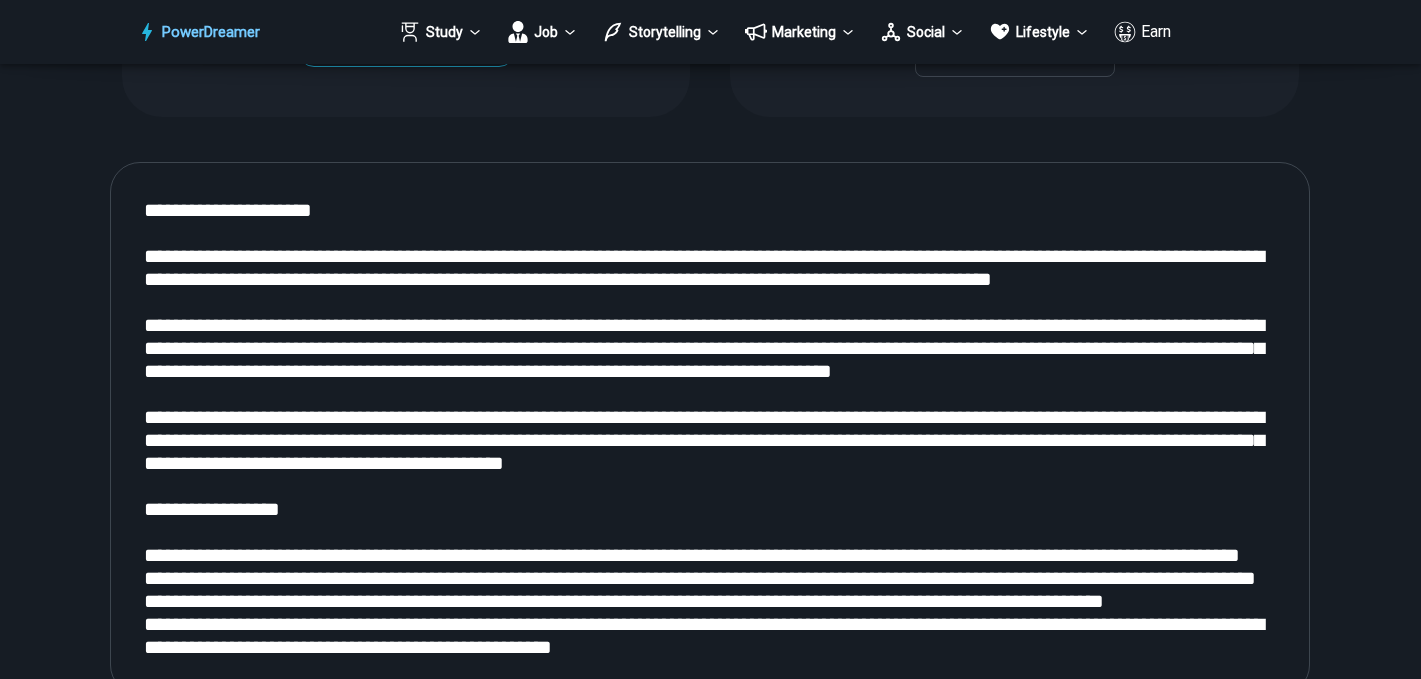 drag, startPoint x: 326, startPoint y: 670, endPoint x: 138, endPoint y: 181, distance: 523.89404 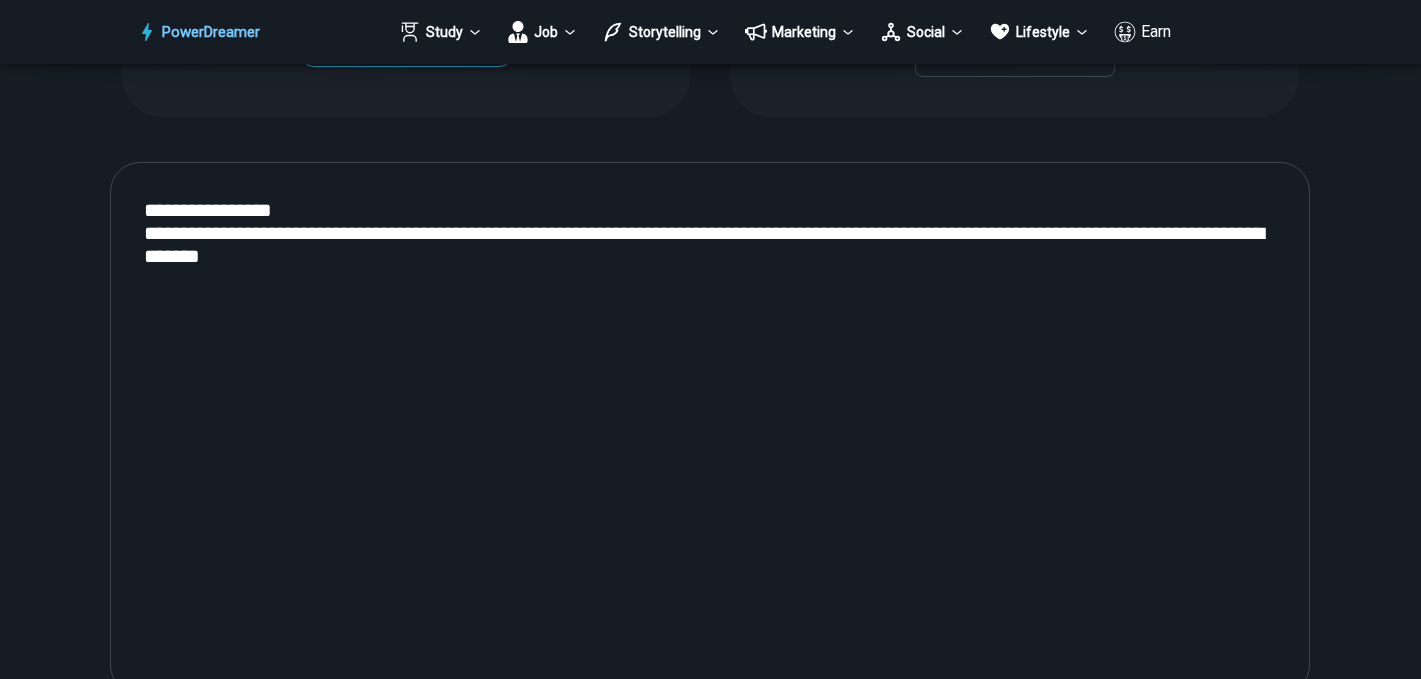 drag, startPoint x: 1187, startPoint y: 235, endPoint x: 1214, endPoint y: 256, distance: 34.20526 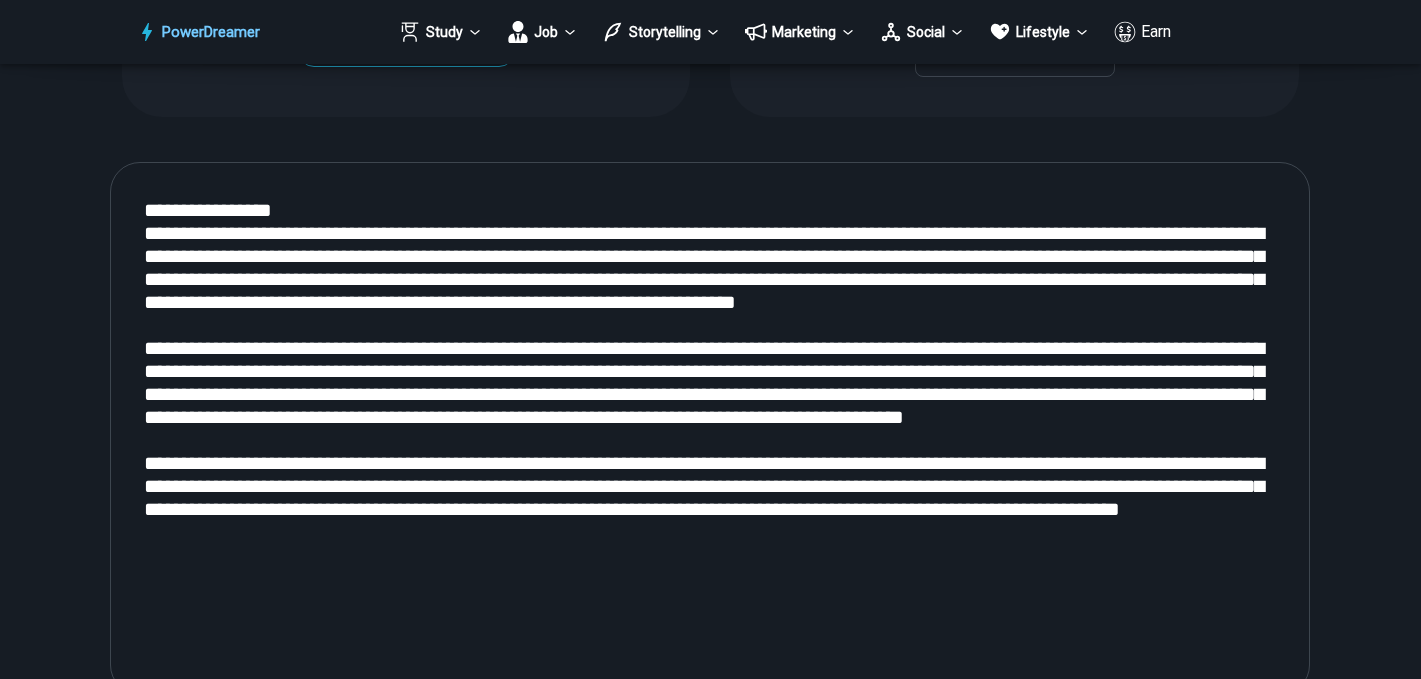click at bounding box center (710, 429) 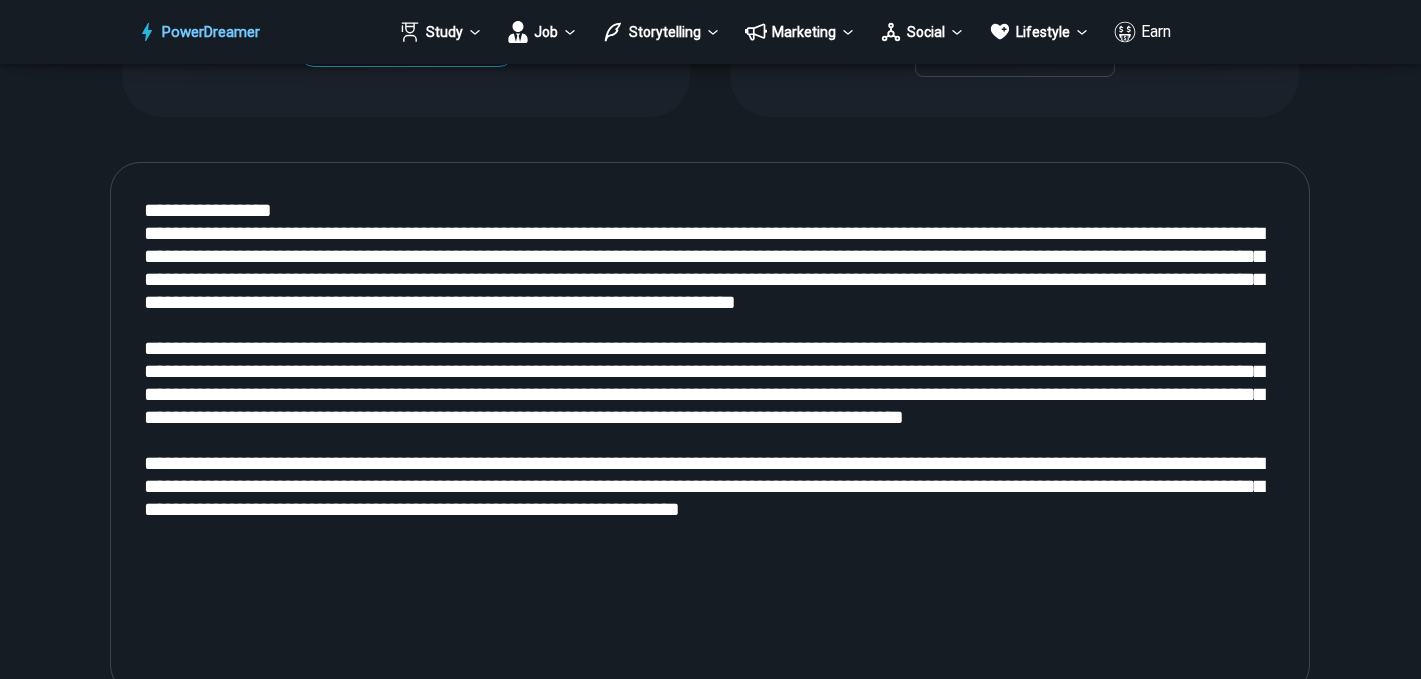 click at bounding box center [710, 429] 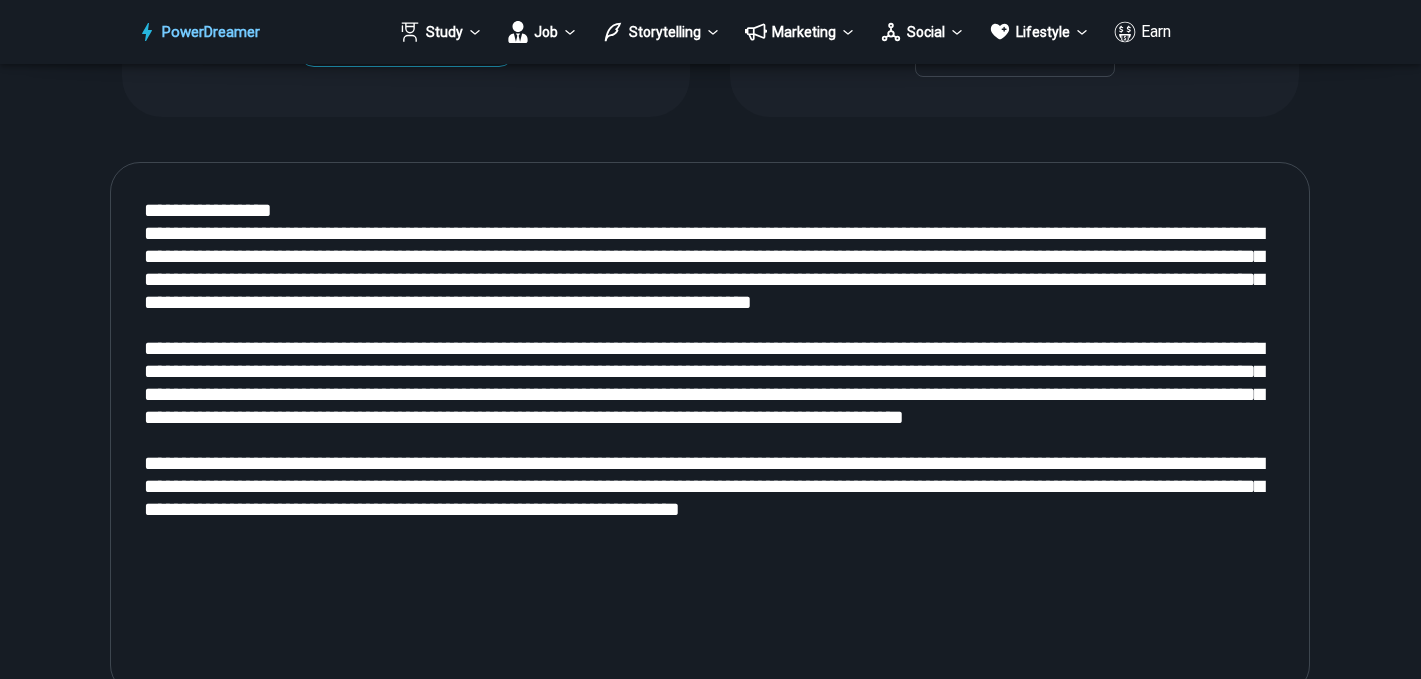 click at bounding box center (710, 429) 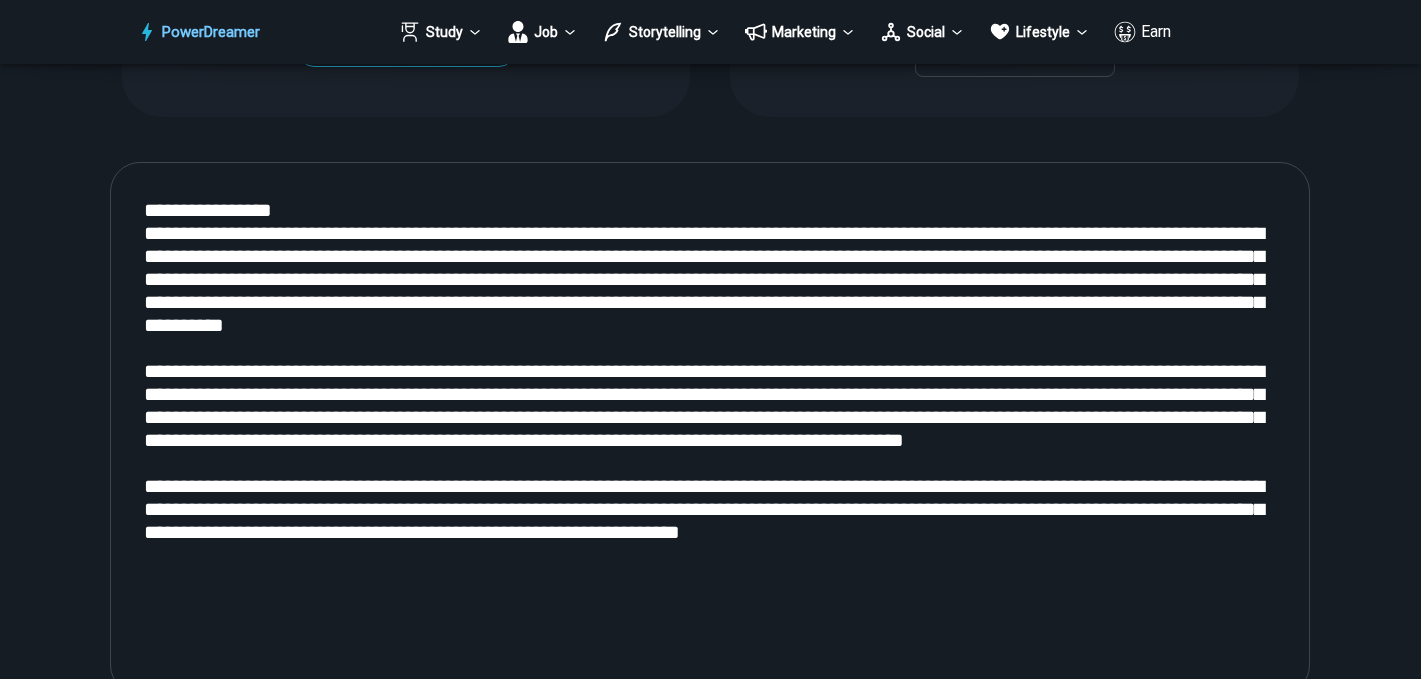 click at bounding box center [710, 429] 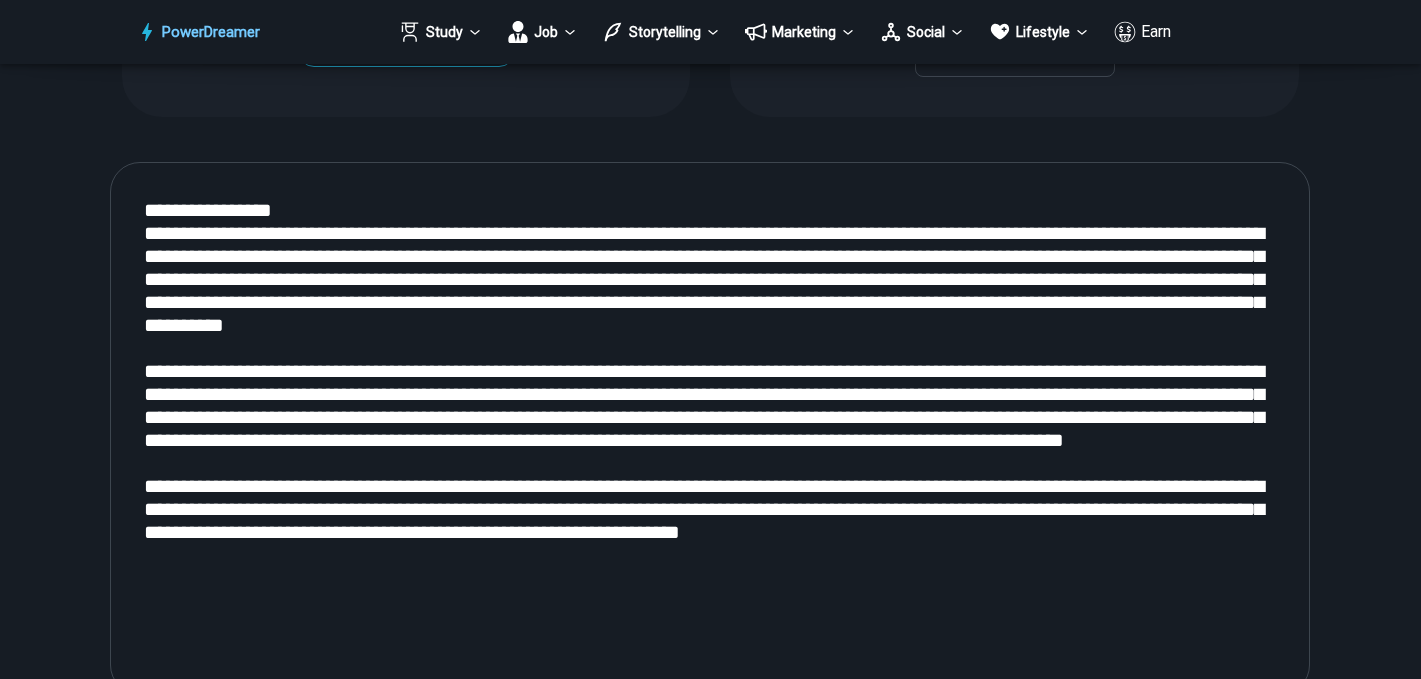 drag, startPoint x: 990, startPoint y: 534, endPoint x: 953, endPoint y: 536, distance: 37.054016 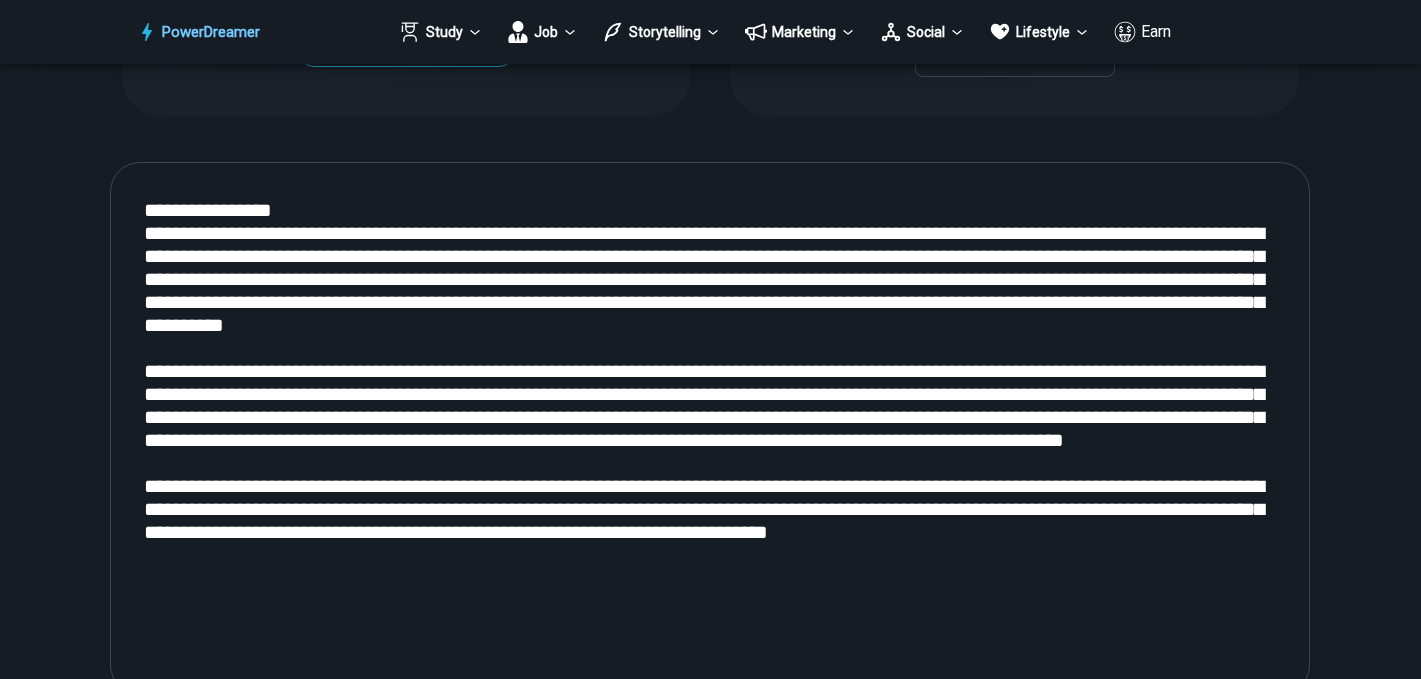 scroll, scrollTop: 2141, scrollLeft: 0, axis: vertical 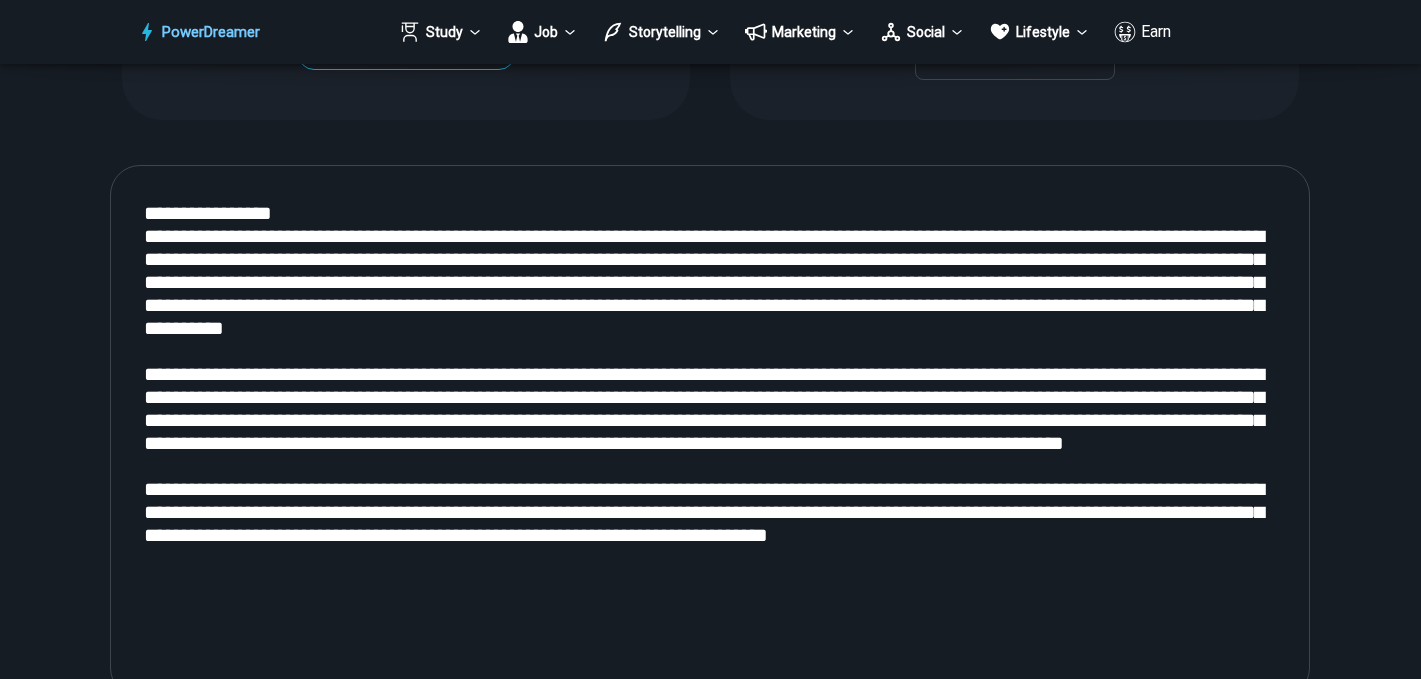 click at bounding box center (710, 432) 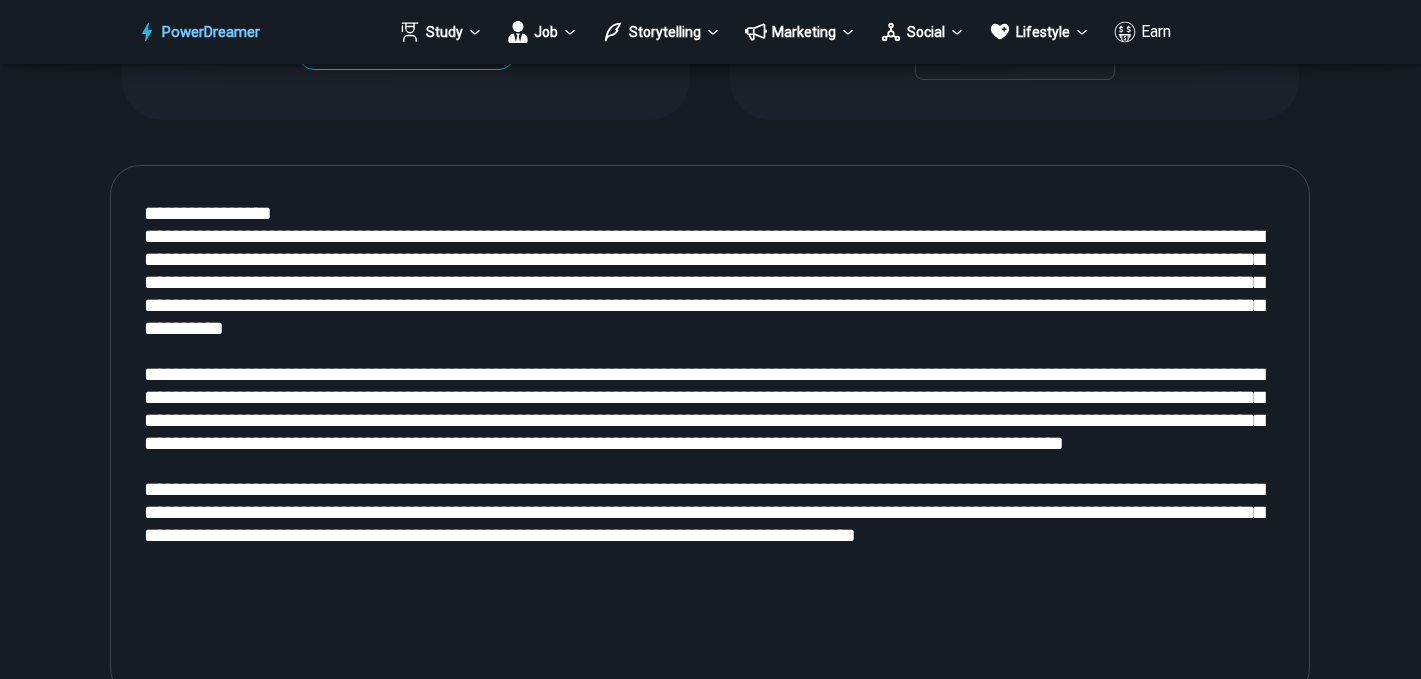 click at bounding box center (710, 432) 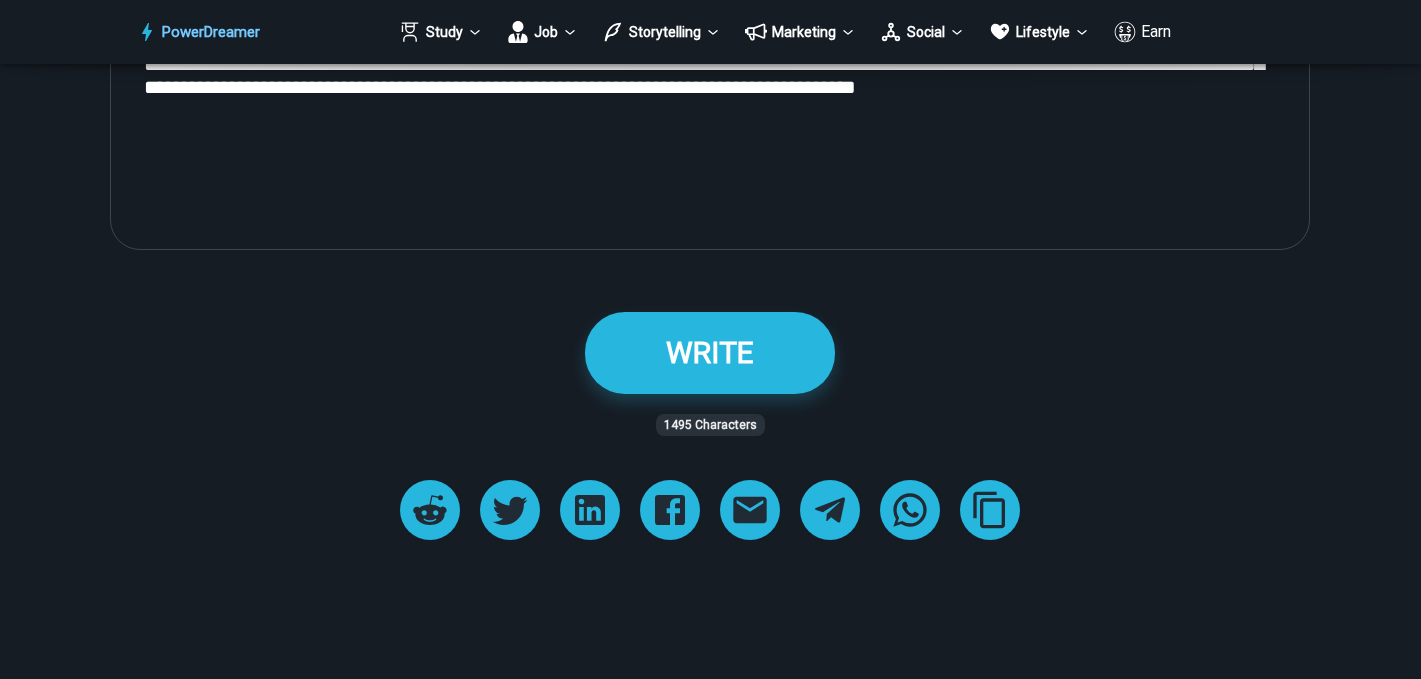 scroll, scrollTop: 2621, scrollLeft: 0, axis: vertical 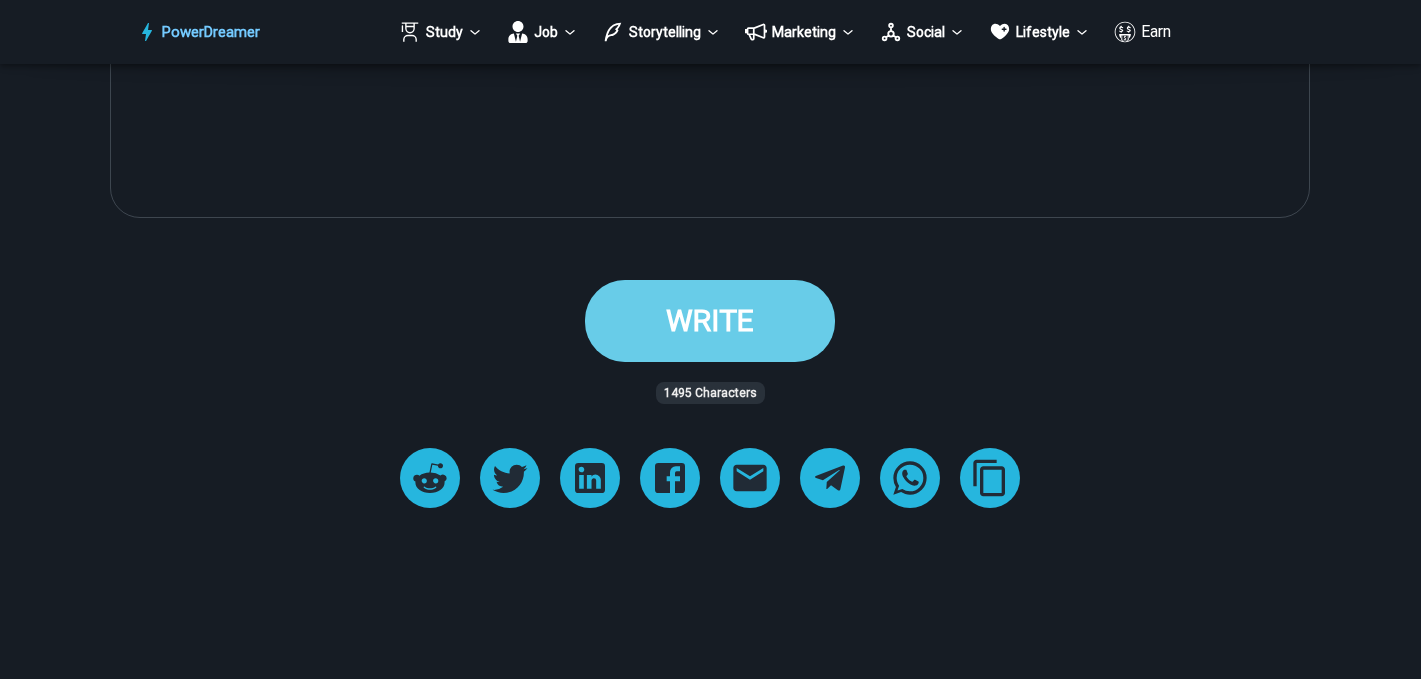 click on "WRITE" at bounding box center (710, 320) 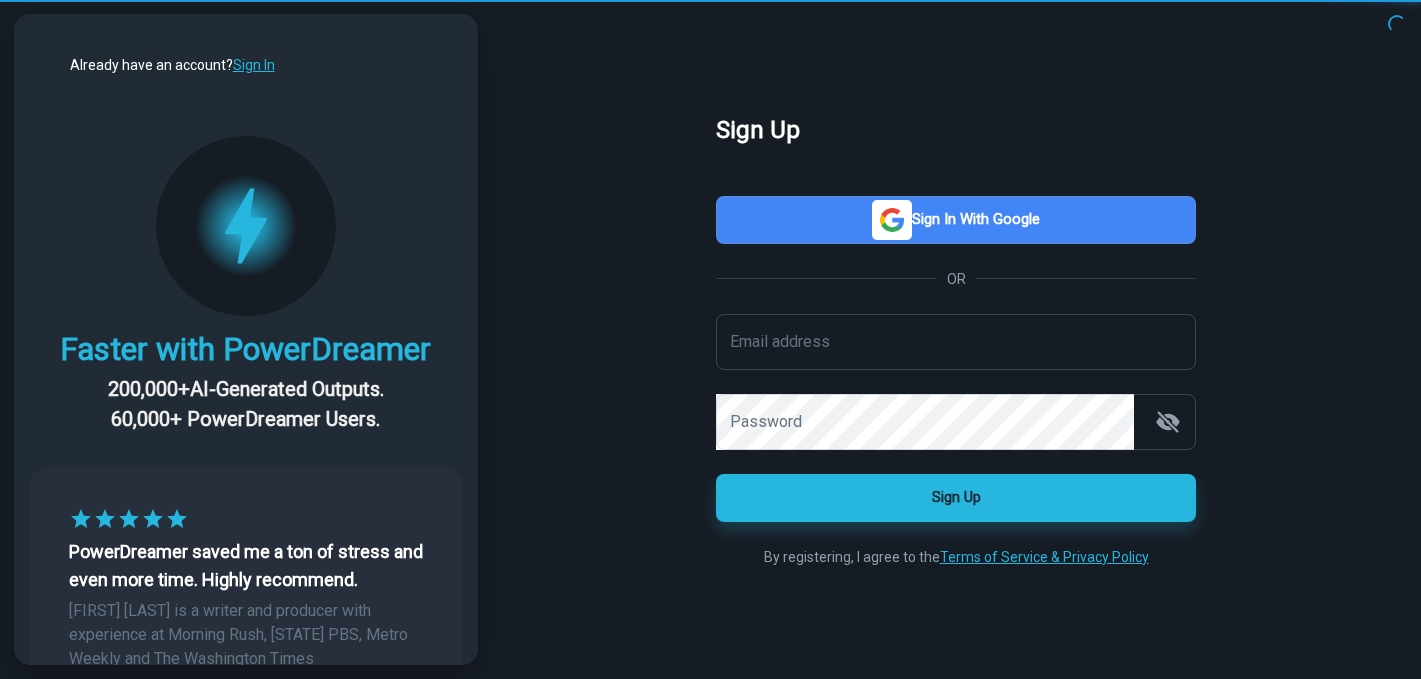 scroll, scrollTop: 0, scrollLeft: 0, axis: both 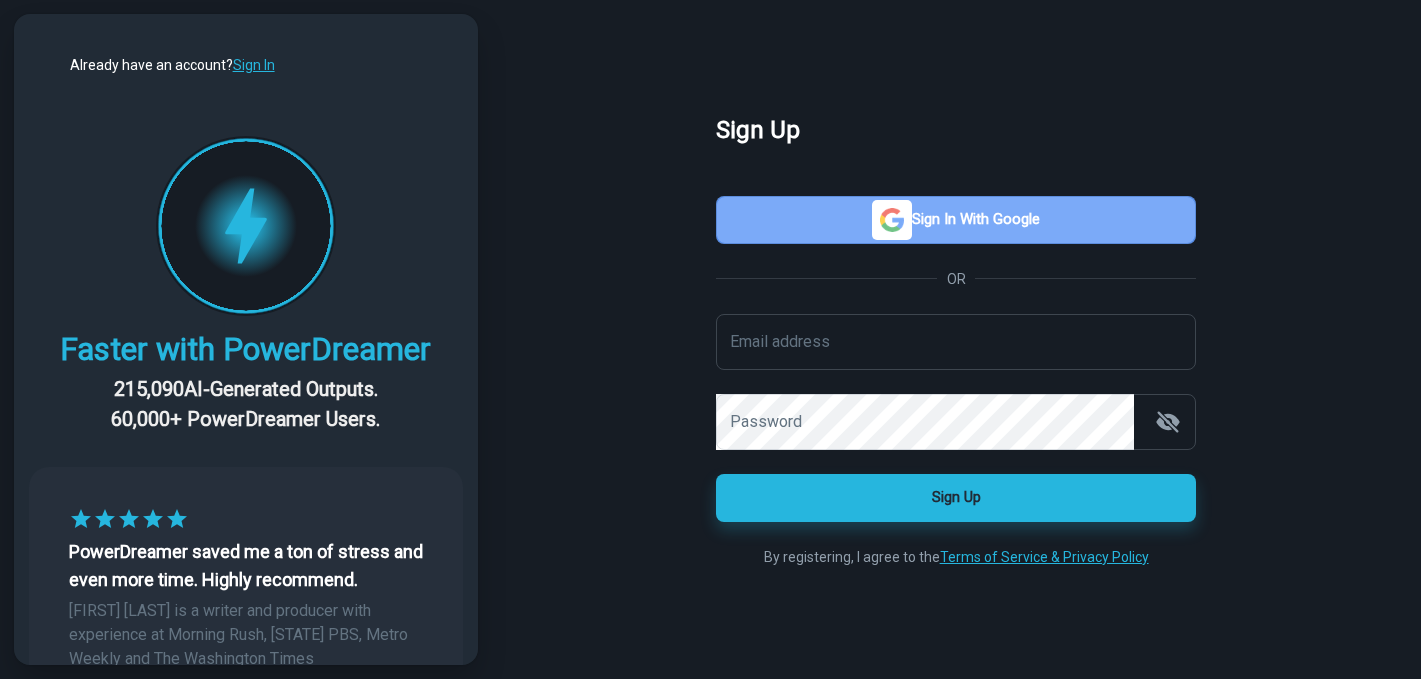 click on "Sign in with Google" at bounding box center (956, 220) 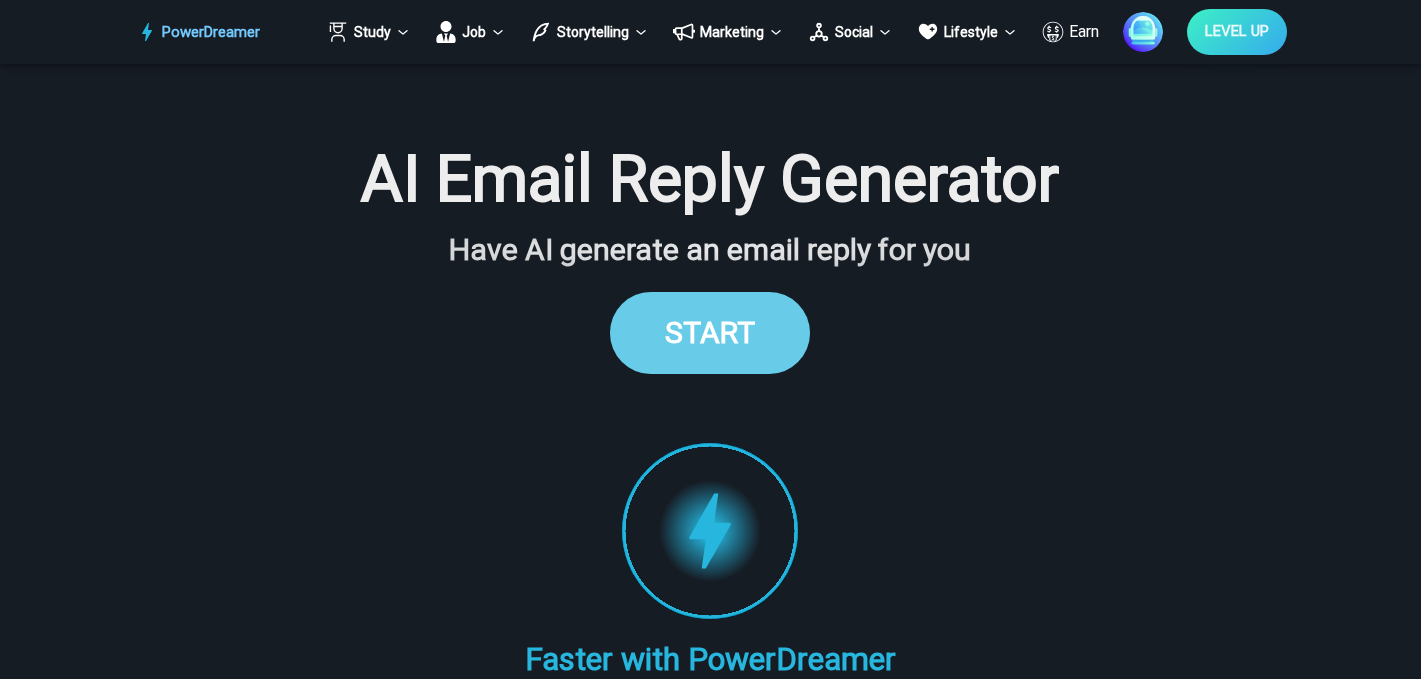 click on "START" at bounding box center [710, 332] 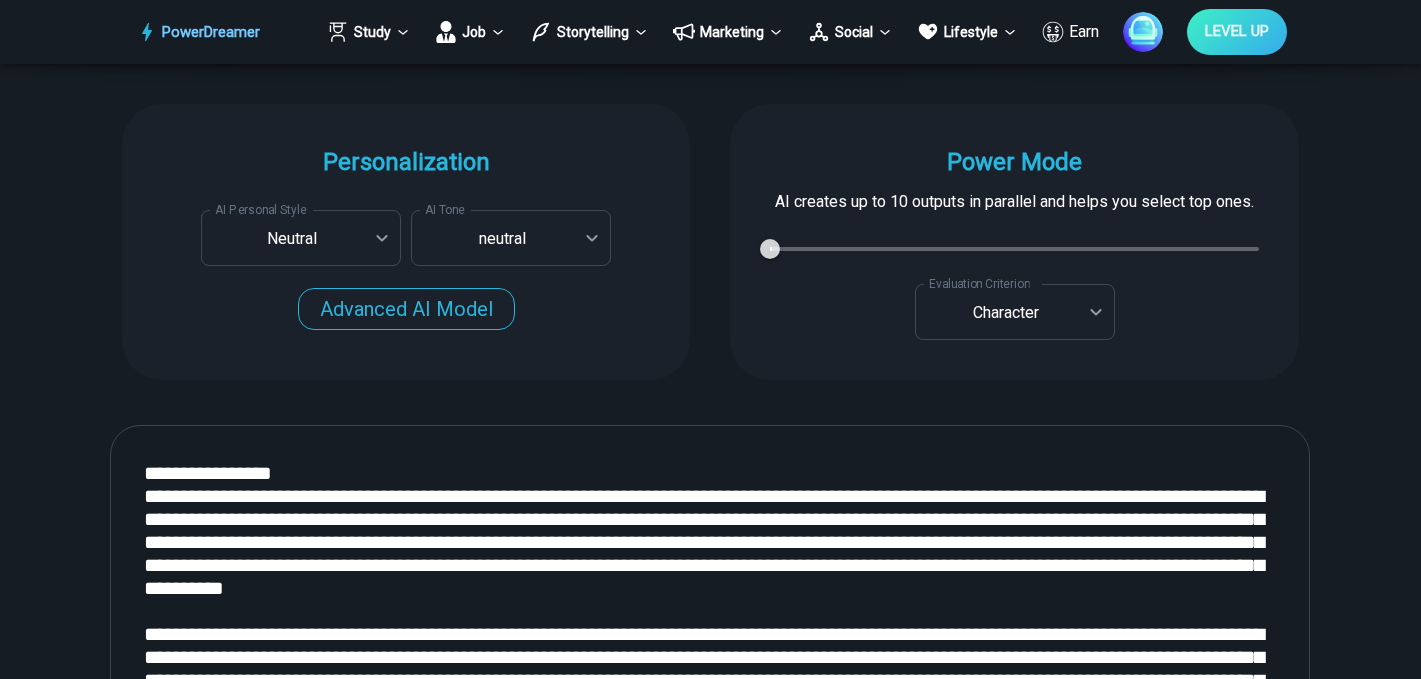 click on "1" at bounding box center [1014, 249] 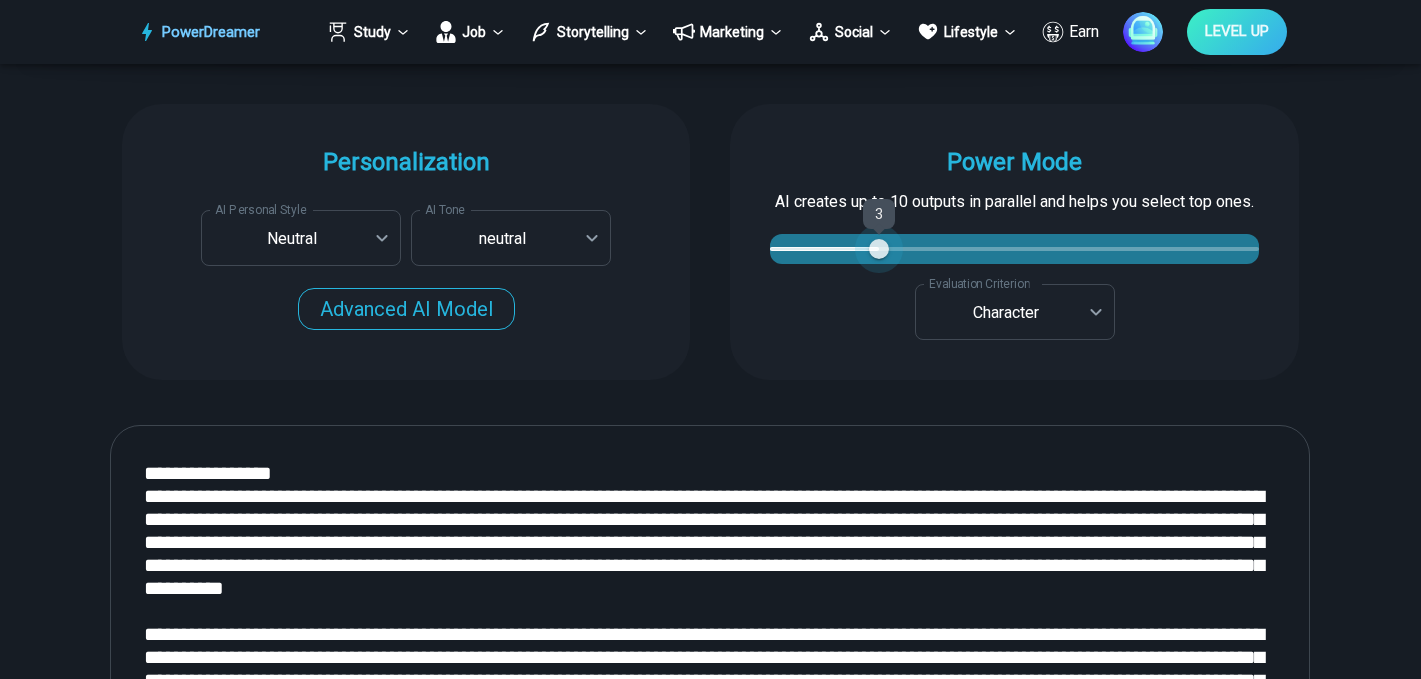 click on "3" at bounding box center (1014, 249) 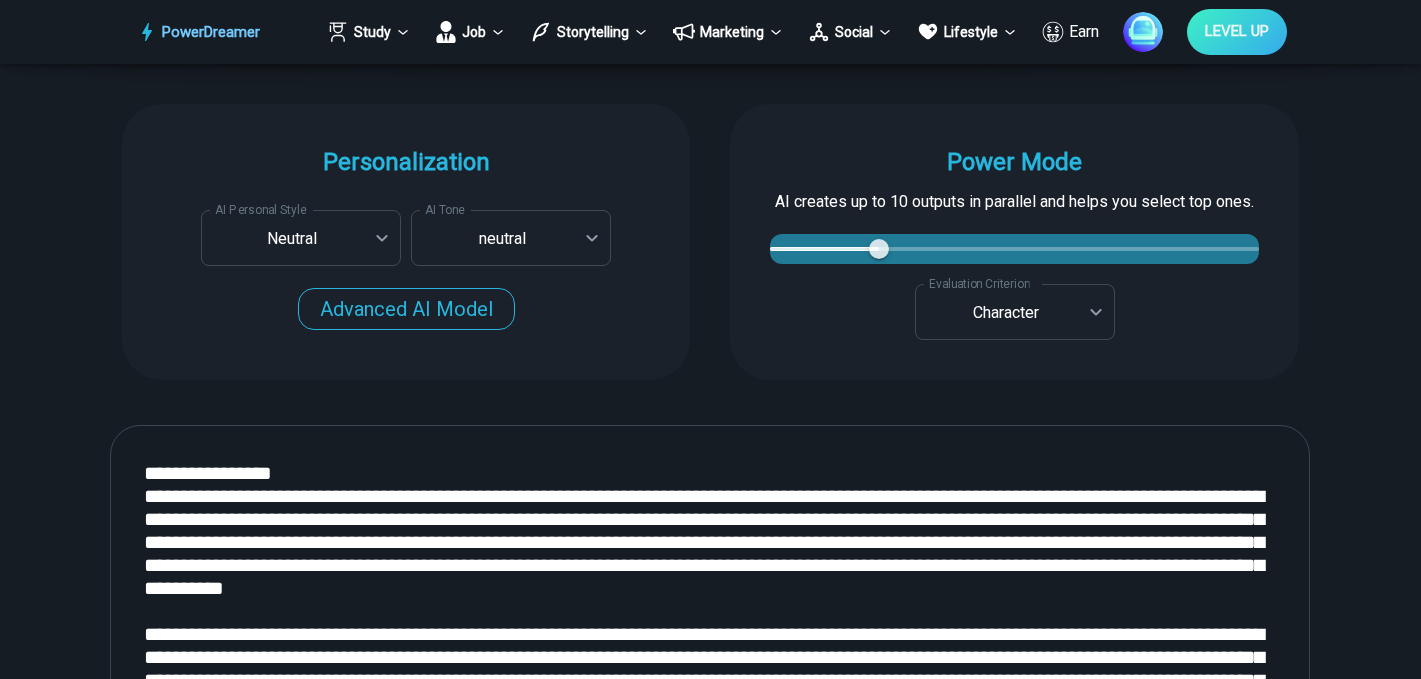 type on "*" 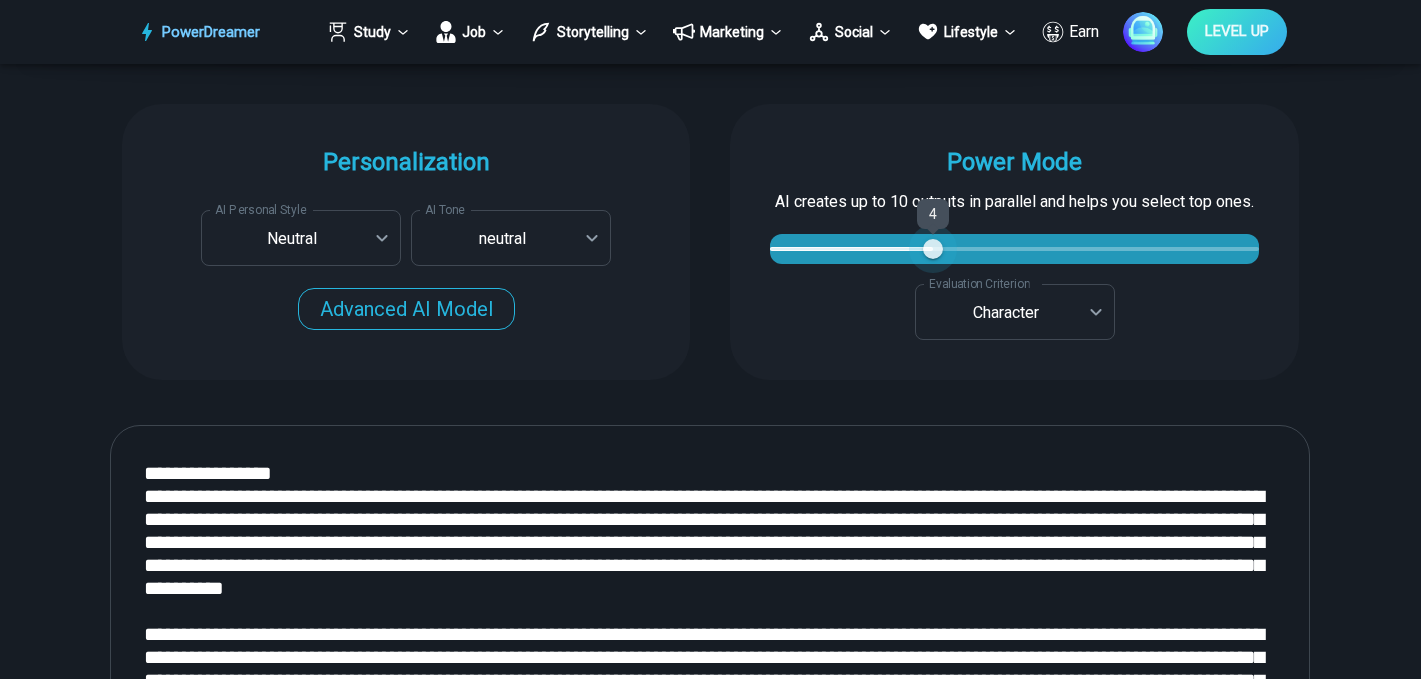 click on "4" at bounding box center (1014, 249) 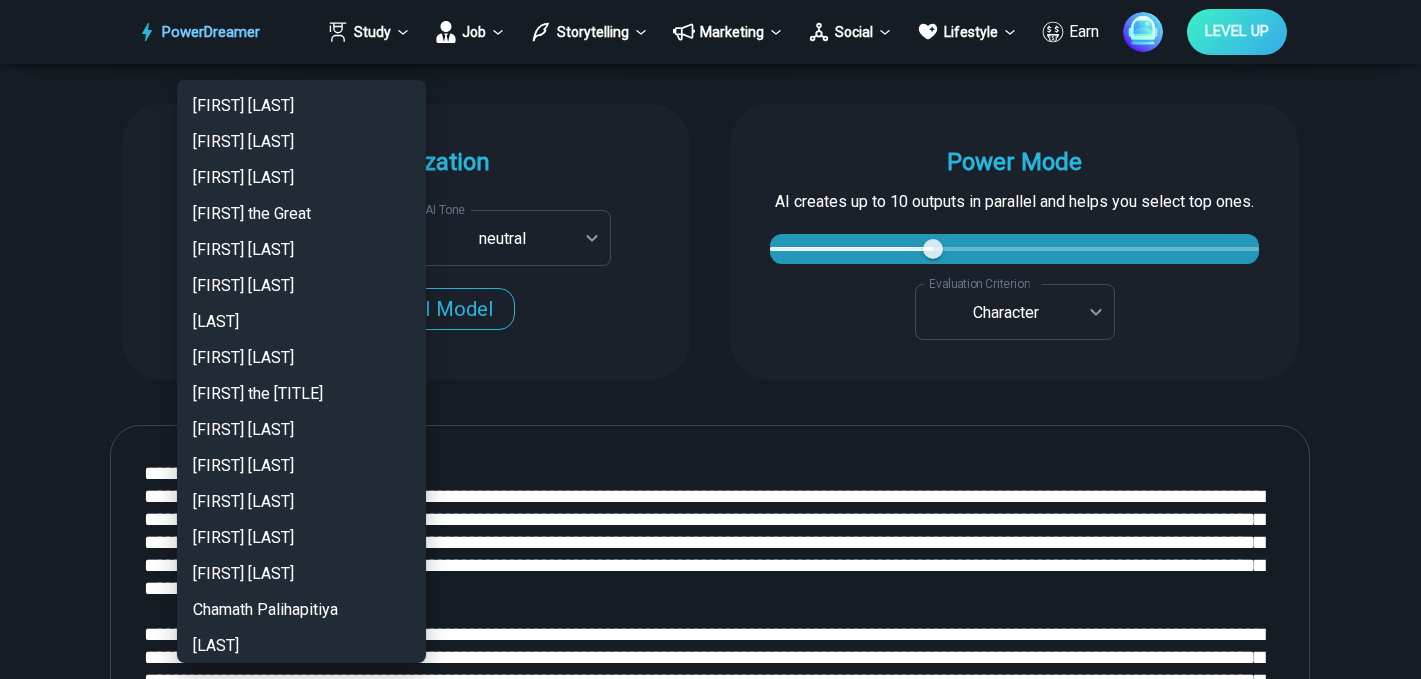 click on "PowerDreamer Study Job Storytelling Marketing Social Lifestyle Earn LEVEL UP AI Email Reply Generator Have AI generate an email reply for you START Faster with PowerDreamer 215,090  AI-Generated Outputs.  60,000+ PowerDreamer Users. PowerDreamer saved me a ton of stress and even more time. Highly recommend. Bailey Vogt is a writer and producer with experience at Morning Rush, Arizona PBS, Metro Weekly and The Washington Times I received a job offer today that your awesome website helped me get. Thank you! I will be singing your praises. Matt S. signed up to PowerDreamer November 30th 2023 and received his job offer February 1st 2024 Absolutely love this program!! I'm usually hesitant to pay for anything without being able to try it for free first. However, I was desperate to get resume writing help and this program far exceeded my expectations! I have been telling anyone I know looking for a job to try it. Maura Duffy Tyler D., Product Manager in E-Commerce Kyle Kimball Alix Harvey Jess B. Personalization Age" at bounding box center (710, 545) 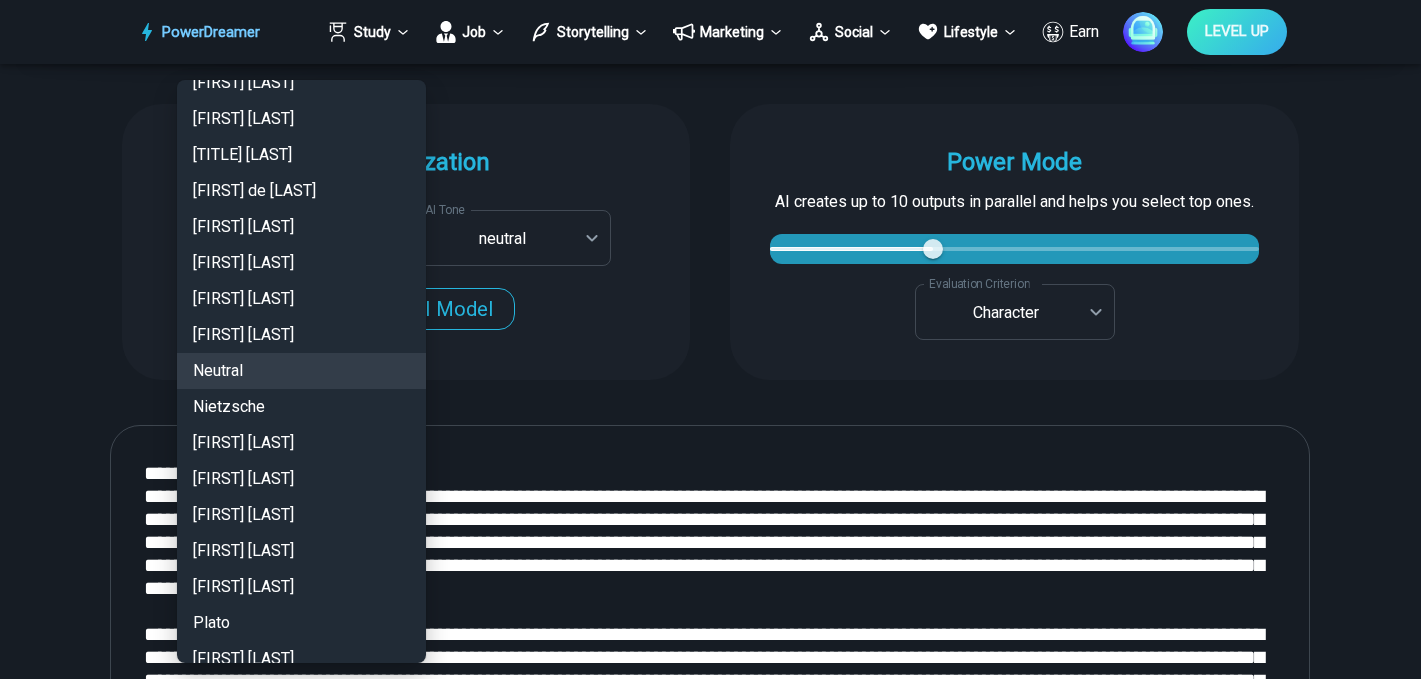 type 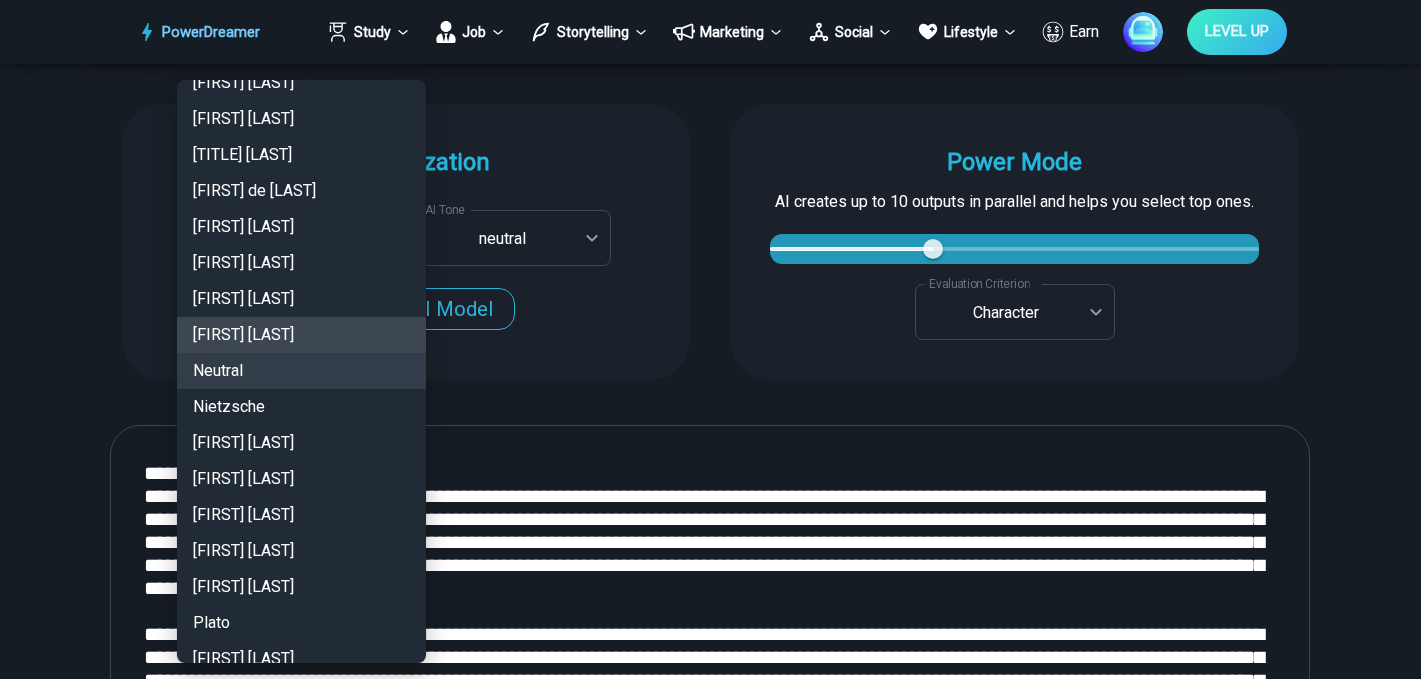 type 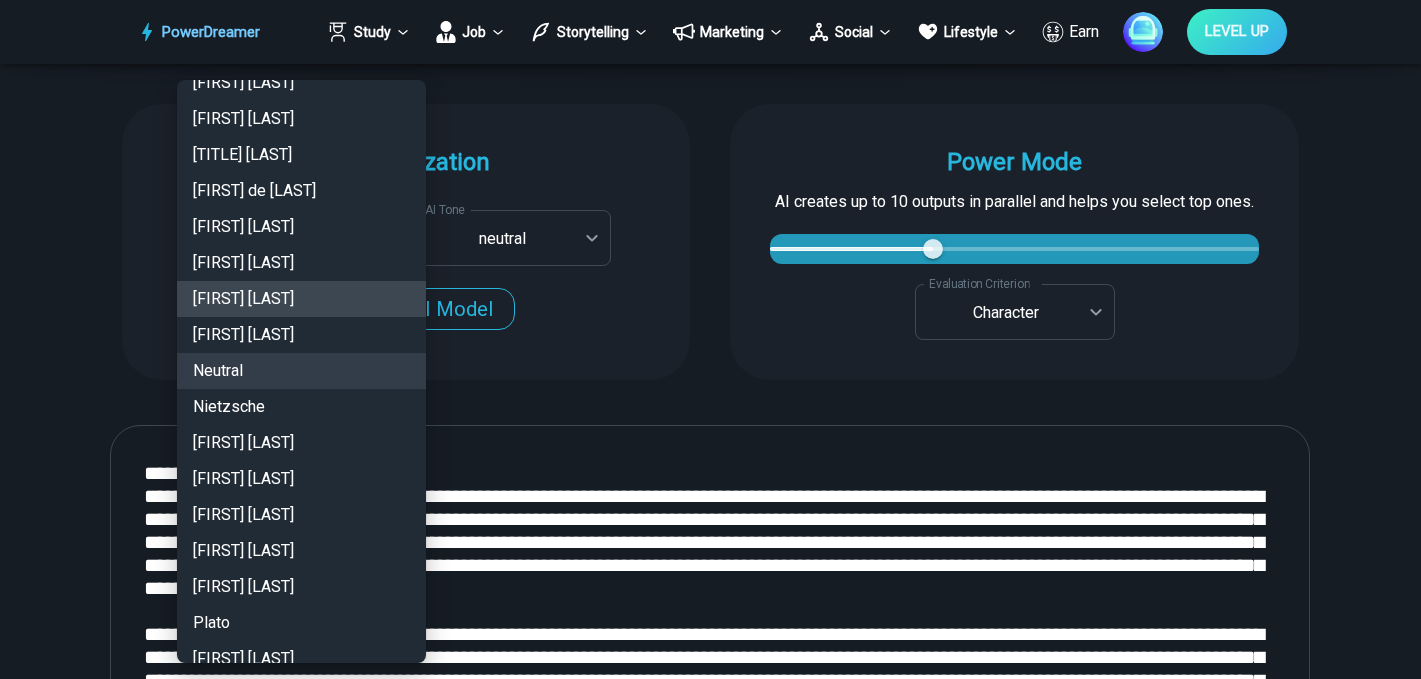 type 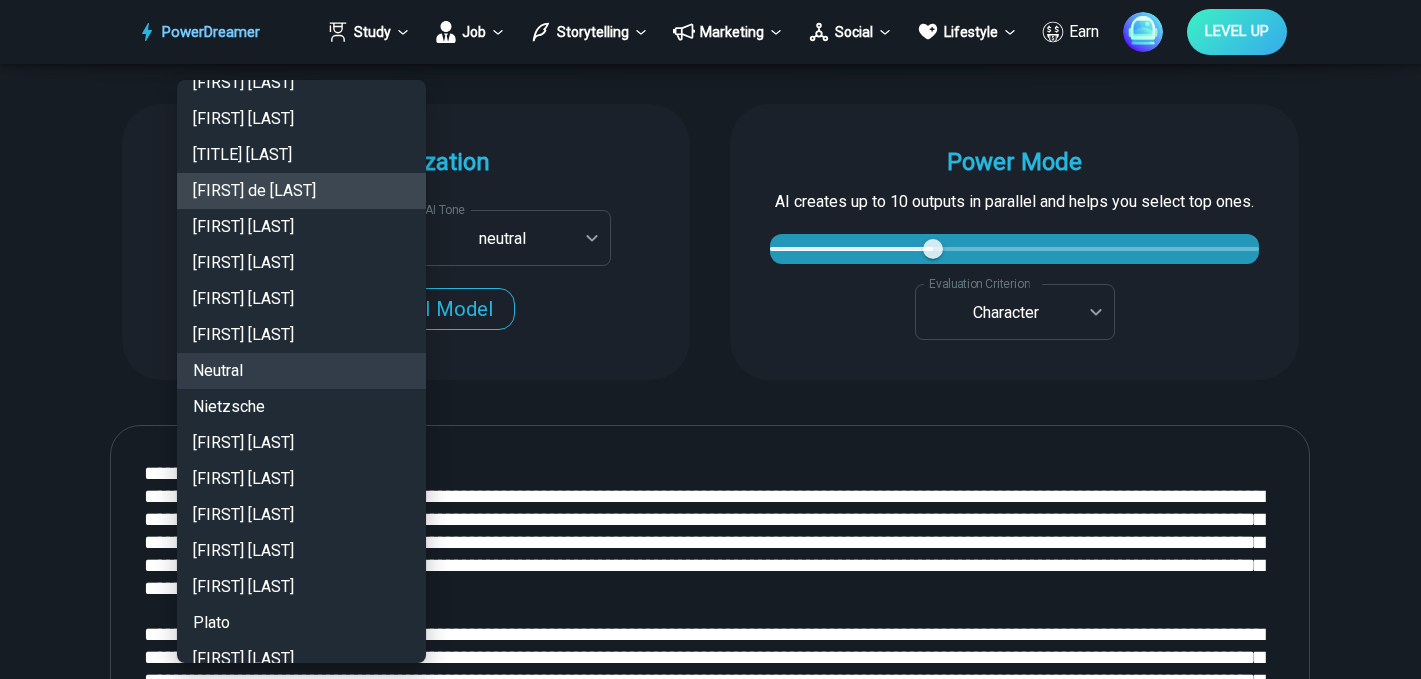 type 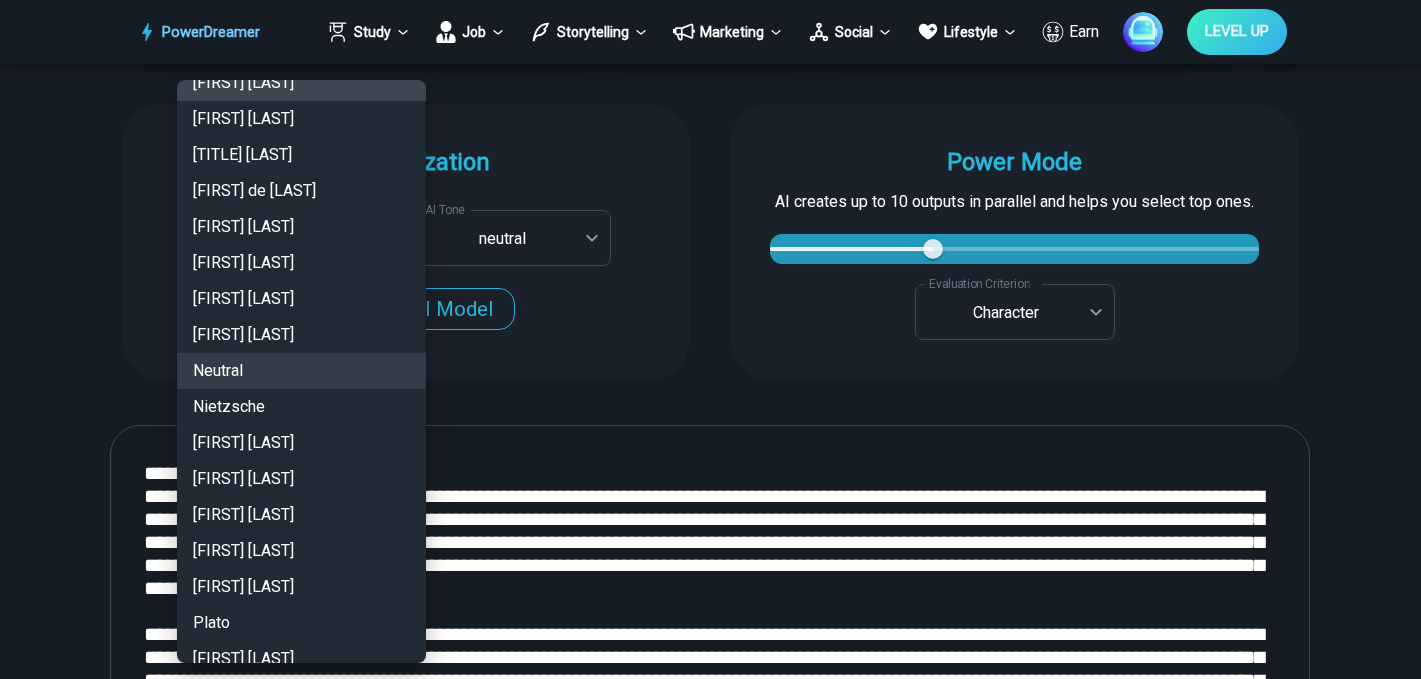 type 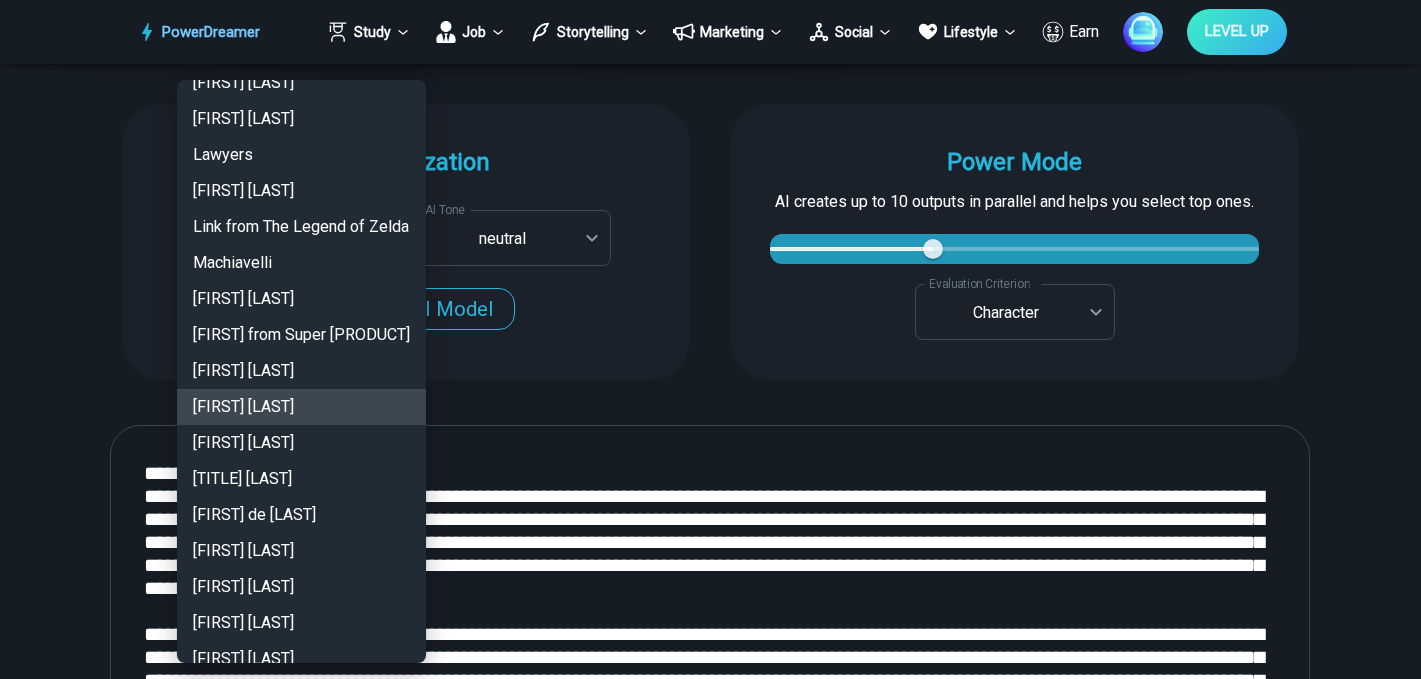 type 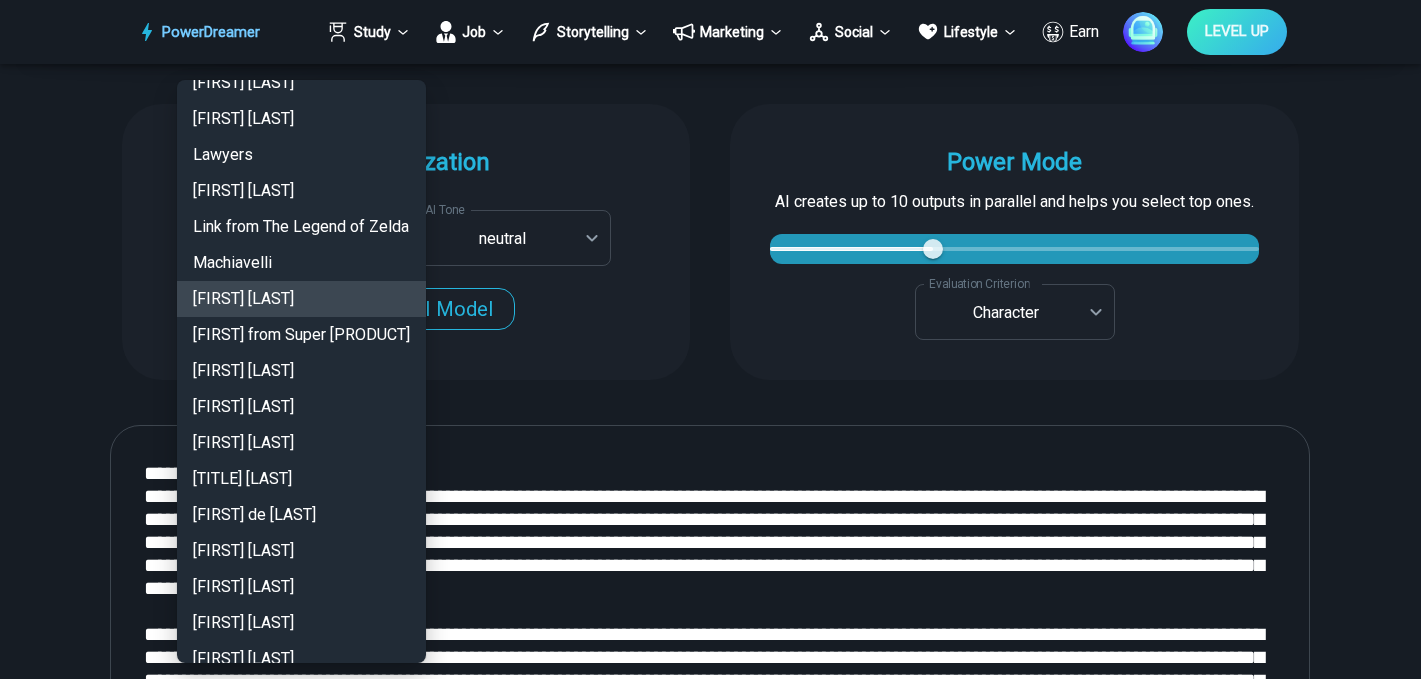 type 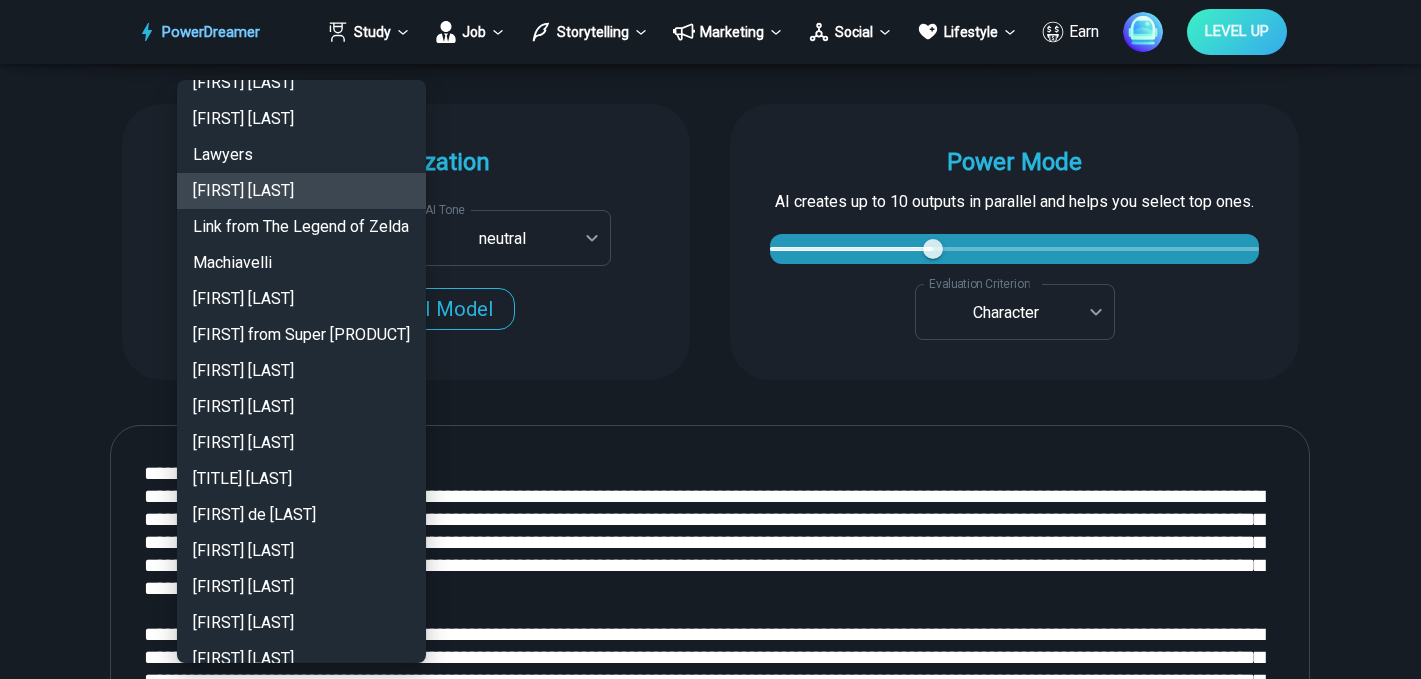type 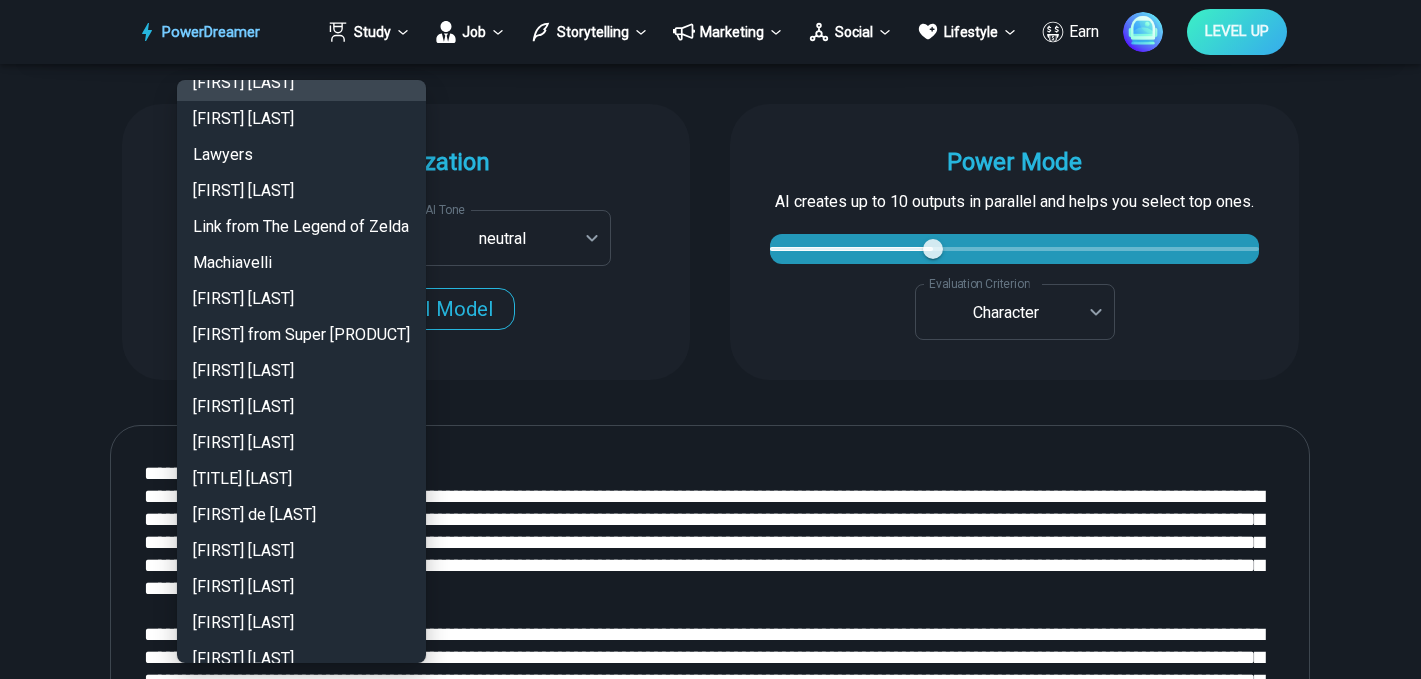 type 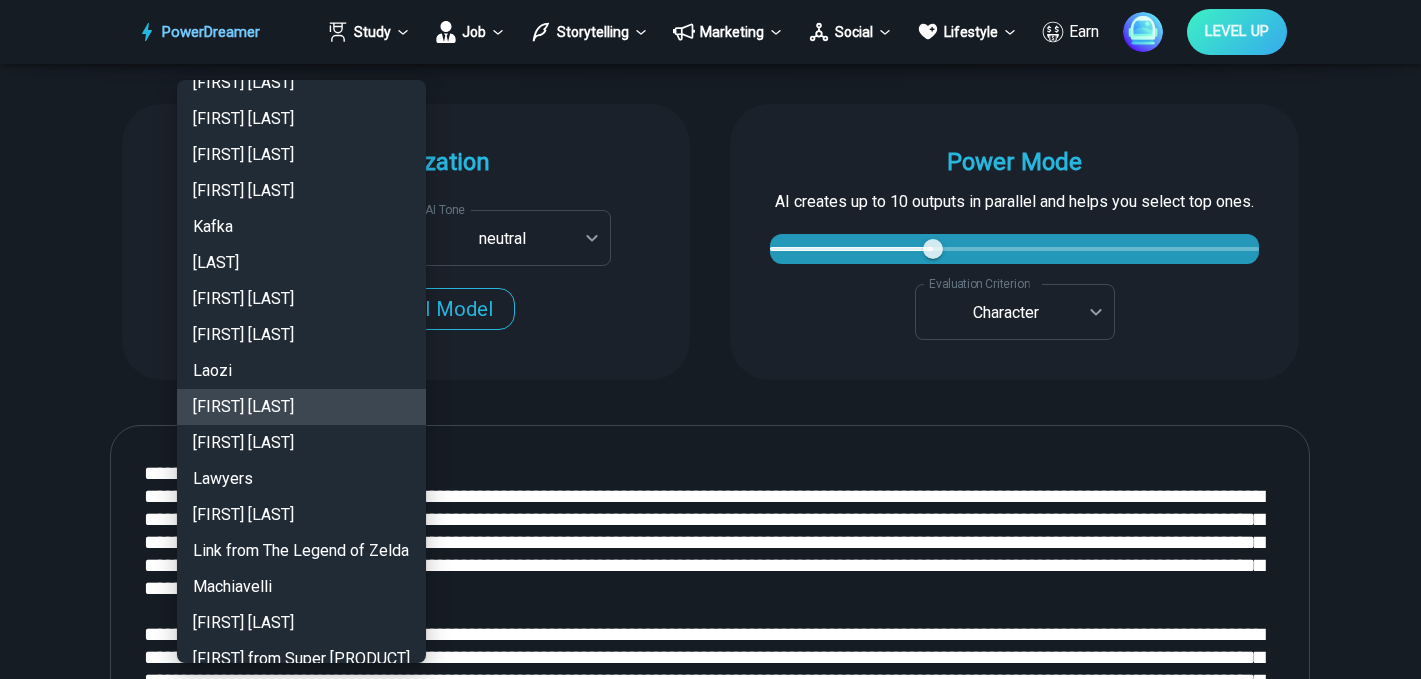 type 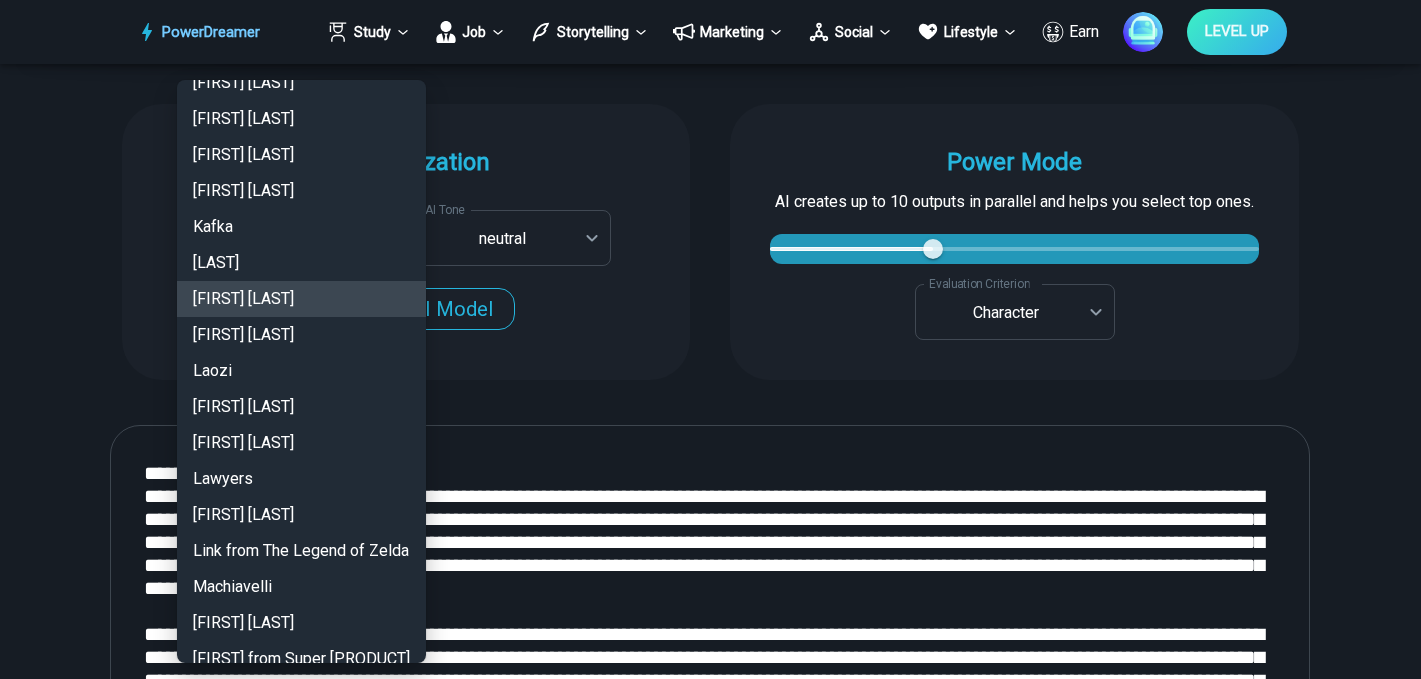 type 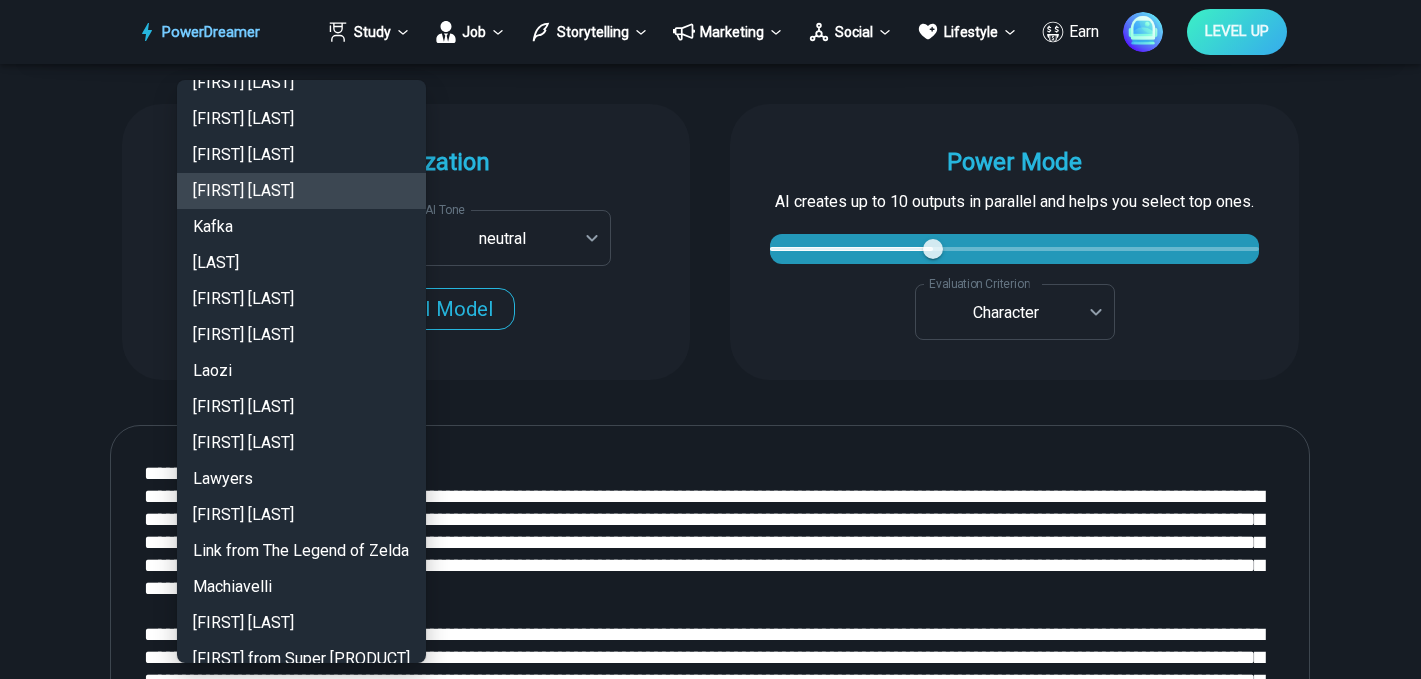 type 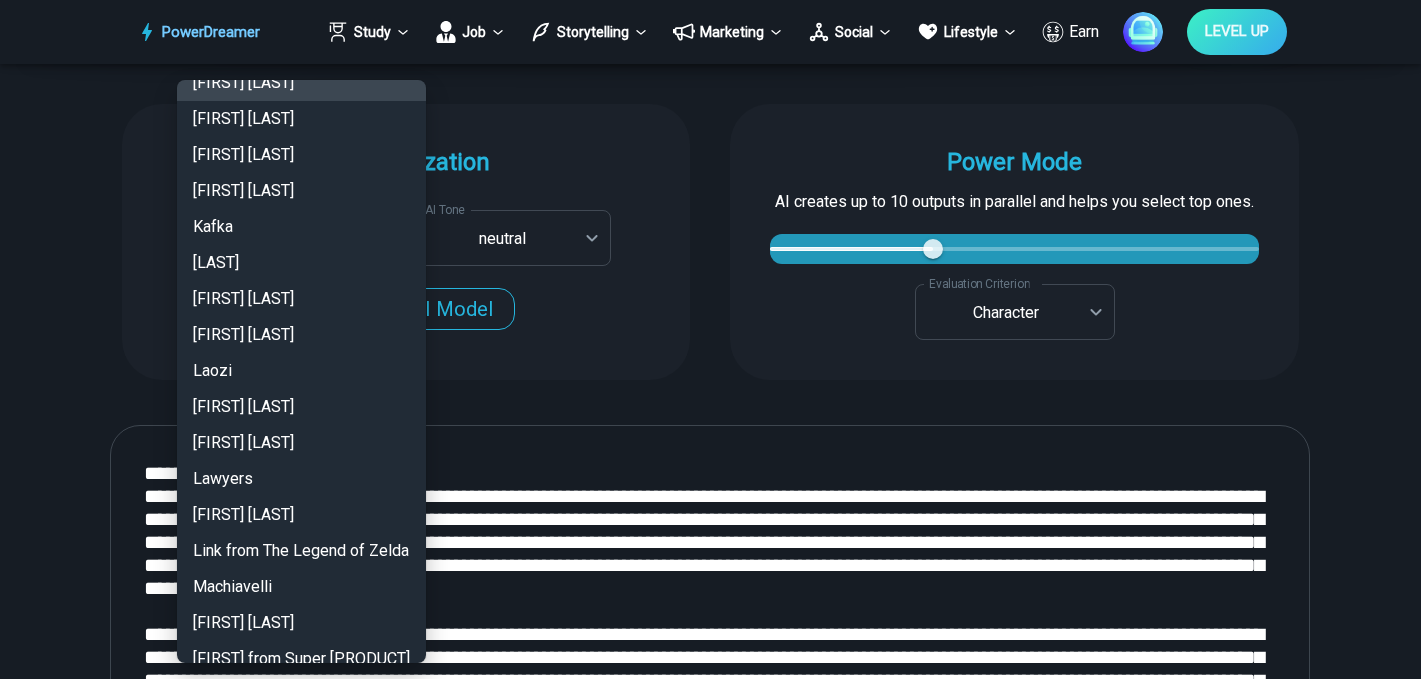 type 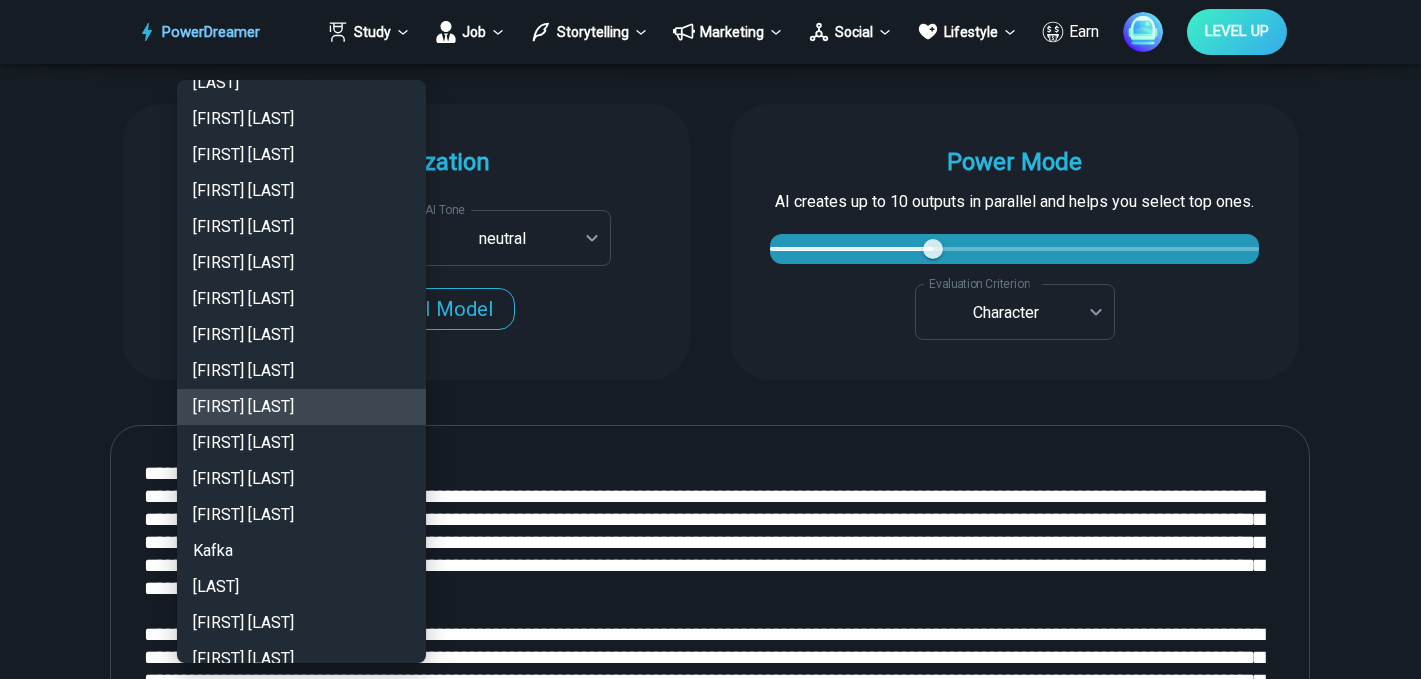 type 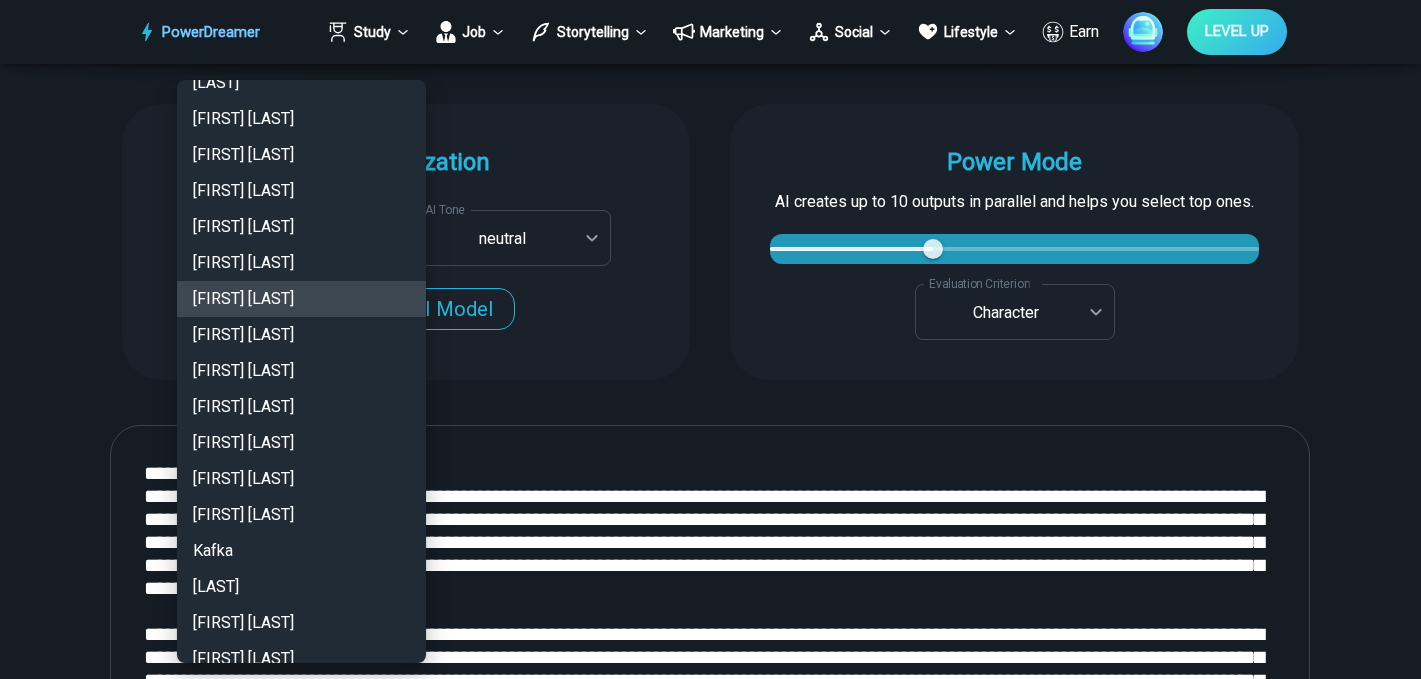 type 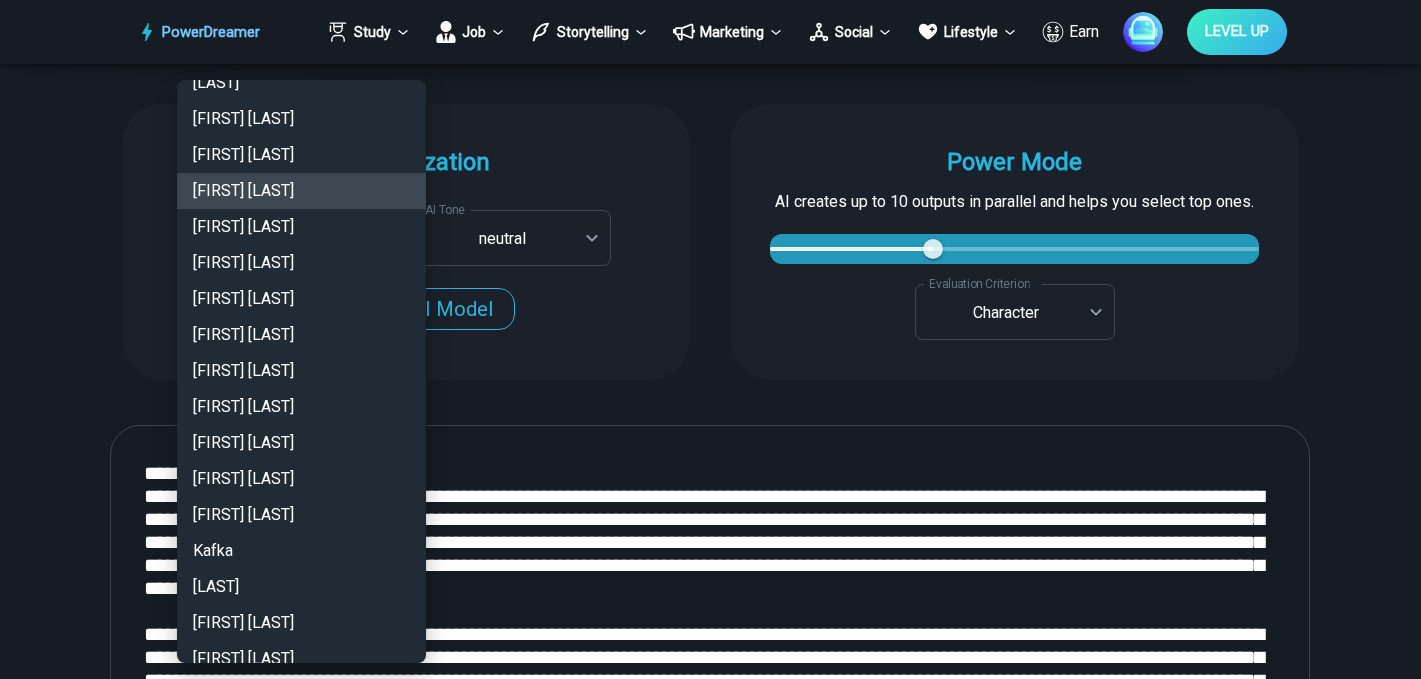 type 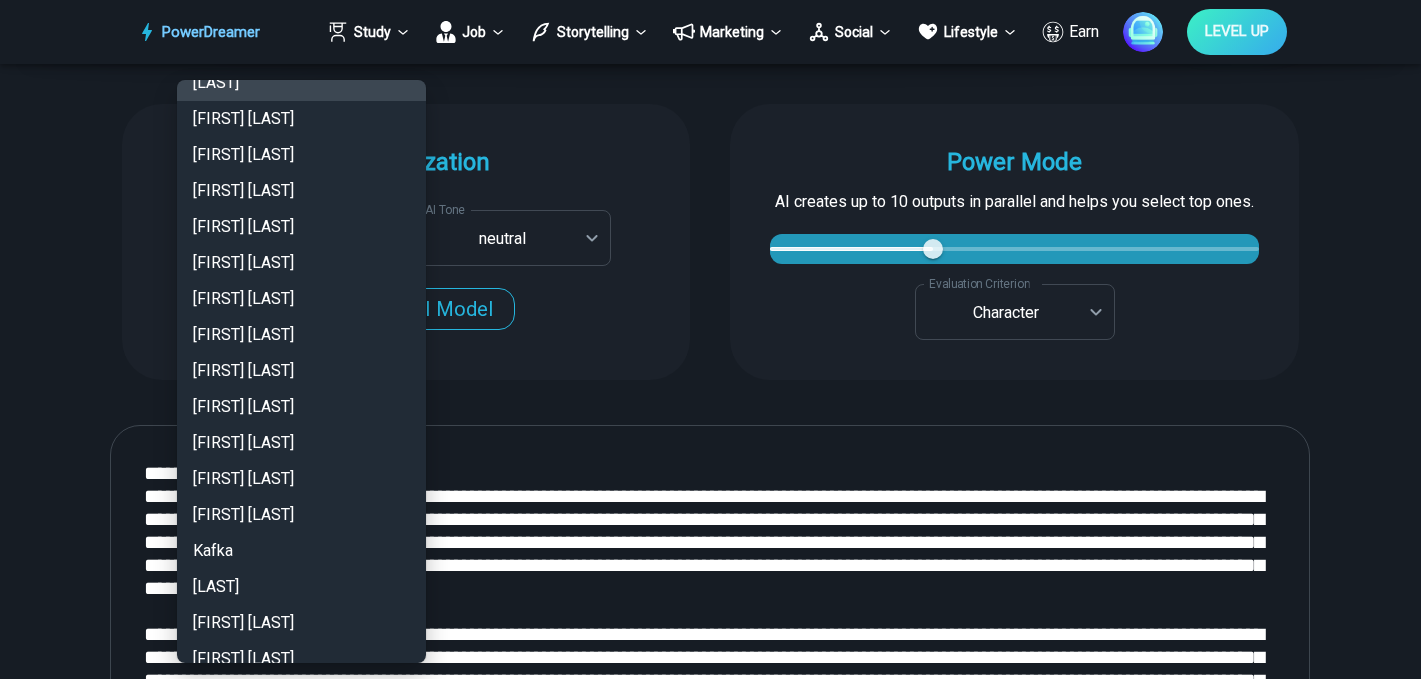 type 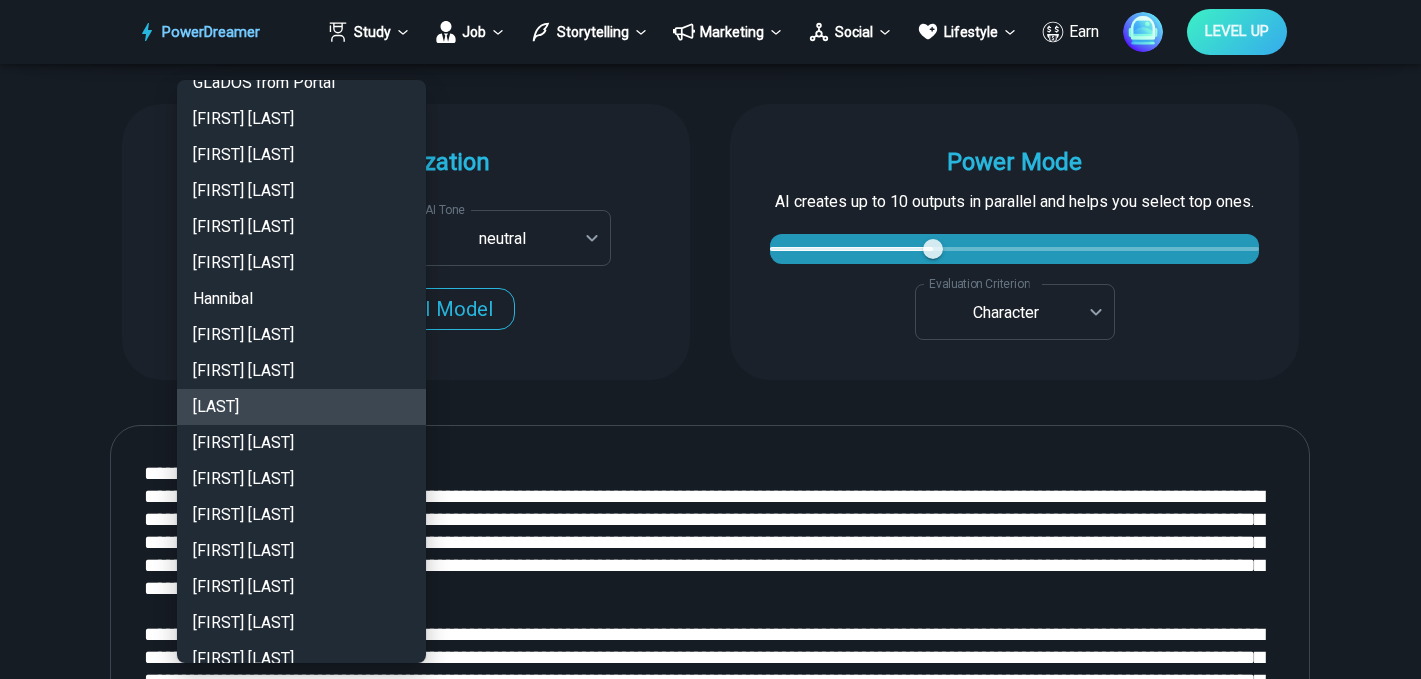 type 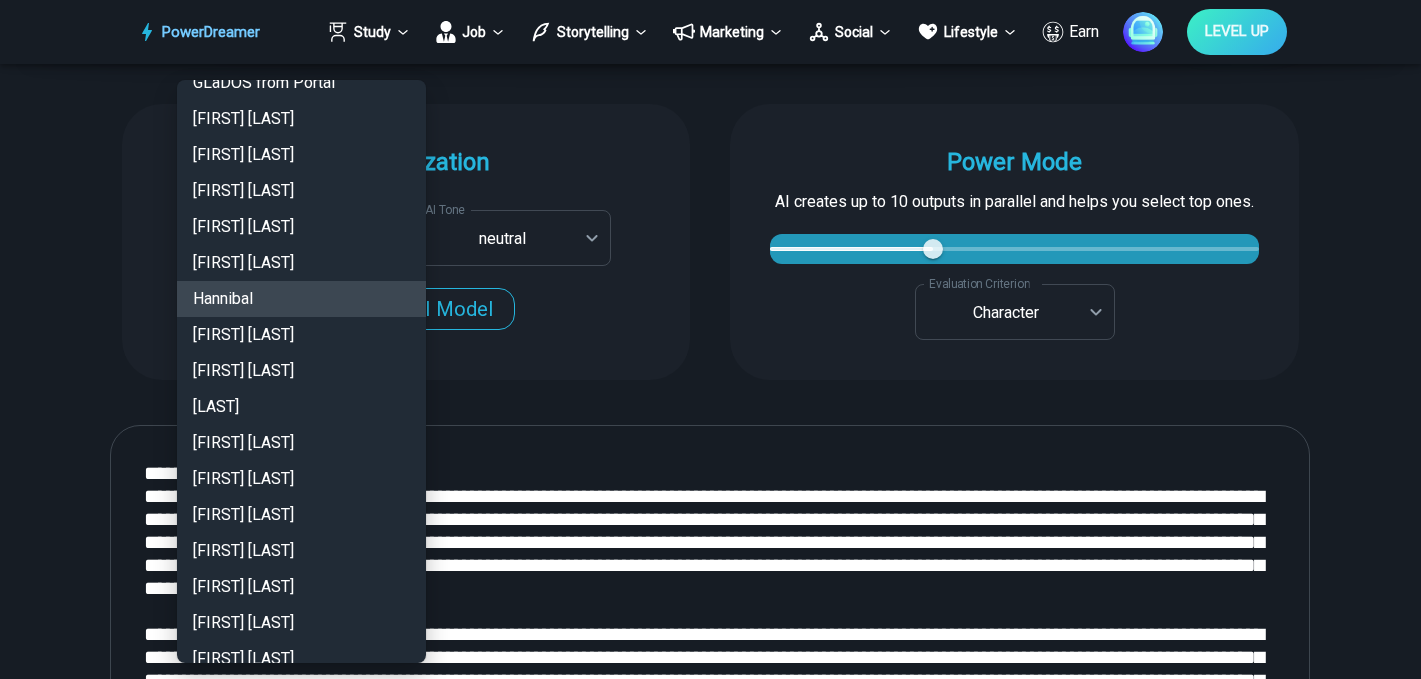 type 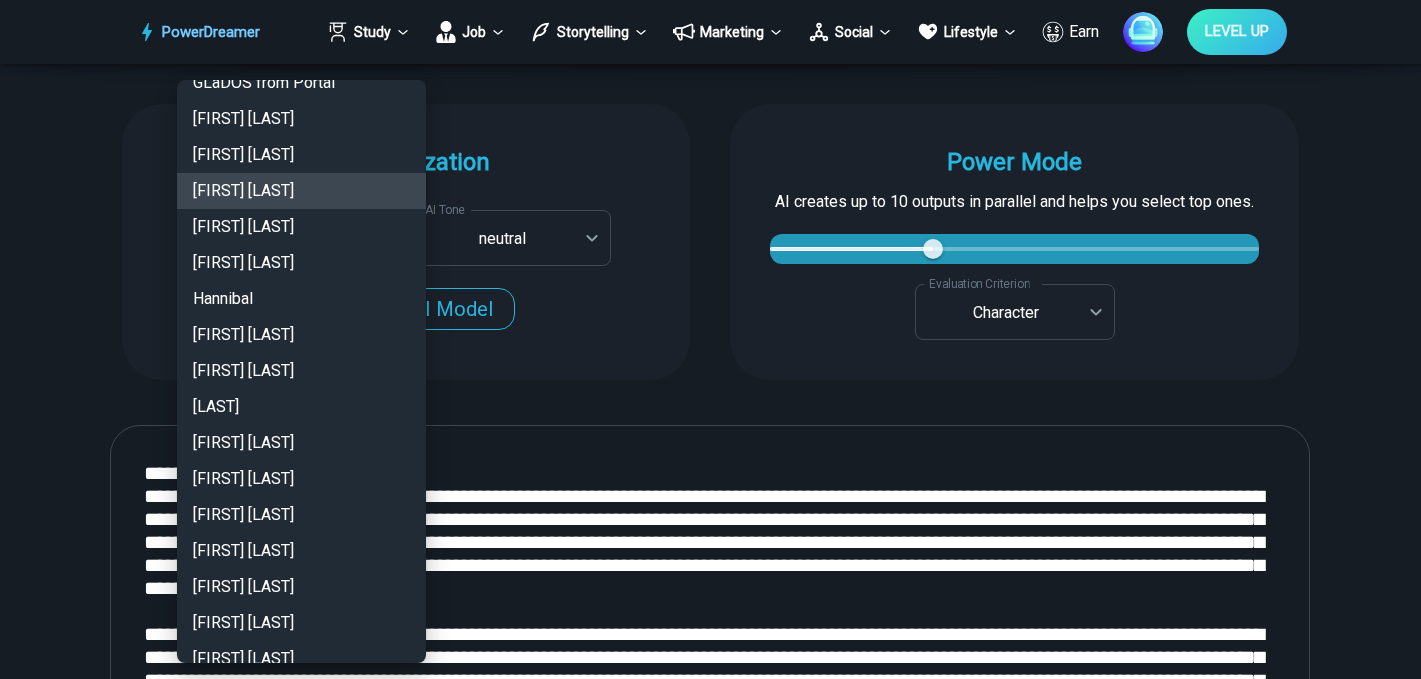 type 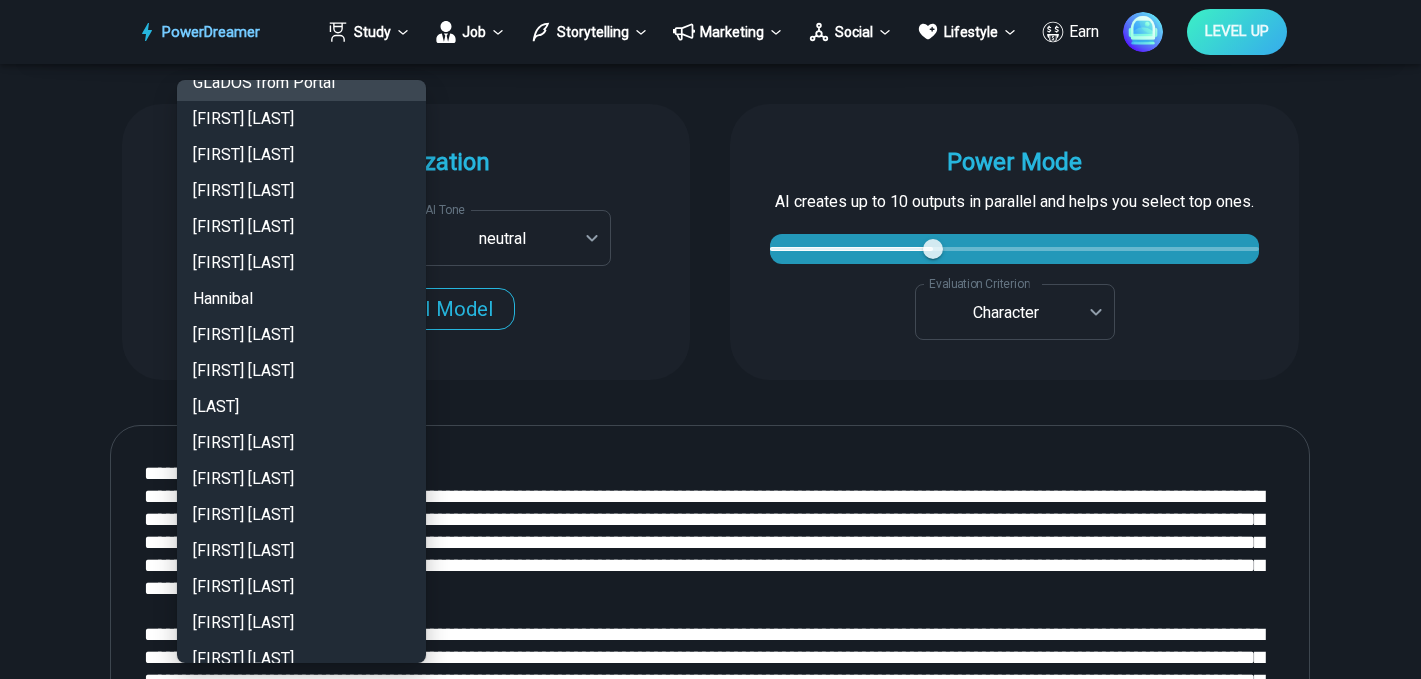 type 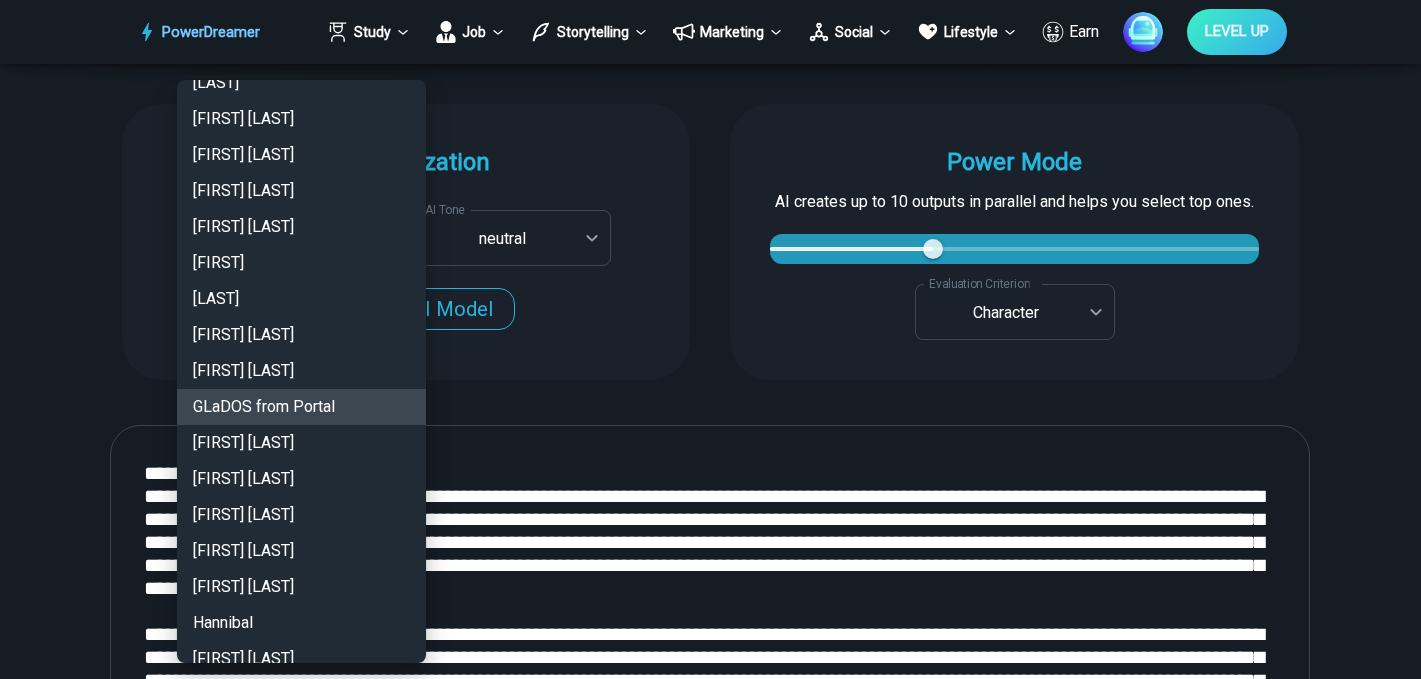 type 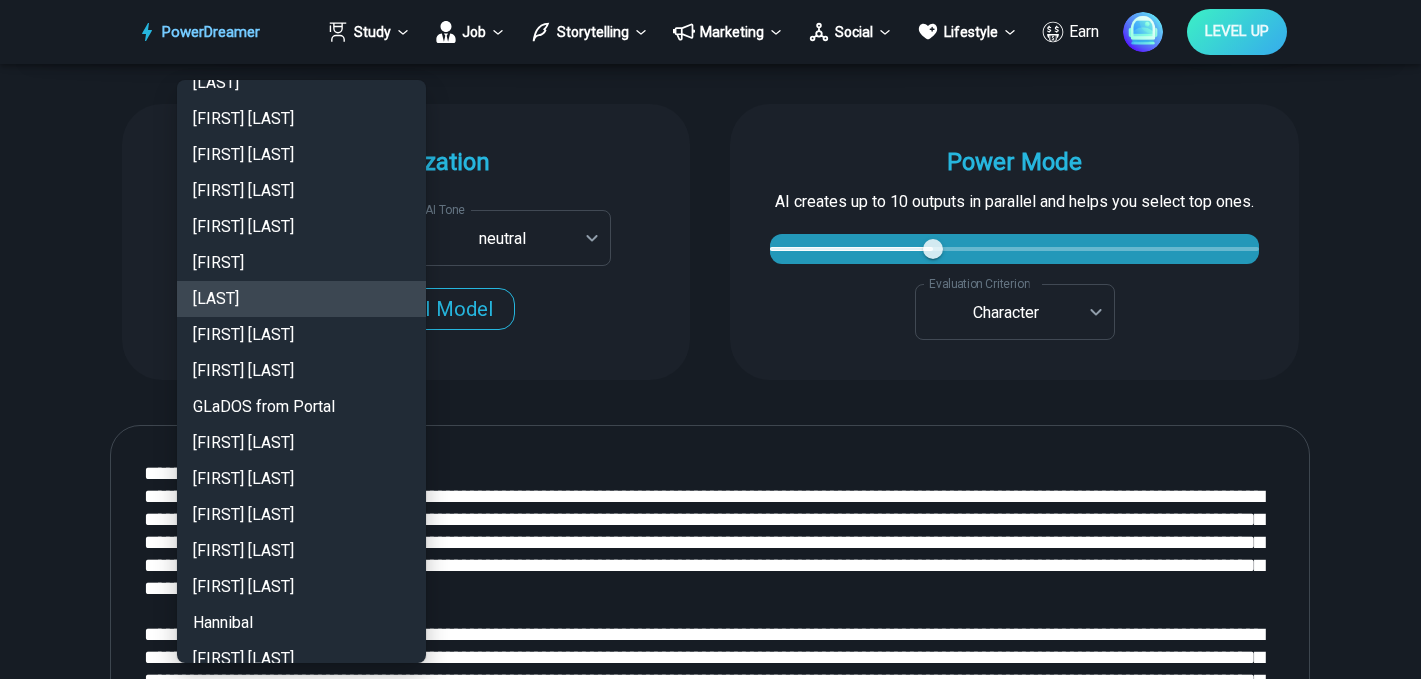 type 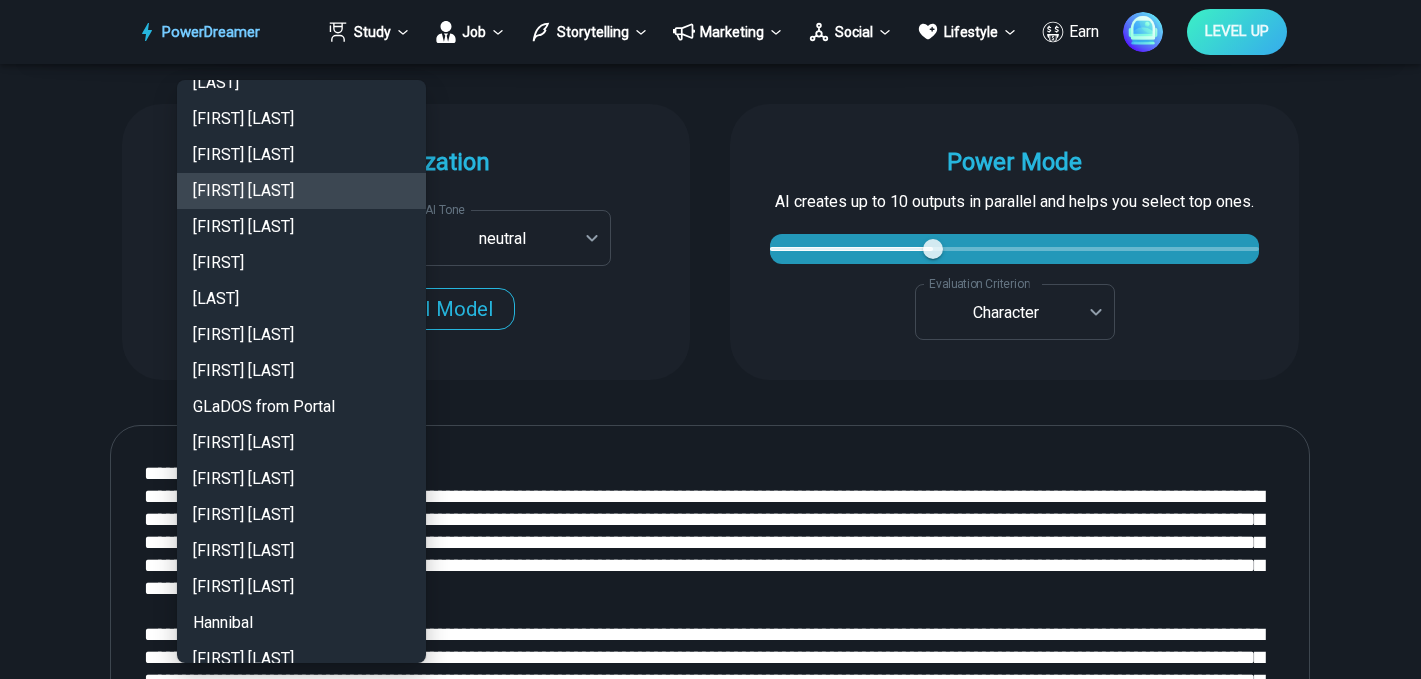 type 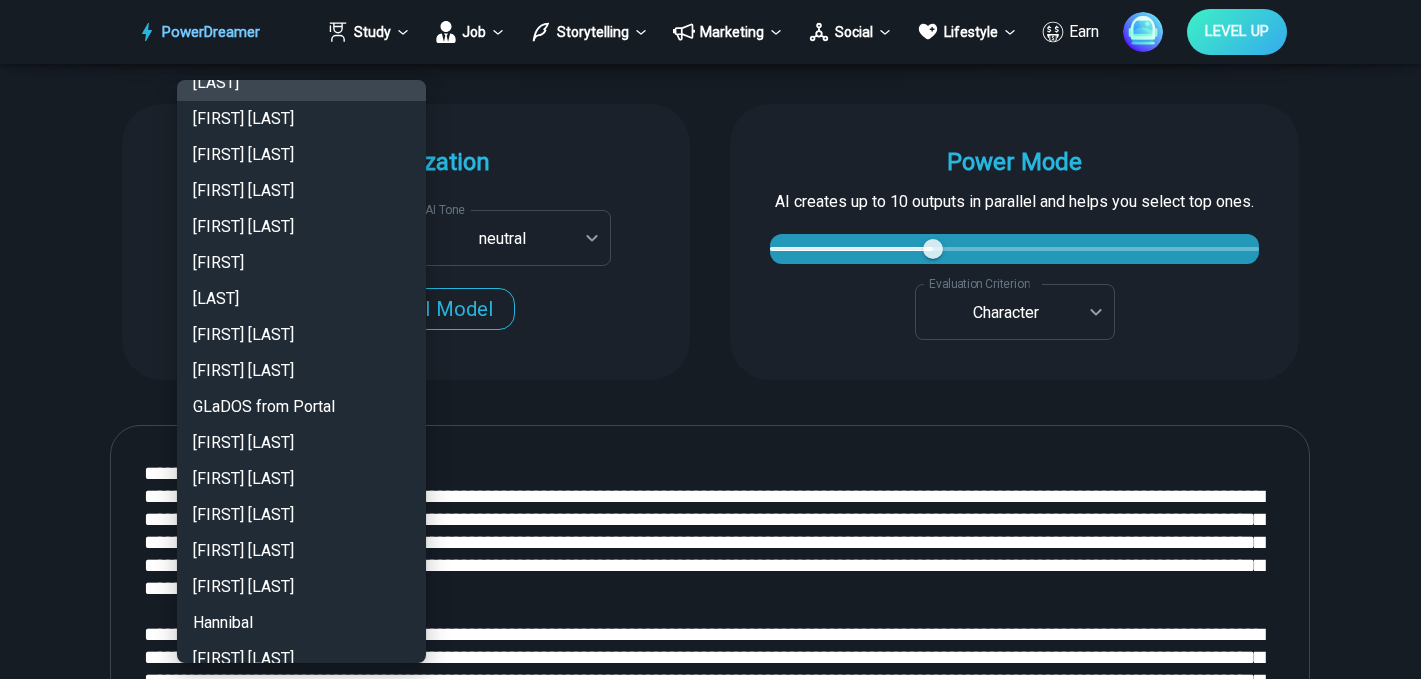type 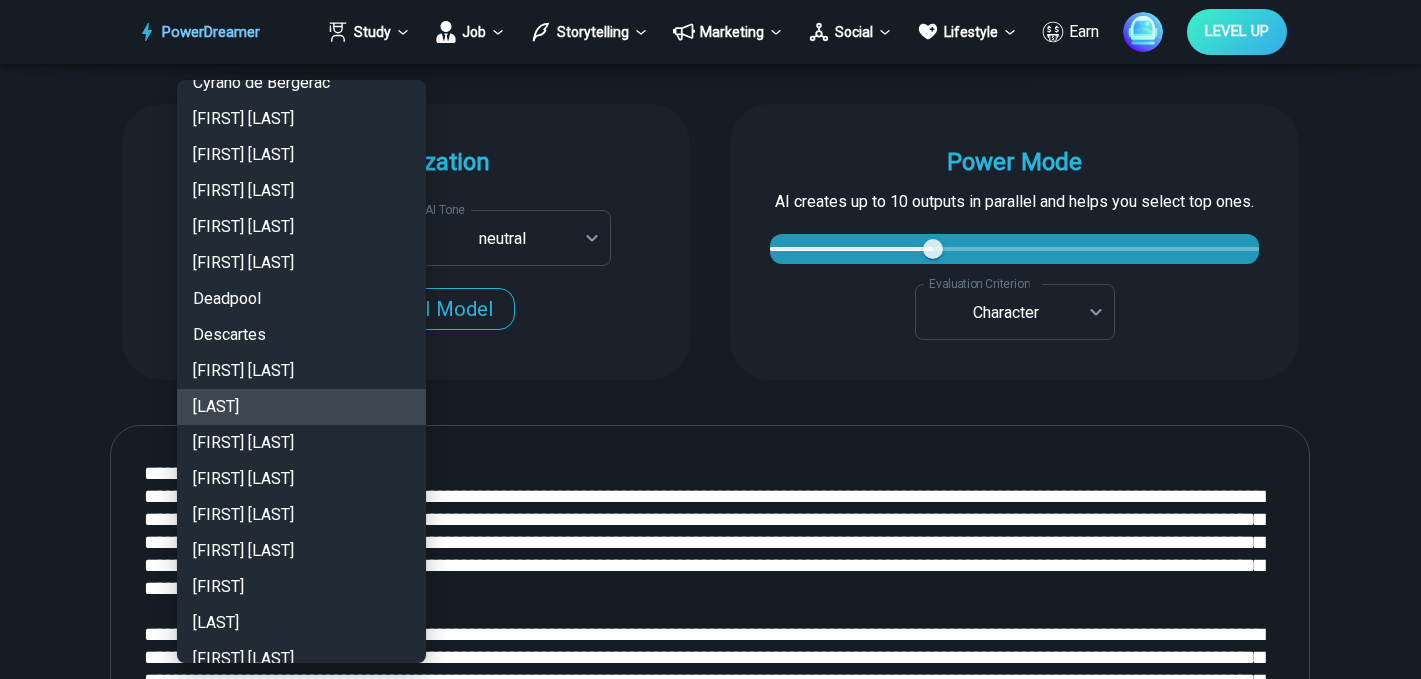 type 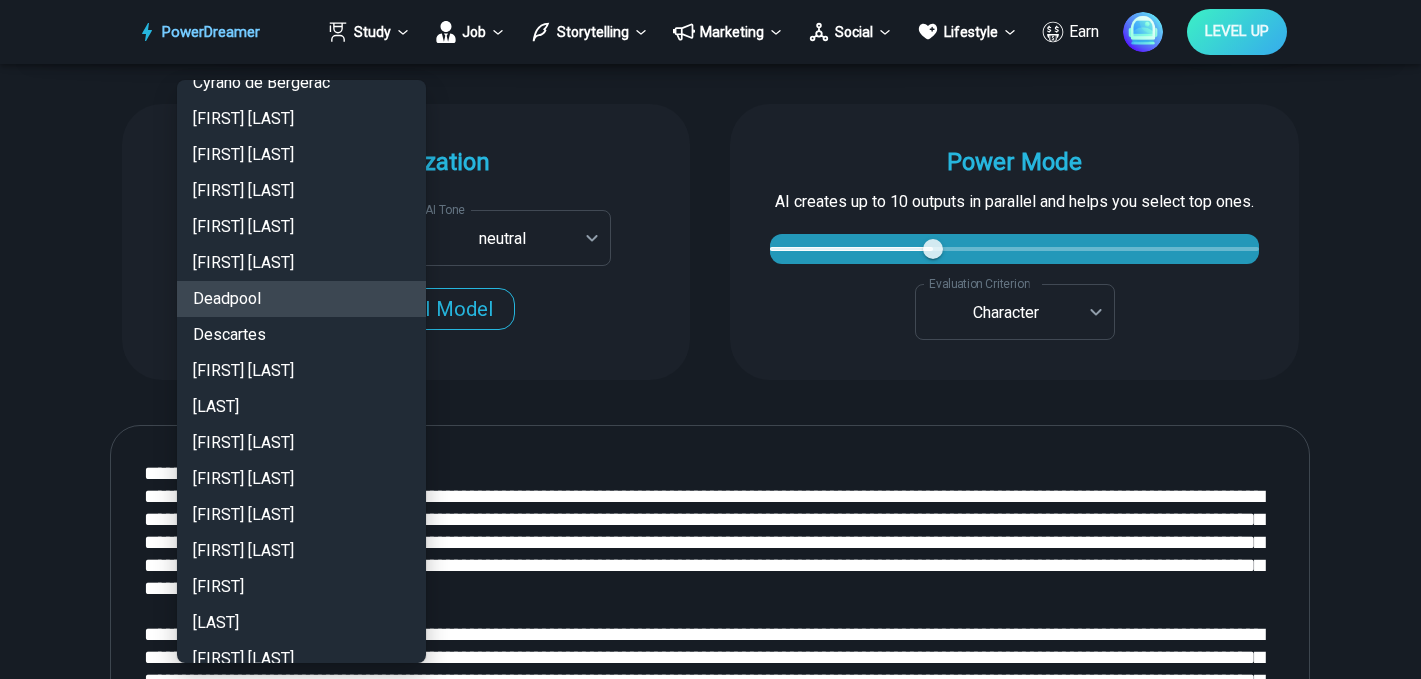 type 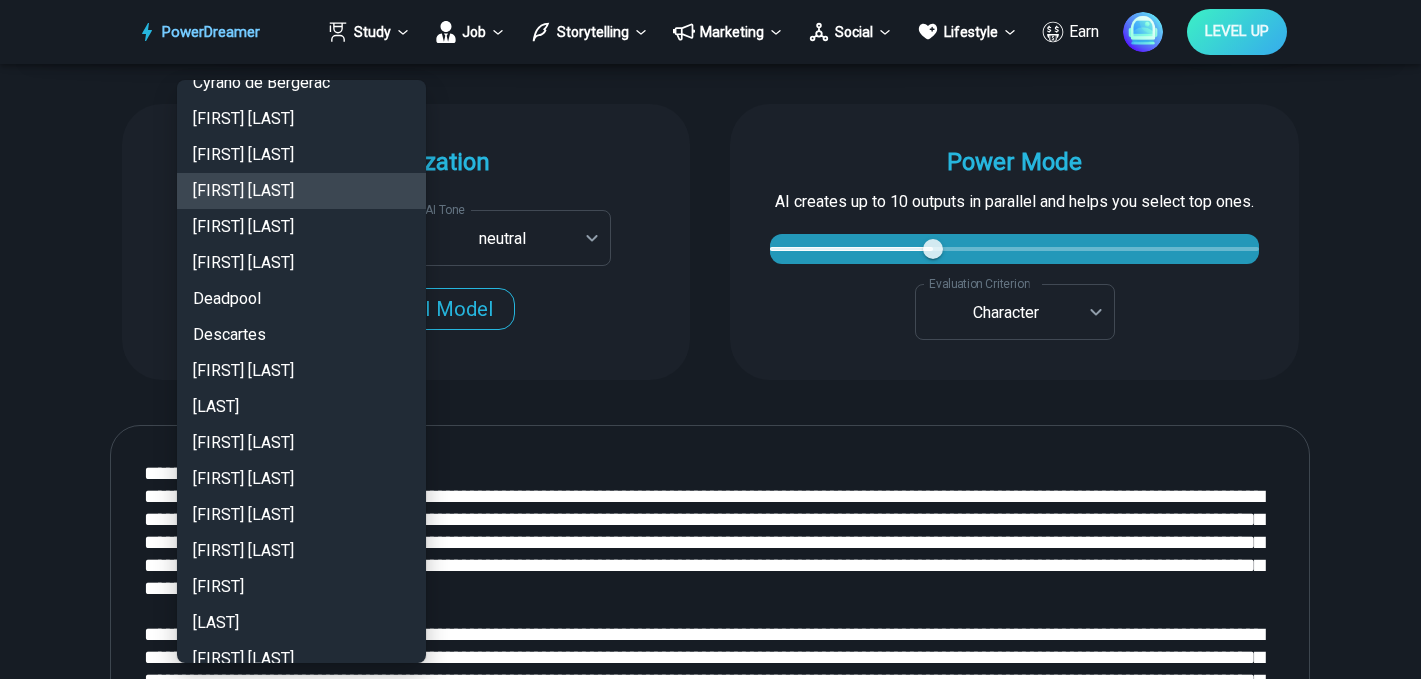 type 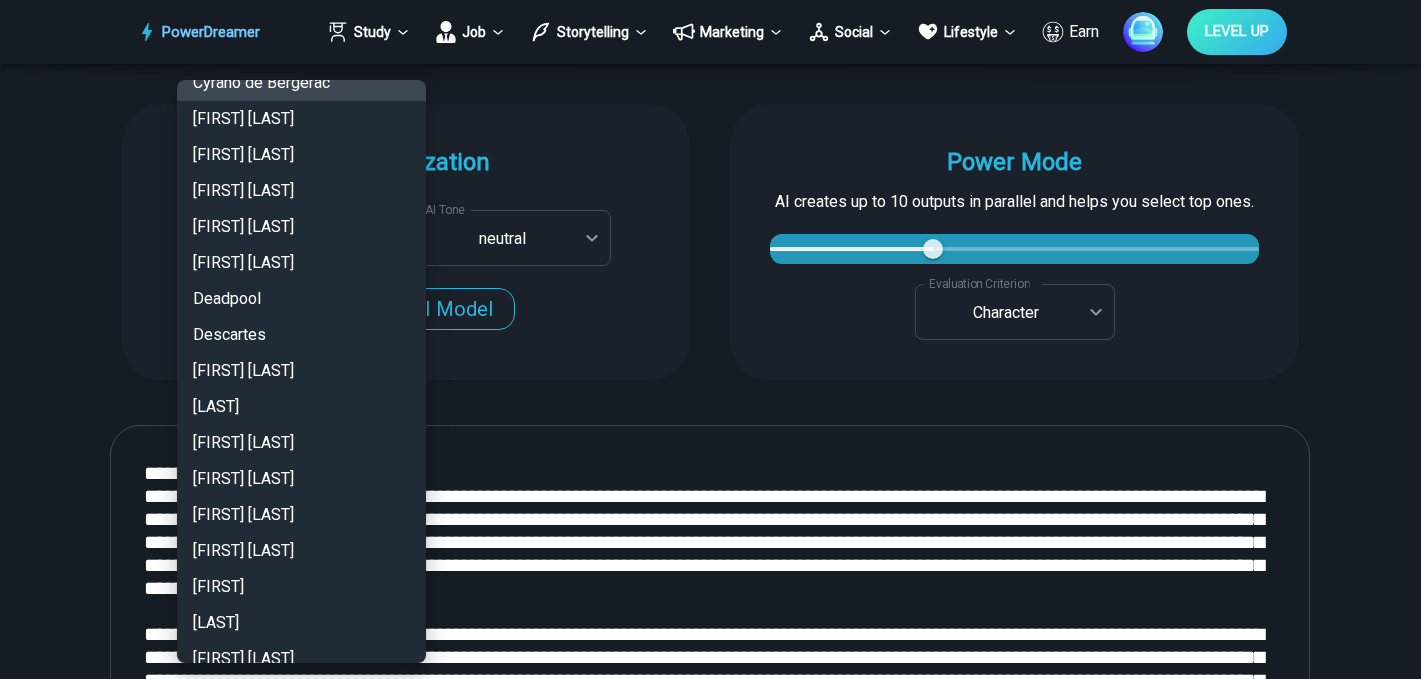 type 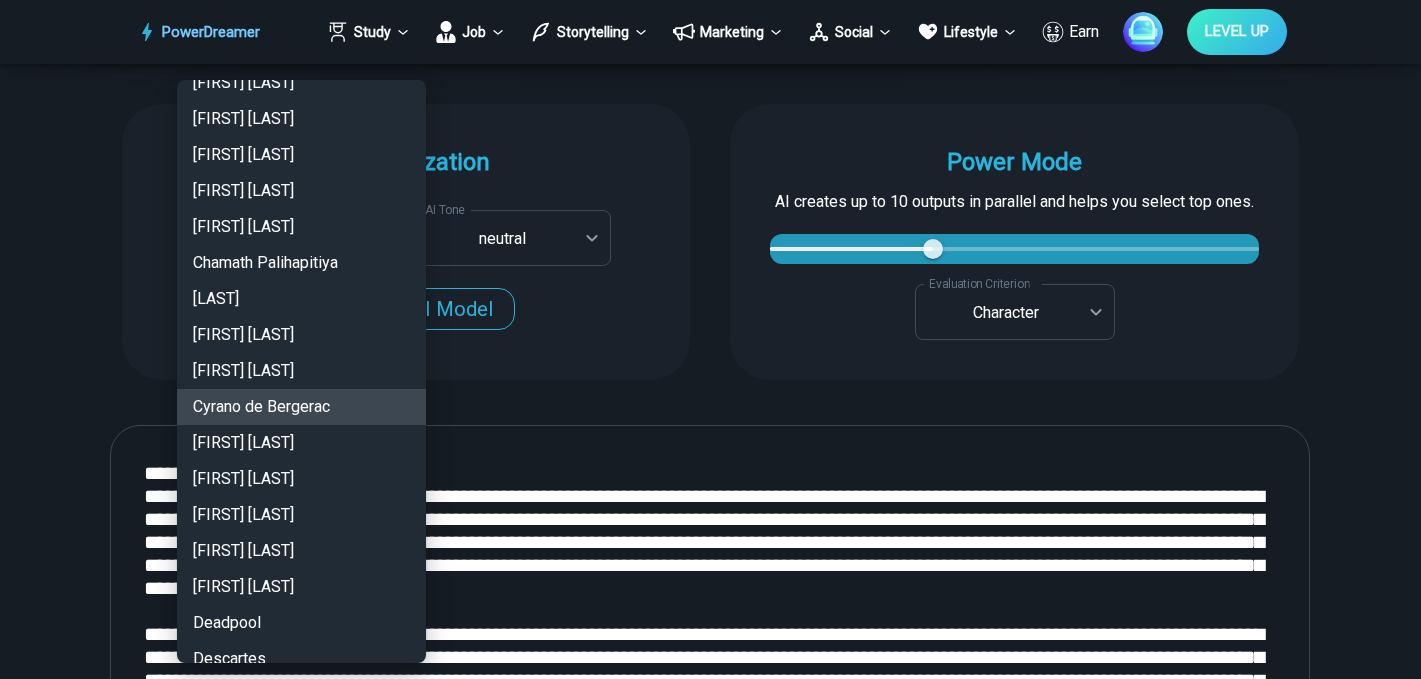 type 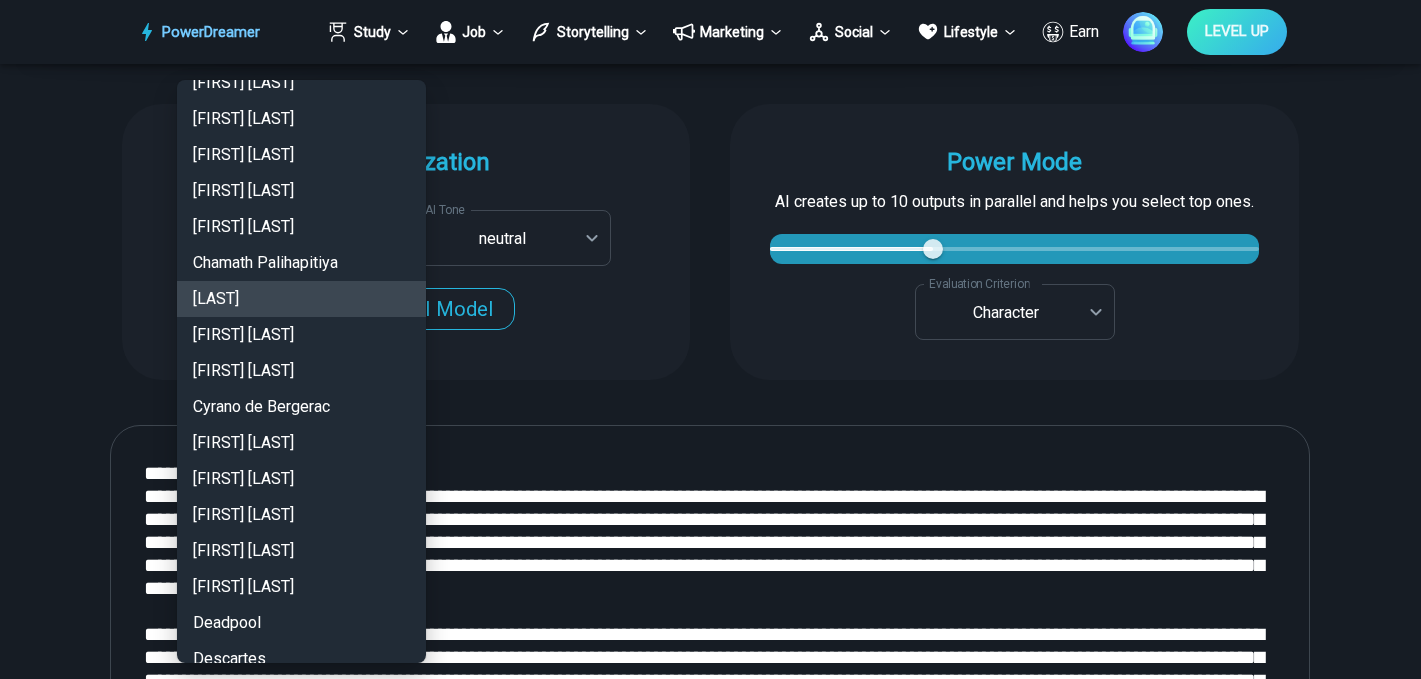 type 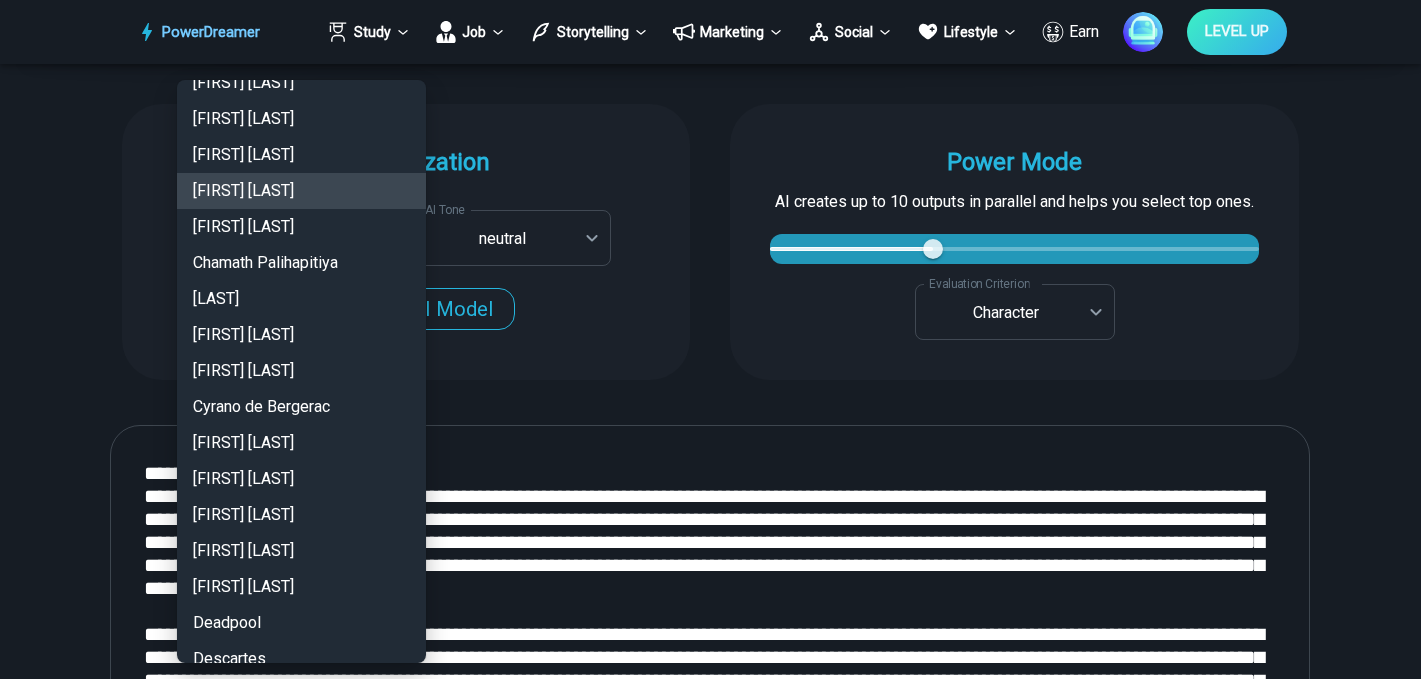 type 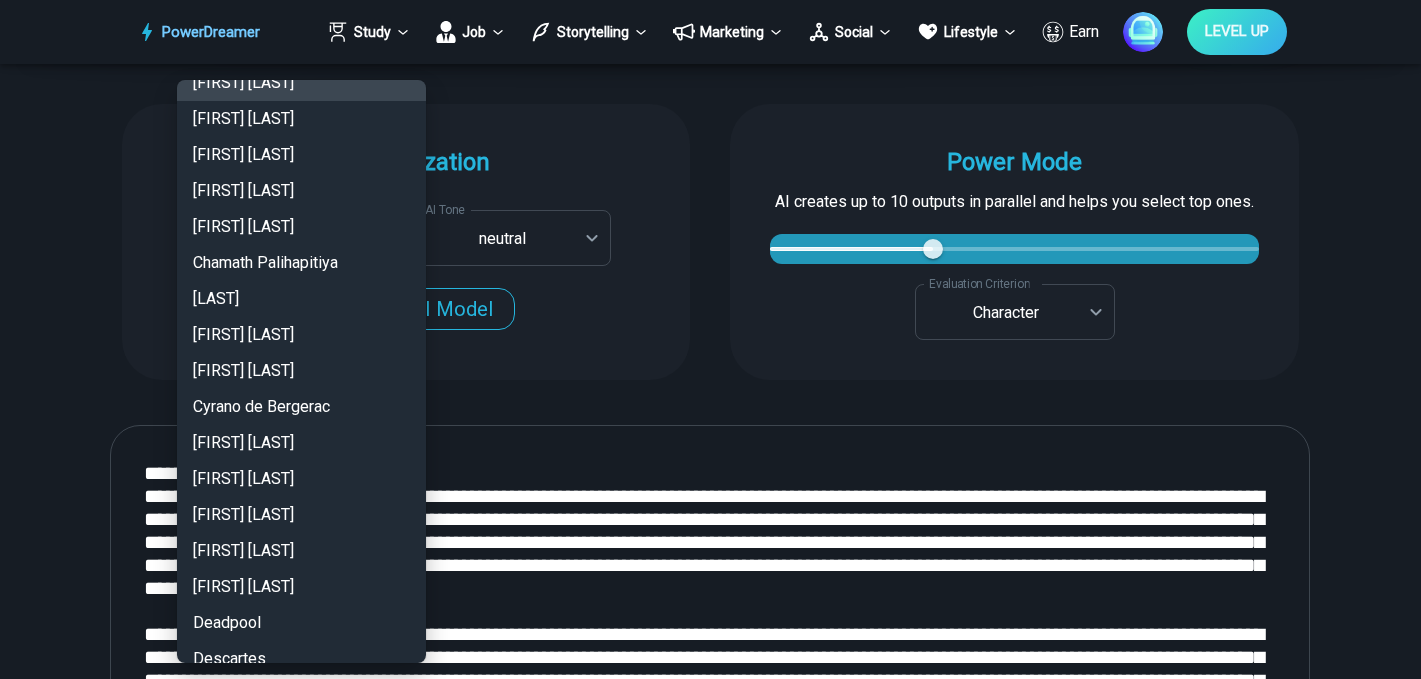 type 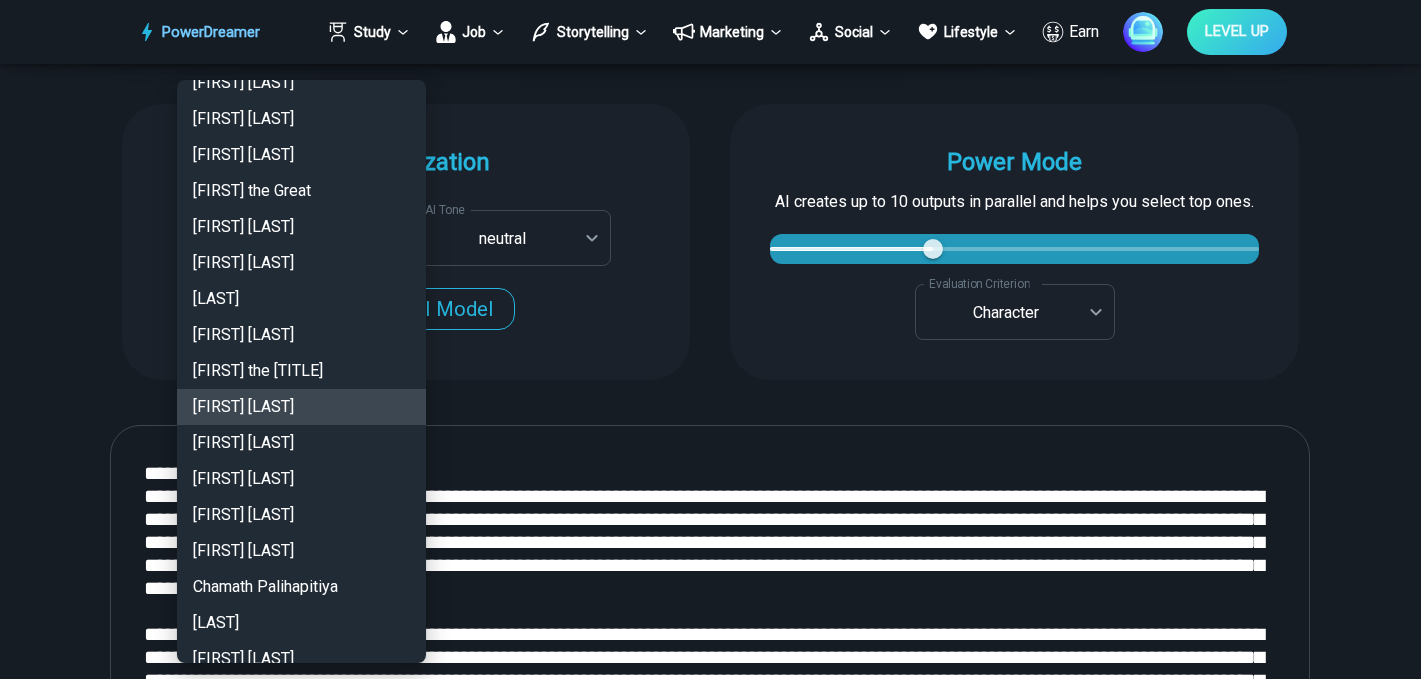 type 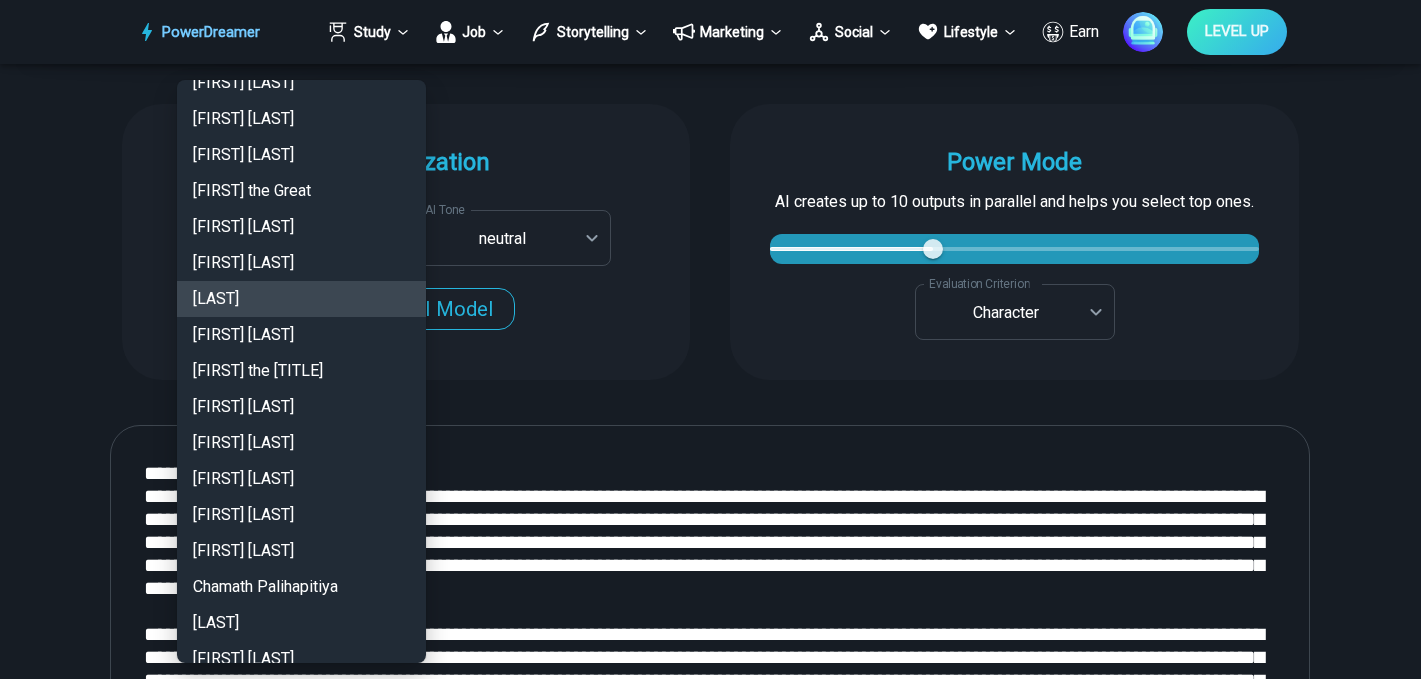 type 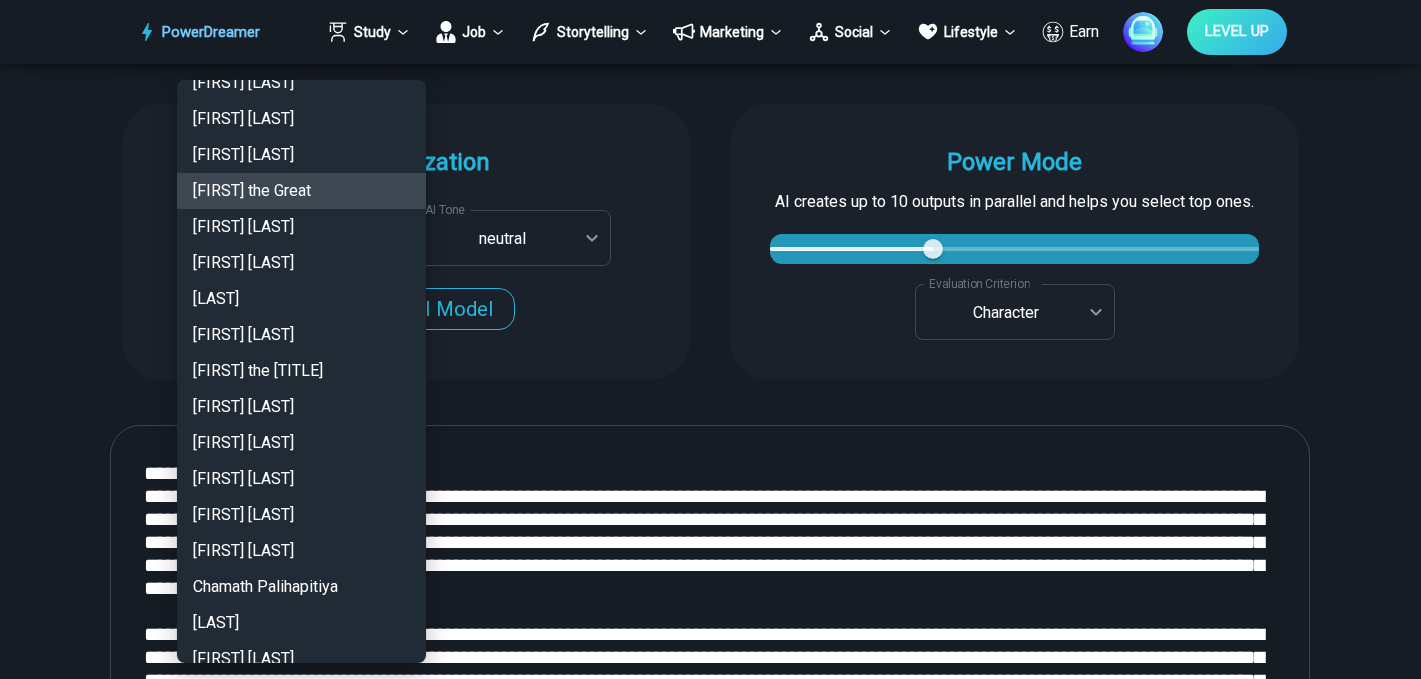 type 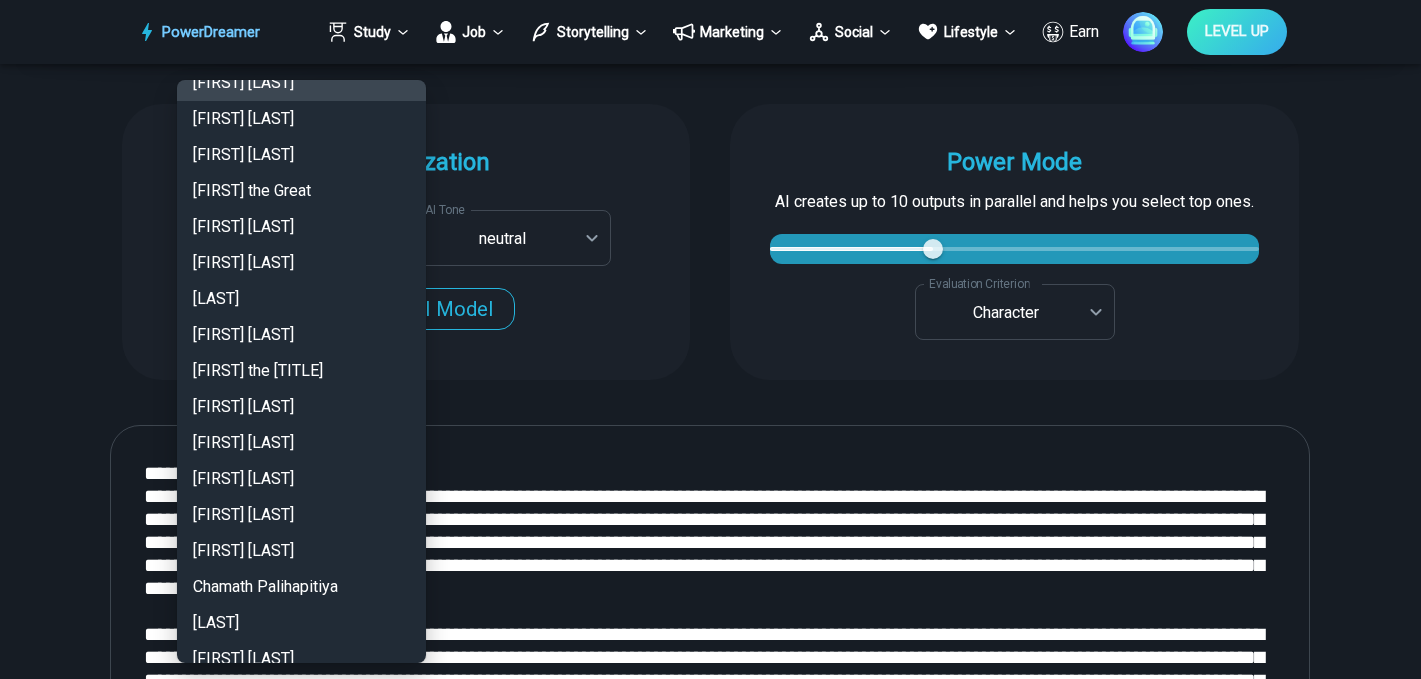 type 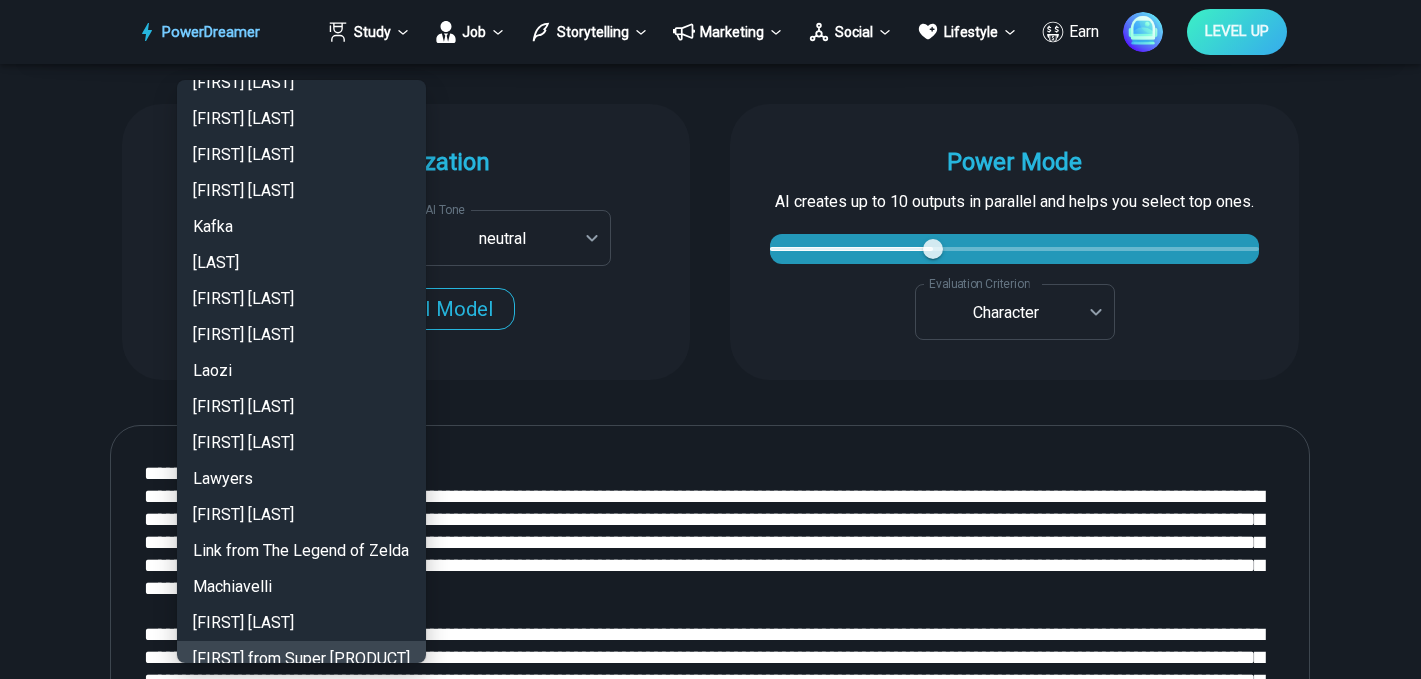 scroll, scrollTop: 2291, scrollLeft: 0, axis: vertical 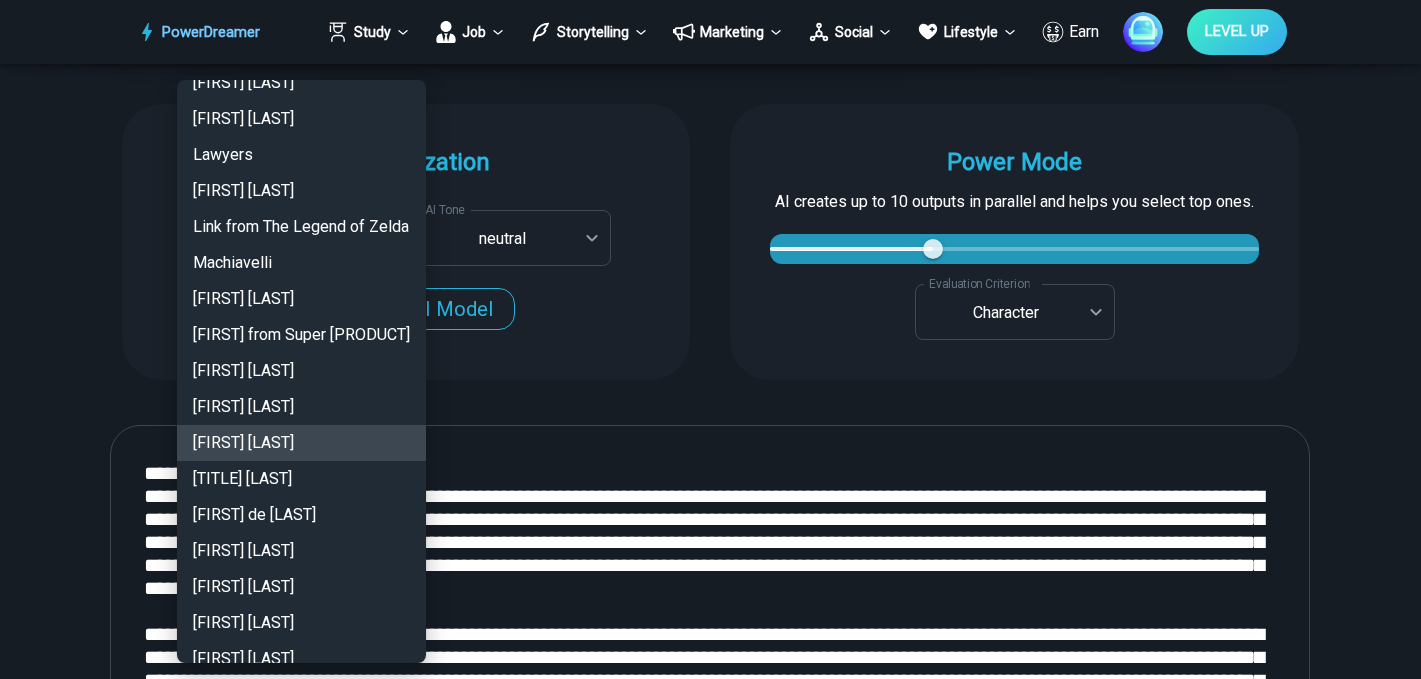 click at bounding box center (710, 339) 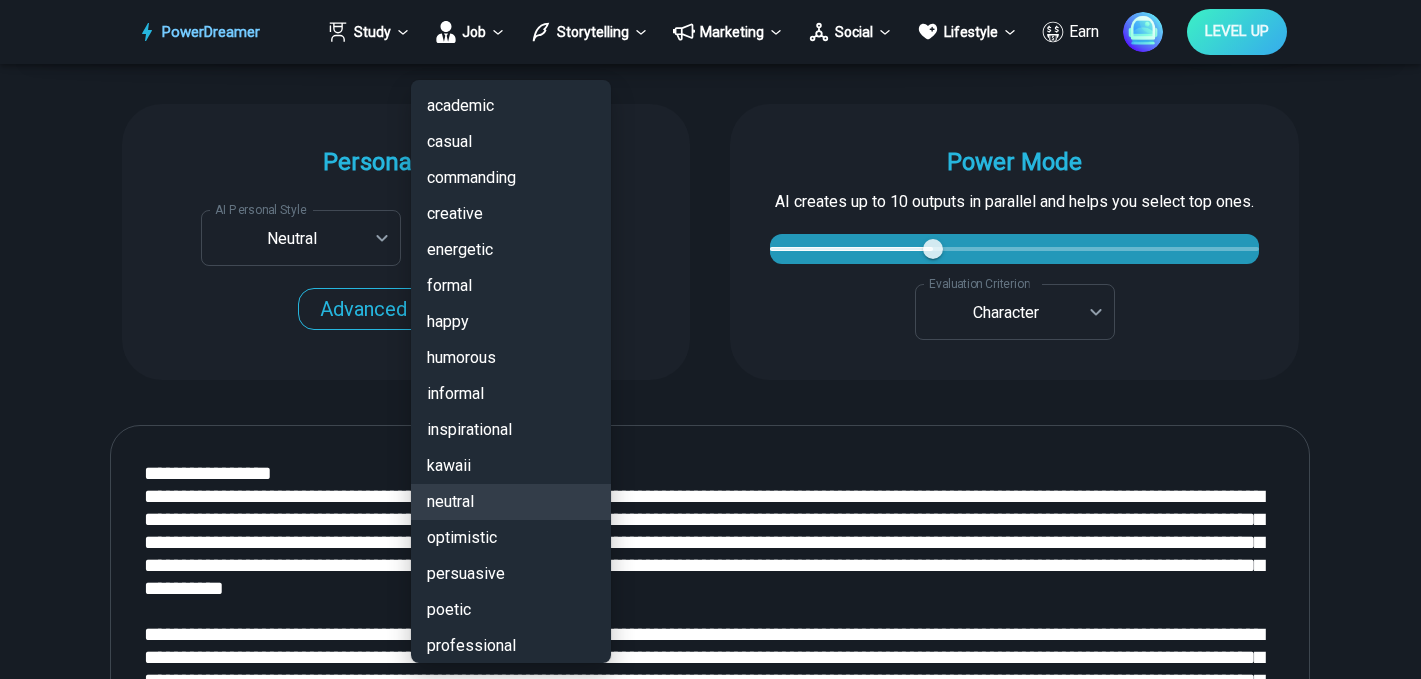 click on "PowerDreamer Study Job Storytelling Marketing Social Lifestyle Earn LEVEL UP AI Email Reply Generator Have AI generate an email reply for you START Faster with PowerDreamer 215,090  AI-Generated Outputs.  60,000+ PowerDreamer Users. PowerDreamer saved me a ton of stress and even more time. Highly recommend. Bailey Vogt is a writer and producer with experience at Morning Rush, Arizona PBS, Metro Weekly and The Washington Times I received a job offer today that your awesome website helped me get. Thank you! I will be singing your praises. Matt S. signed up to PowerDreamer November 30th 2023 and received his job offer February 1st 2024 Absolutely love this program!! I'm usually hesitant to pay for anything without being able to try it for free first. However, I was desperate to get resume writing help and this program far exceeded my expectations! I have been telling anyone I know looking for a job to try it. Maura Duffy Tyler D., Product Manager in E-Commerce Kyle Kimball Alix Harvey Jess B. Personalization Age" at bounding box center (710, 545) 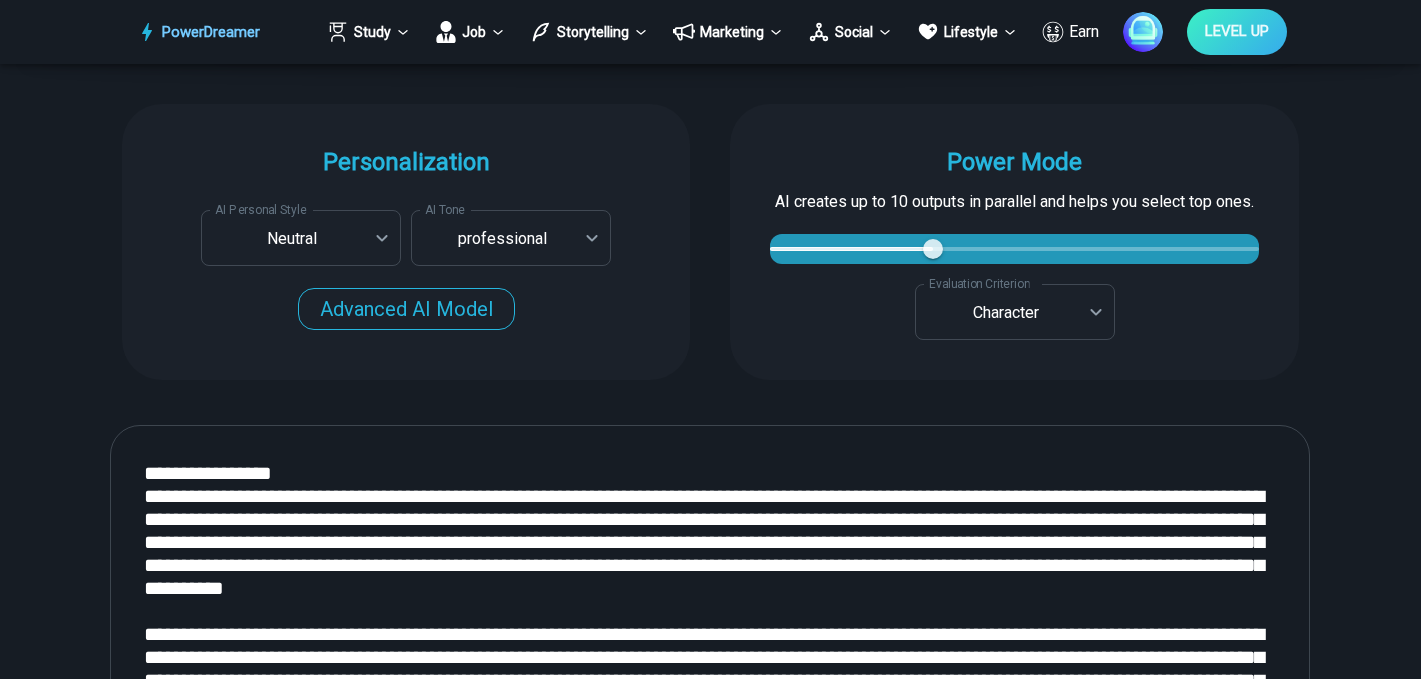 click on "**********" at bounding box center [710, 242] 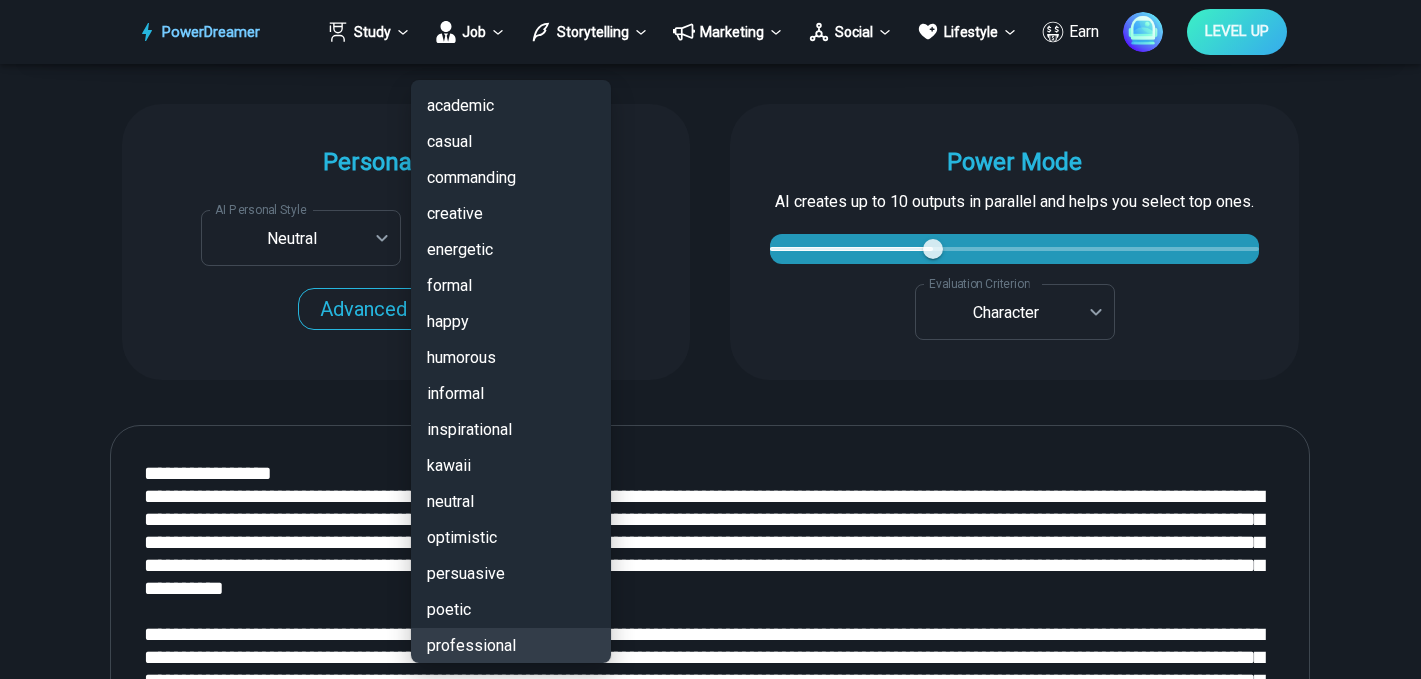 click on "PowerDreamer Study Job Storytelling Marketing Social Lifestyle Earn LEVEL UP AI Email Reply Generator Have AI generate an email reply for you START Faster with PowerDreamer 215,090  AI-Generated Outputs.  60,000+ PowerDreamer Users. PowerDreamer saved me a ton of stress and even more time. Highly recommend. Bailey Vogt is a writer and producer with experience at Morning Rush, Arizona PBS, Metro Weekly and The Washington Times I received a job offer today that your awesome website helped me get. Thank you! I will be singing your praises. Matt S. signed up to PowerDreamer November 30th 2023 and received his job offer February 1st 2024 Absolutely love this program!! I'm usually hesitant to pay for anything without being able to try it for free first. However, I was desperate to get resume writing help and this program far exceeded my expectations! I have been telling anyone I know looking for a job to try it. Maura Duffy Tyler D., Product Manager in E-Commerce Kyle Kimball Alix Harvey Jess B. Personalization Age" at bounding box center (710, 545) 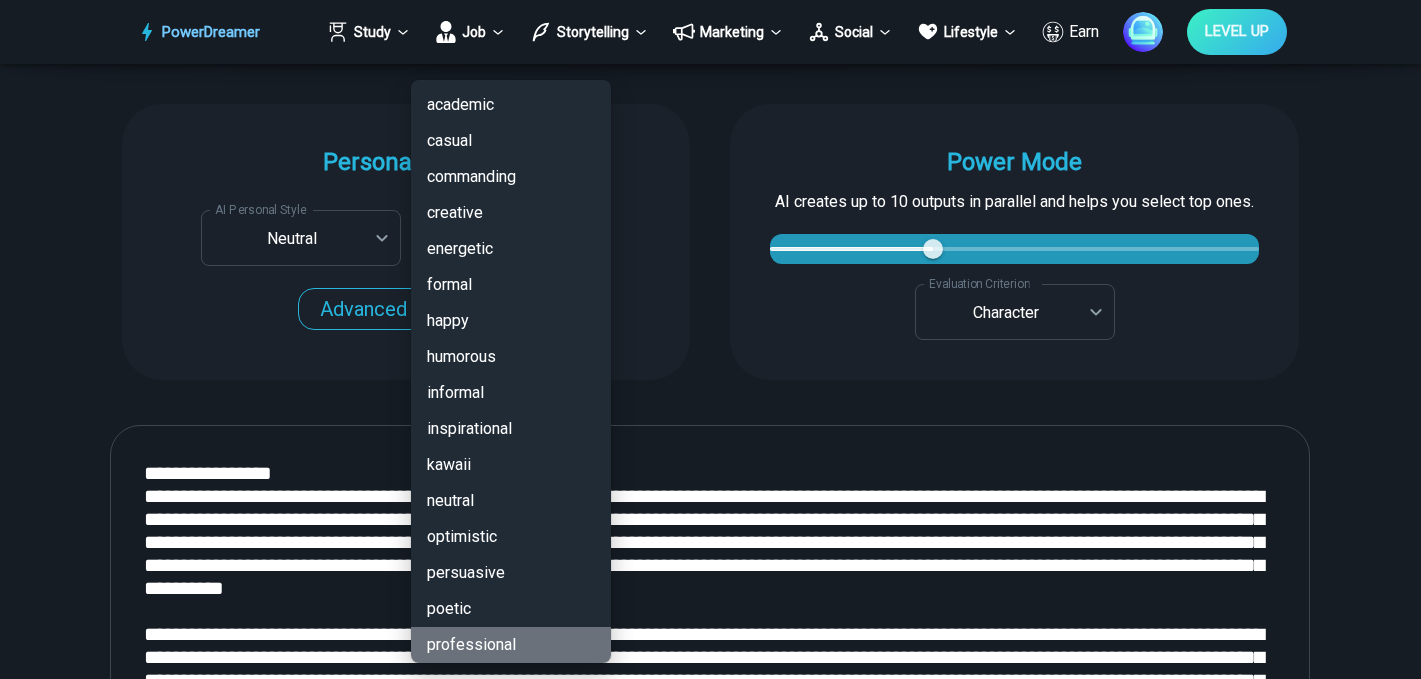 click on "professional" at bounding box center (511, 645) 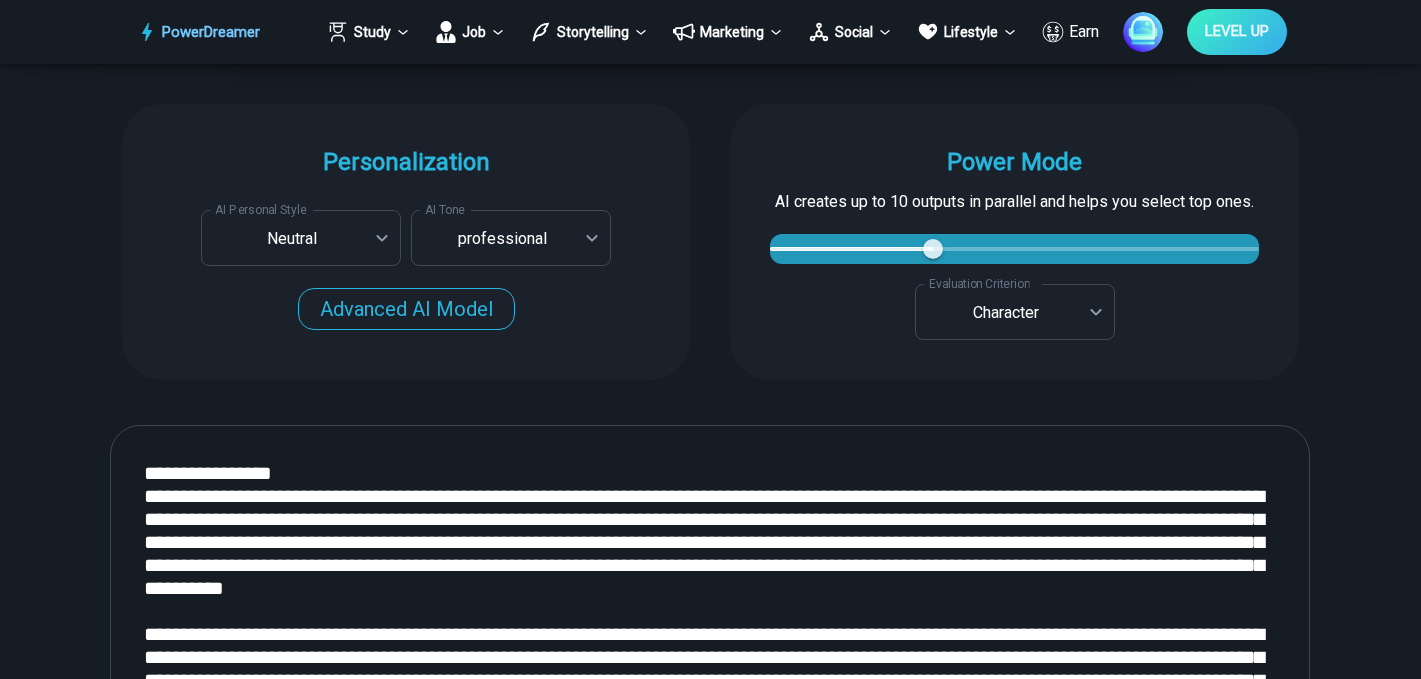 click on "**********" at bounding box center [710, 1098] 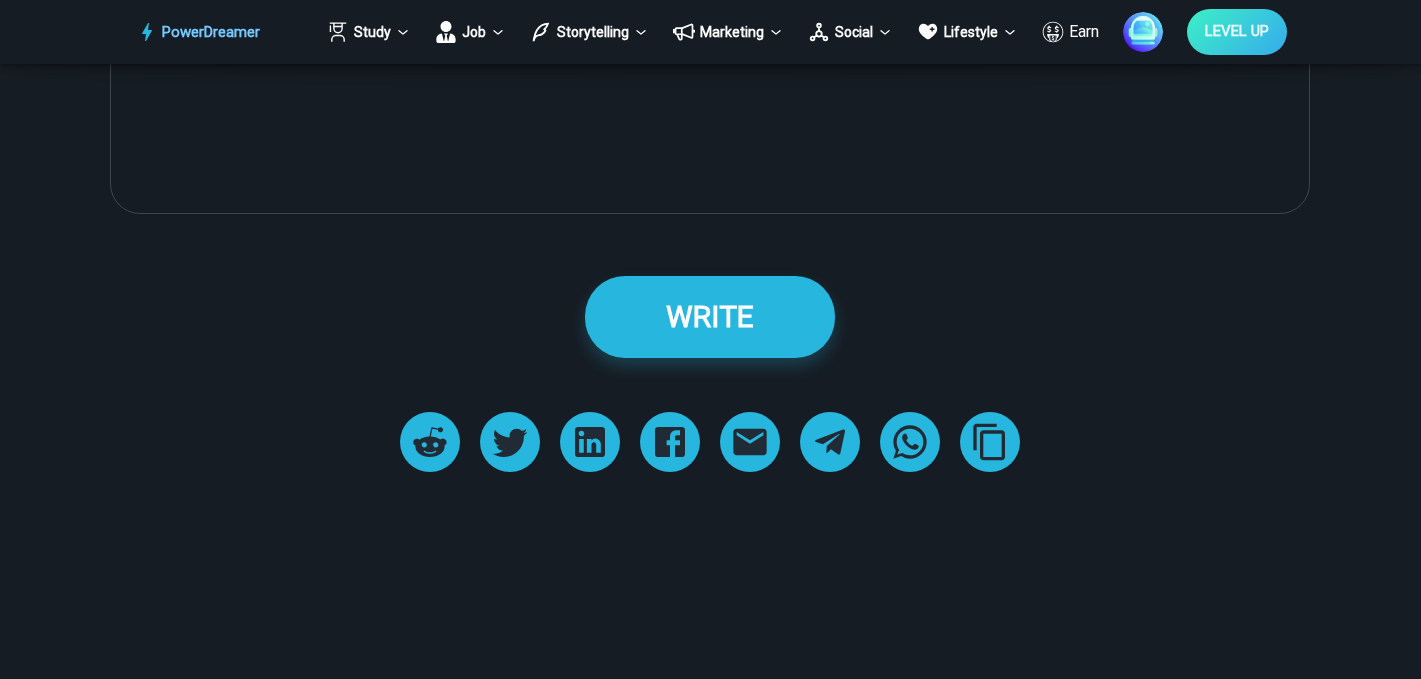 scroll, scrollTop: 2641, scrollLeft: 0, axis: vertical 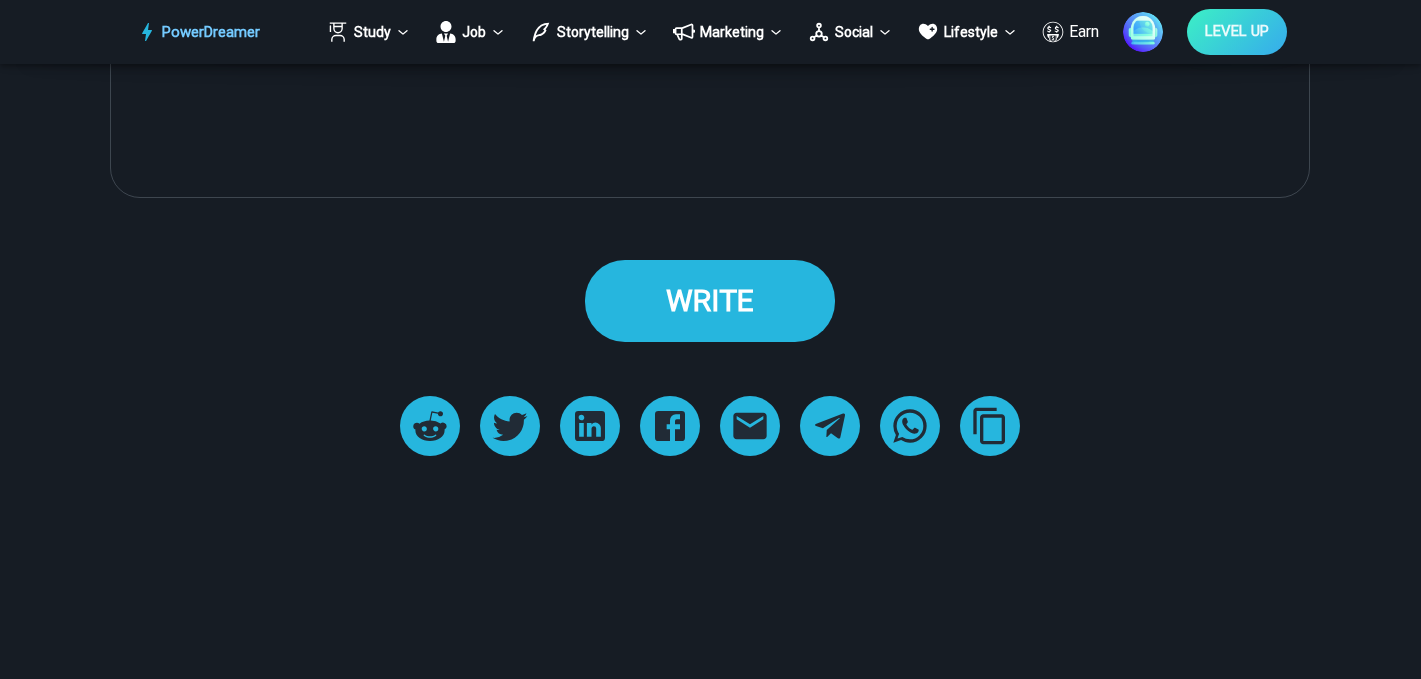 click on "WRITE" at bounding box center (710, 300) 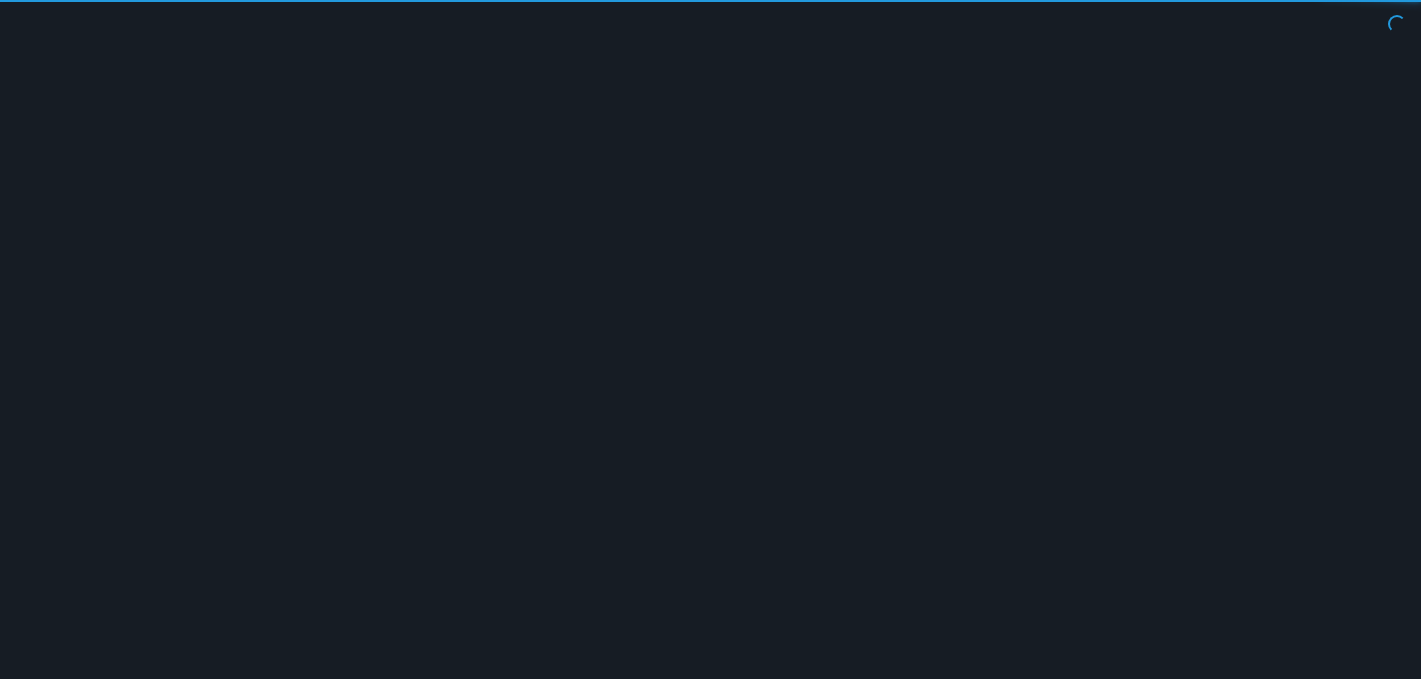 scroll, scrollTop: 0, scrollLeft: 0, axis: both 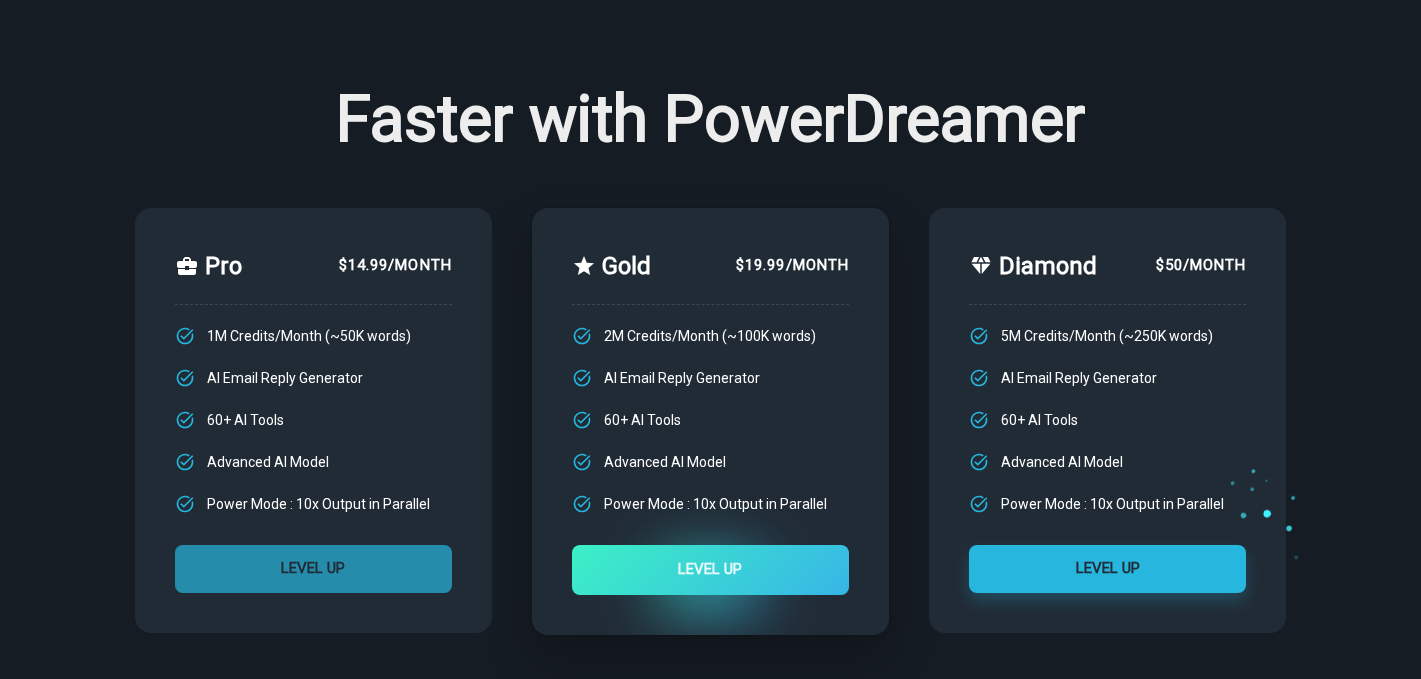 click on "LEVEL UP" at bounding box center (313, 569) 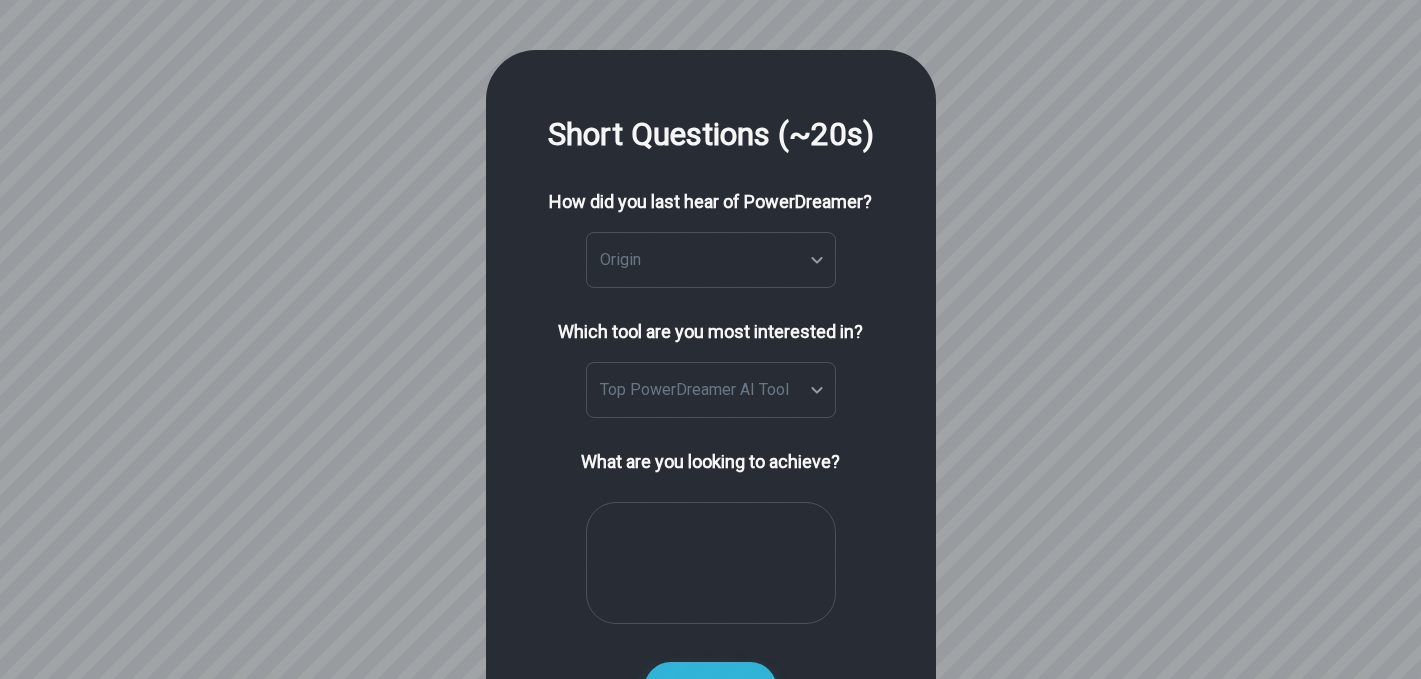 scroll, scrollTop: 0, scrollLeft: 0, axis: both 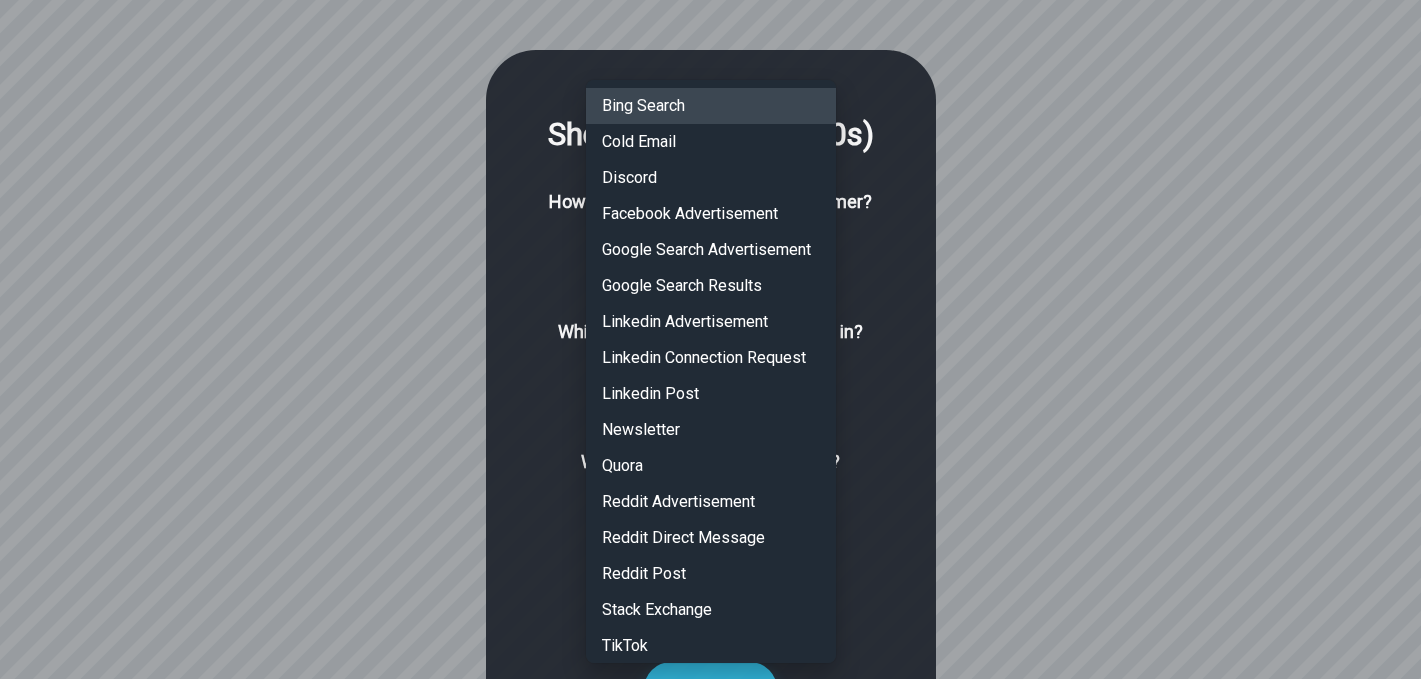 click on "Short Questions (~20s) How did you last hear of PowerDreamer? Origin ​ Origin In which subreddit? Subreddit Subreddit Specify In which Discord community? Which search terms did you use? Which newsletter? Link to the page/post Link to the video Which email address reached out to you? What is your current or last job title? Who reached out to you? Specify Specify Which tool are you most interested in? Top PowerDreamer AI Tool ​ Top PowerDreamer AI Tool What are you looking to achieve? * ​ SUBMIT
Notice at collection
Your Privacy Choices
Your consent preferences for tracking technologies Bing Search Cold Email Discord Facebook Advertisement Google Search Advertisement Google Search Results Linkedin Advertisement Linkedin Connection Request Linkedin Post Newsletter Quora Reddit Advertisement Reddit Direct Message Reddit Post Stack Exchange TikTok Twitter/X Advertisement Twitter/X Post Youtube Other" at bounding box center (710, 423) 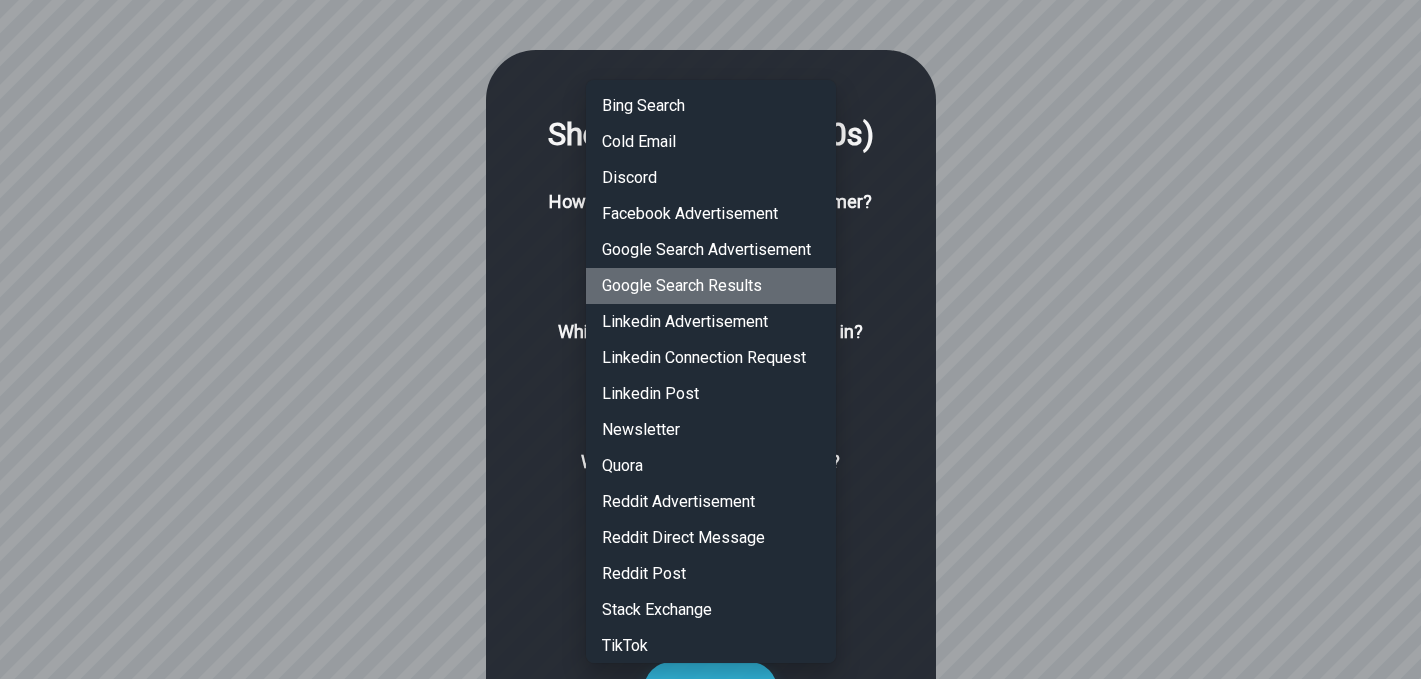 click on "Google Search Results" at bounding box center (711, 286) 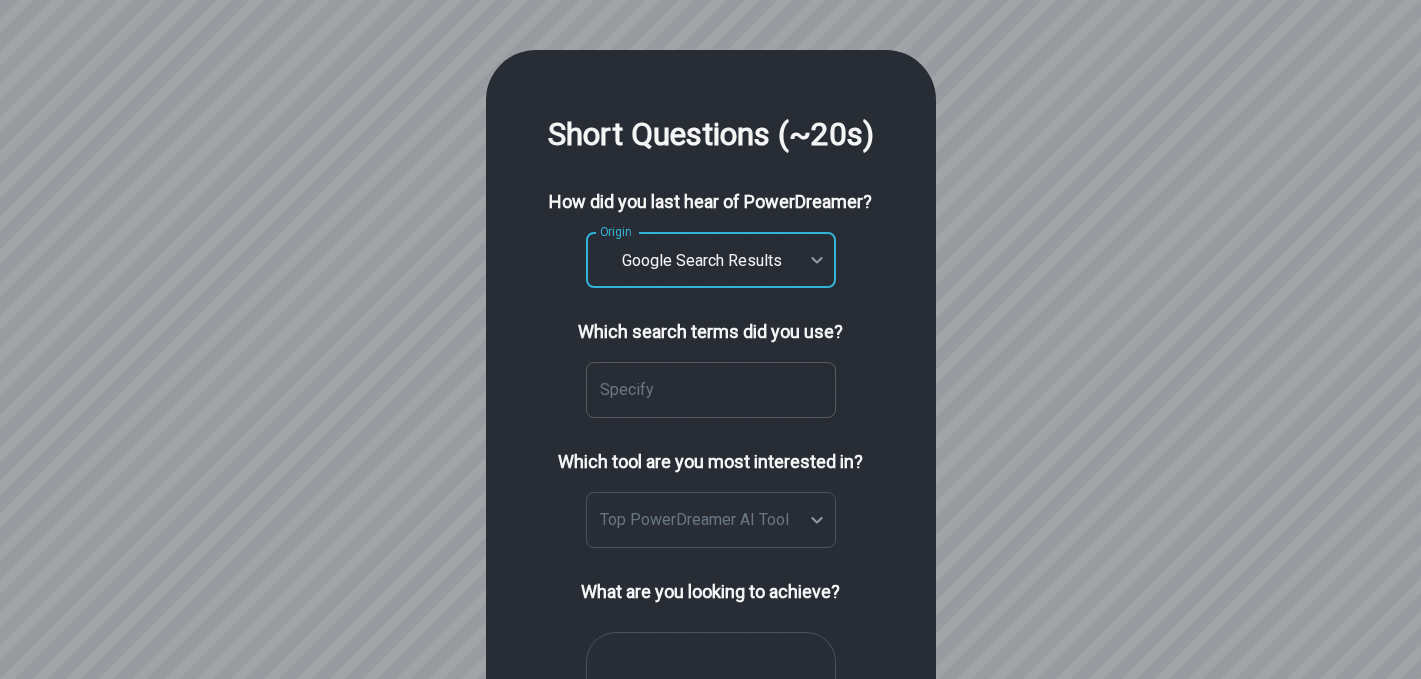click on "Specify" at bounding box center (711, 390) 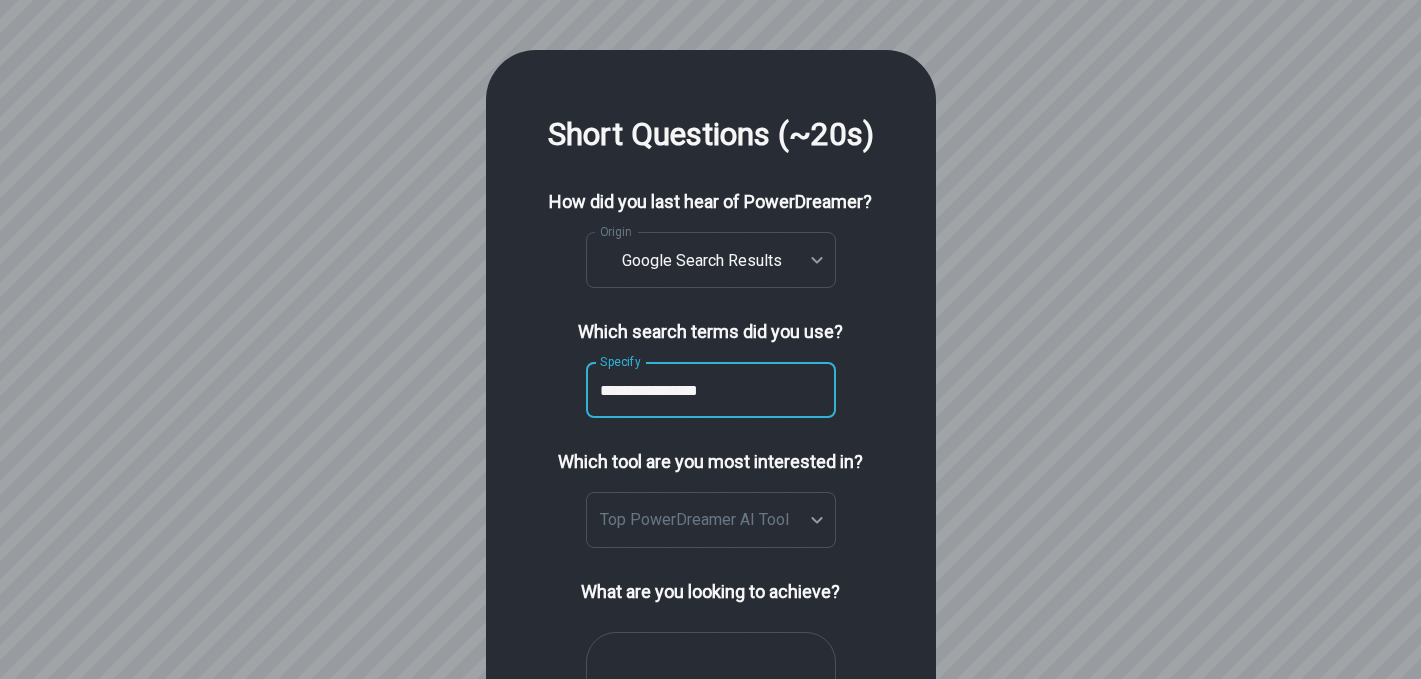 type on "**********" 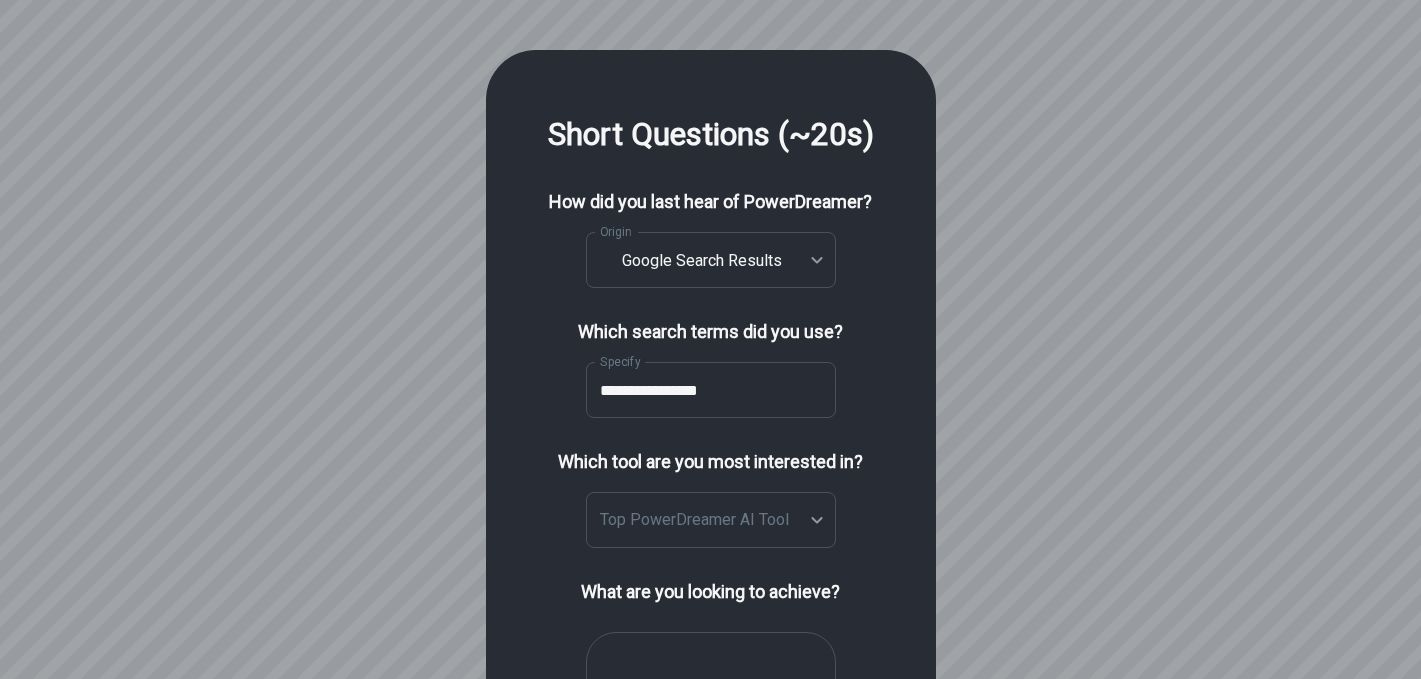 click on "**********" at bounding box center [711, 448] 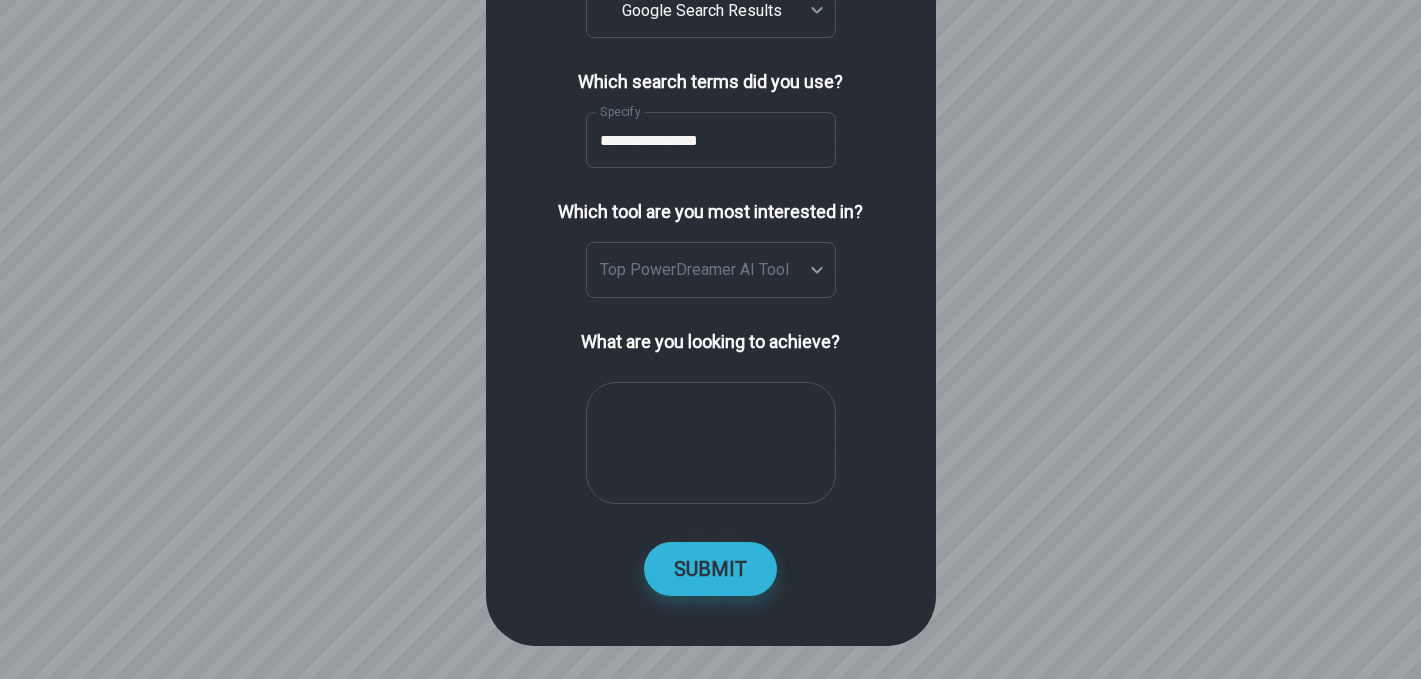 scroll, scrollTop: 297, scrollLeft: 0, axis: vertical 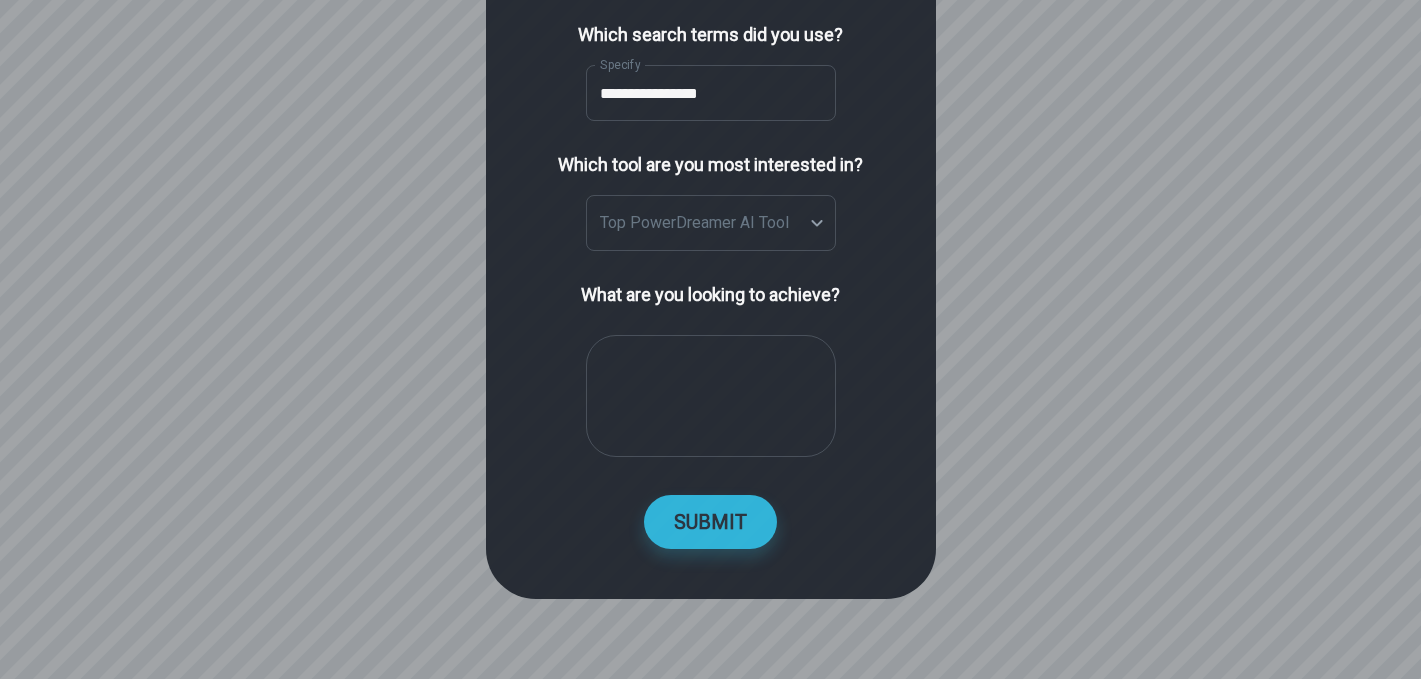 click on "* ​" at bounding box center (711, 396) 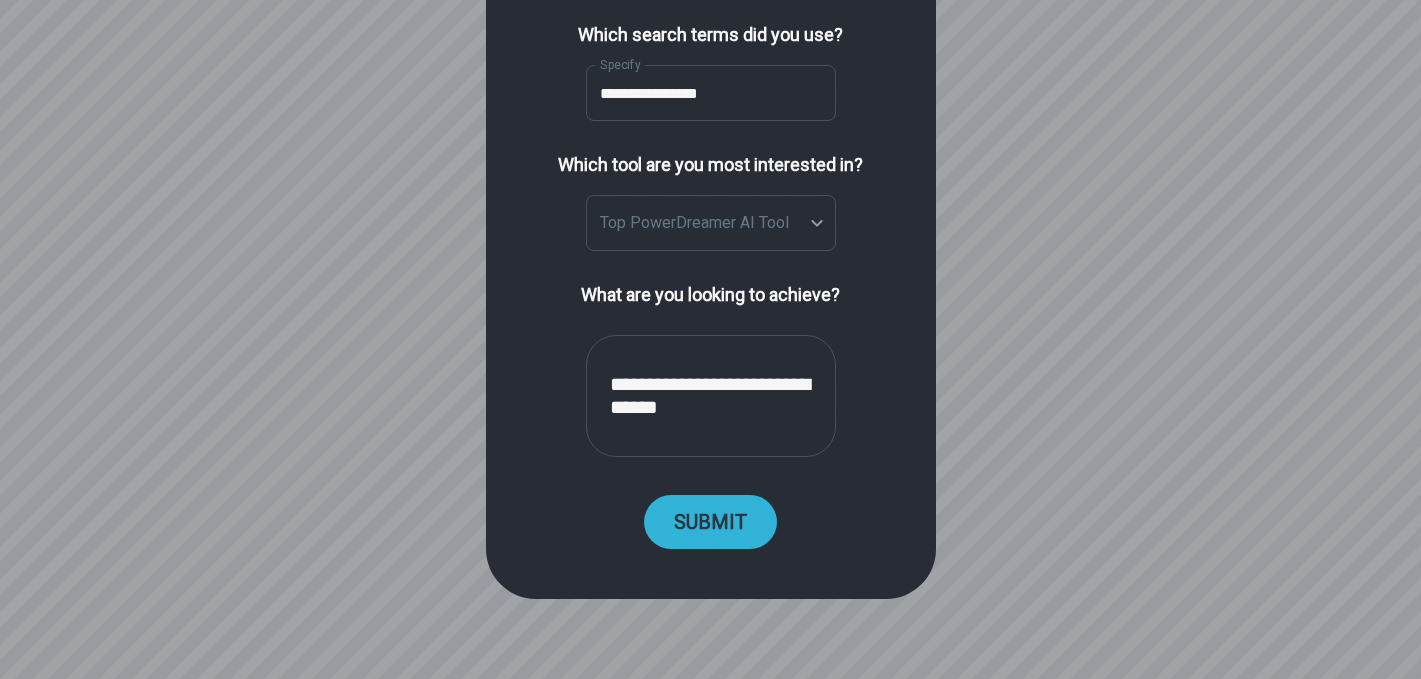 type on "**********" 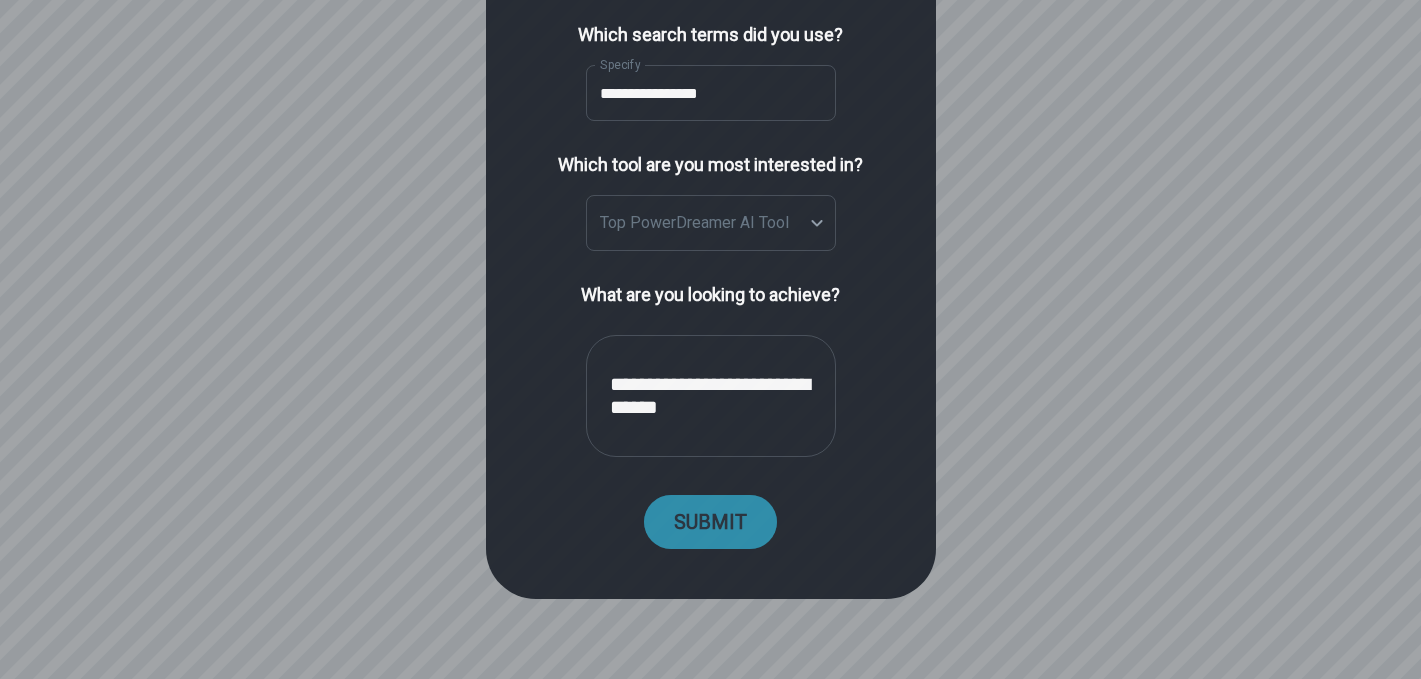 click on "SUBMIT" at bounding box center [710, 522] 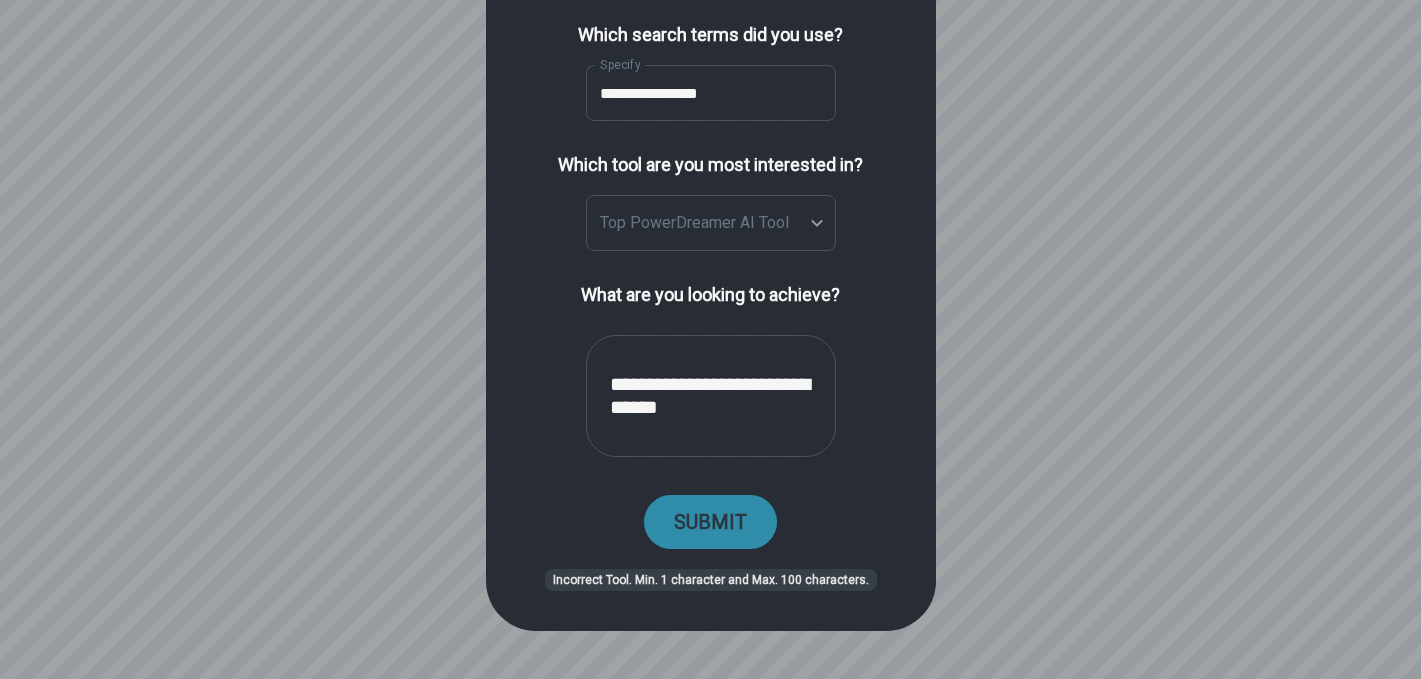 click on "SUBMIT" at bounding box center (710, 522) 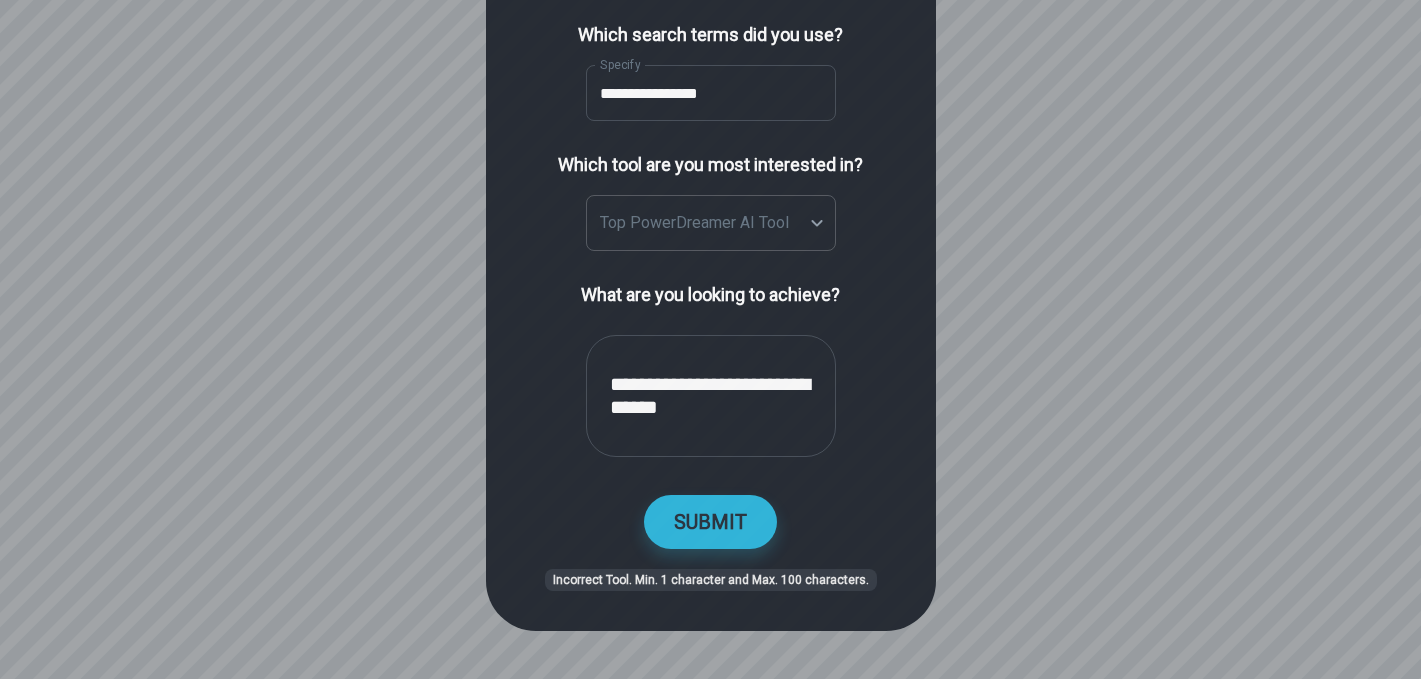 click on "**********" at bounding box center [710, 207] 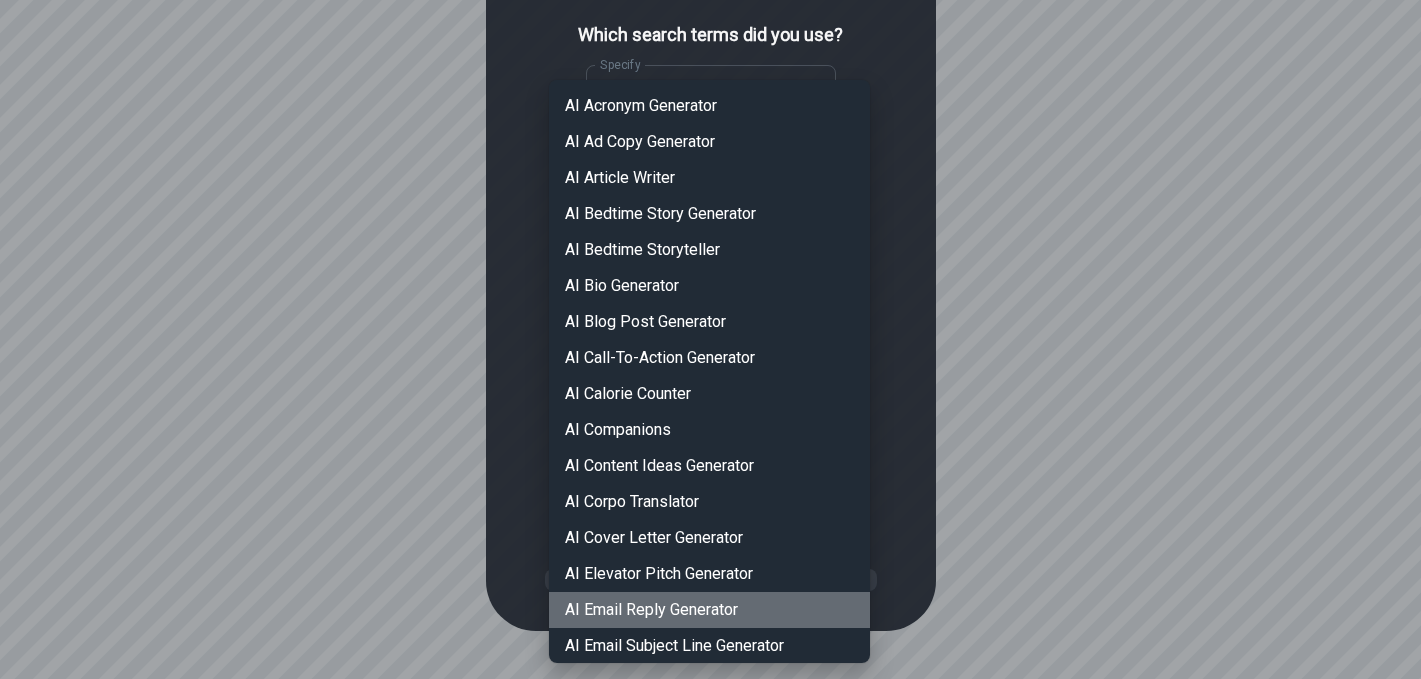 click on "AI Email Reply Generator" at bounding box center (709, 610) 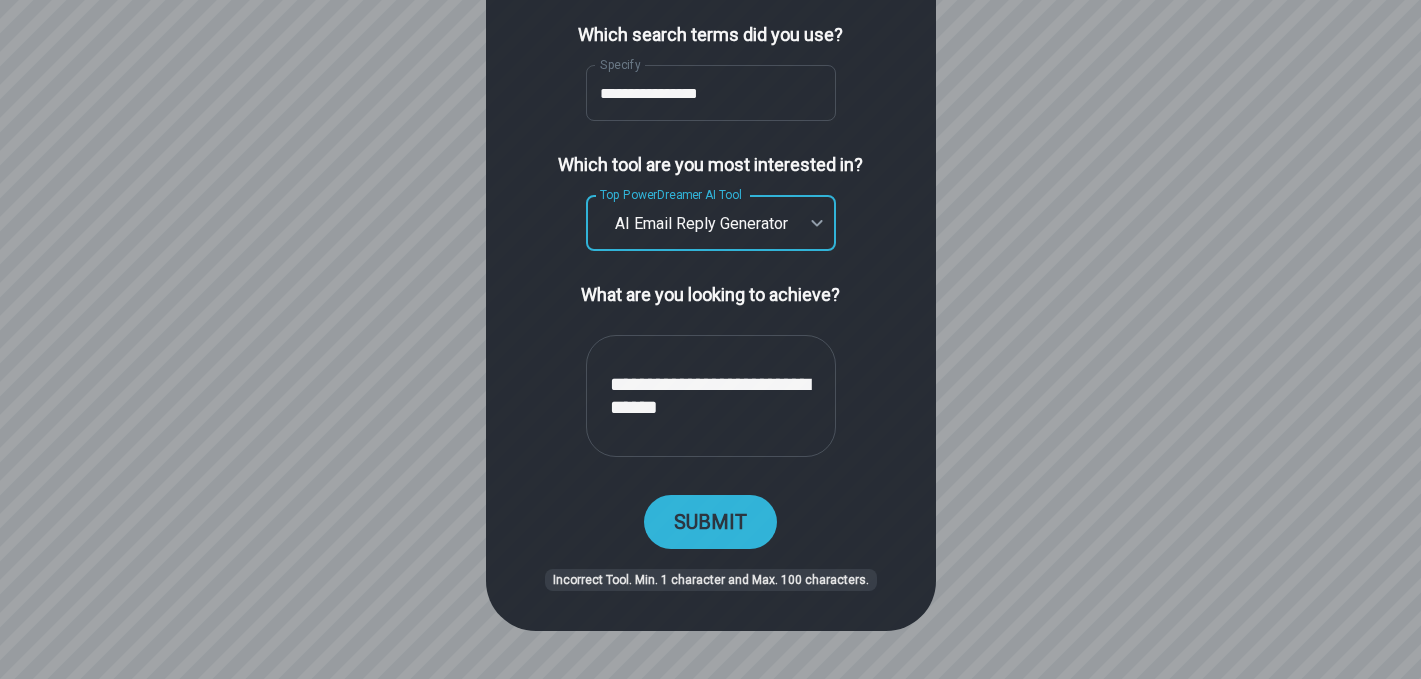 click on "SUBMIT" at bounding box center [710, 522] 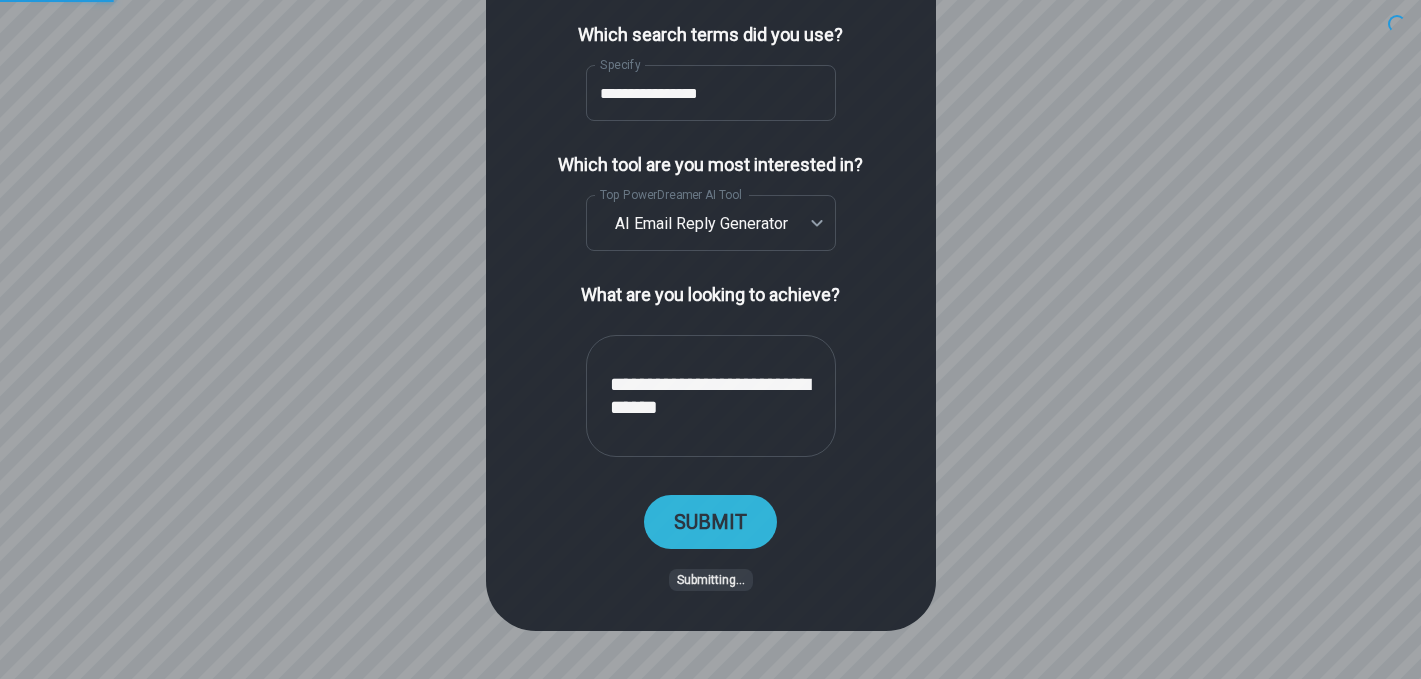 scroll, scrollTop: 0, scrollLeft: 0, axis: both 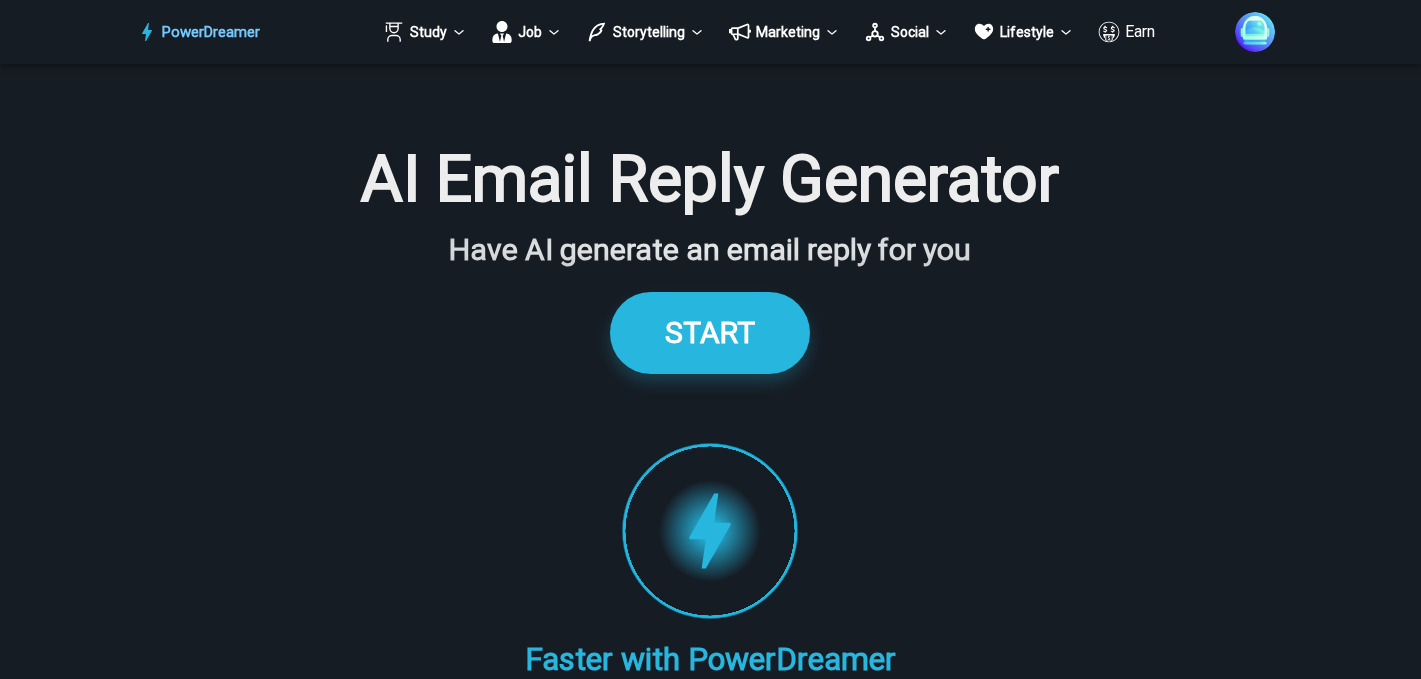 click on "AI Email Reply Generator Have AI generate an email reply for you START Faster with PowerDreamer 215,090  AI-Generated Outputs.  60,000+ PowerDreamer Users. PowerDreamer saved me a ton of stress and even more time. Highly recommend. [NAME] [LAST] is a writer and producer with experience at Morning Rush, Arizona PBS, Metro Weekly and The Washington Times I received a job offer today that your awesome website helped me get. Thank you! I will be singing your praises. [NAME] [LAST]. signed up to PowerDreamer [DATE] and received his job offer [DATE] Absolutely love this program!! I'm usually hesitant to pay for anything without being able to try it for free first. However, I was desperate to get resume writing help and this program far exceeded my expectations! I have been telling anyone I know looking for a job to try it. [NAME] [LAST] [NAME] [LAST], Product Manager in E-Commerce [NAME] [LAST] [NAME] [LAST] Made the job hunting process so easy! [NAME] [LAST], Software Engineer [NAME] [LAST]." at bounding box center [710, 1010] 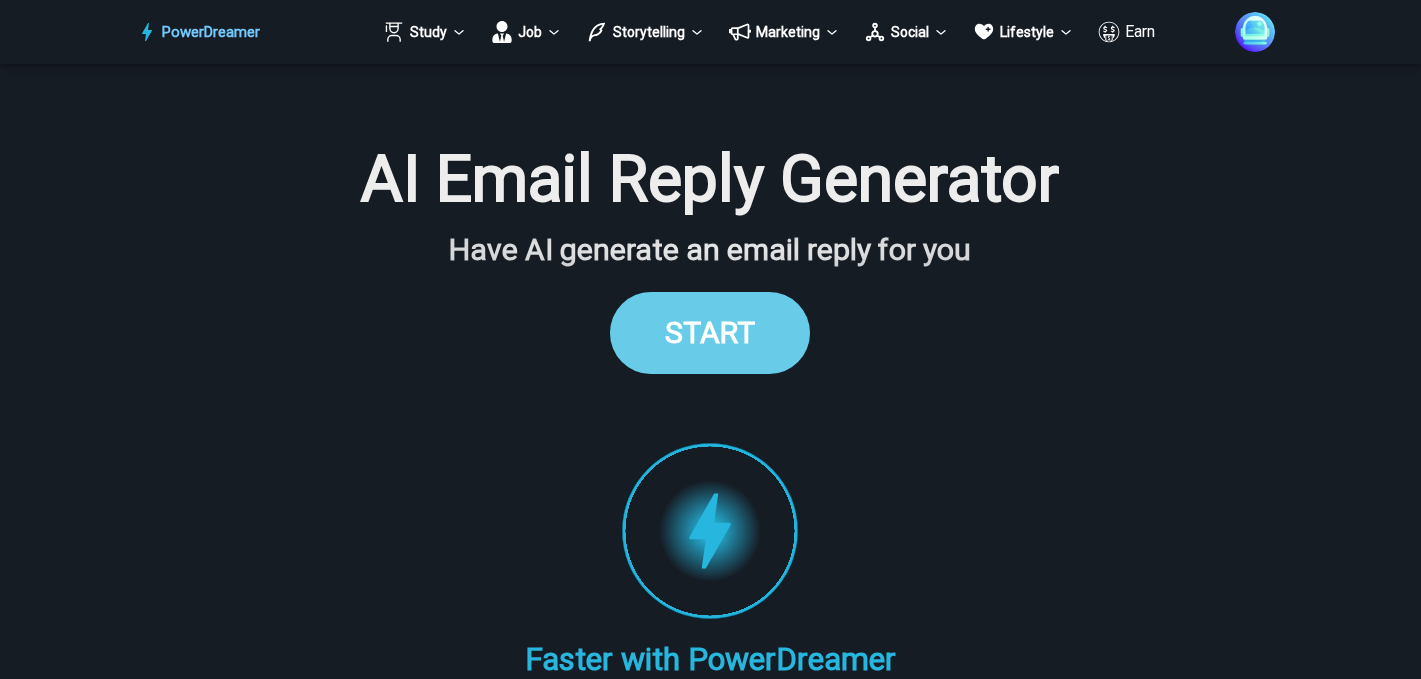 click on "START" at bounding box center [710, 332] 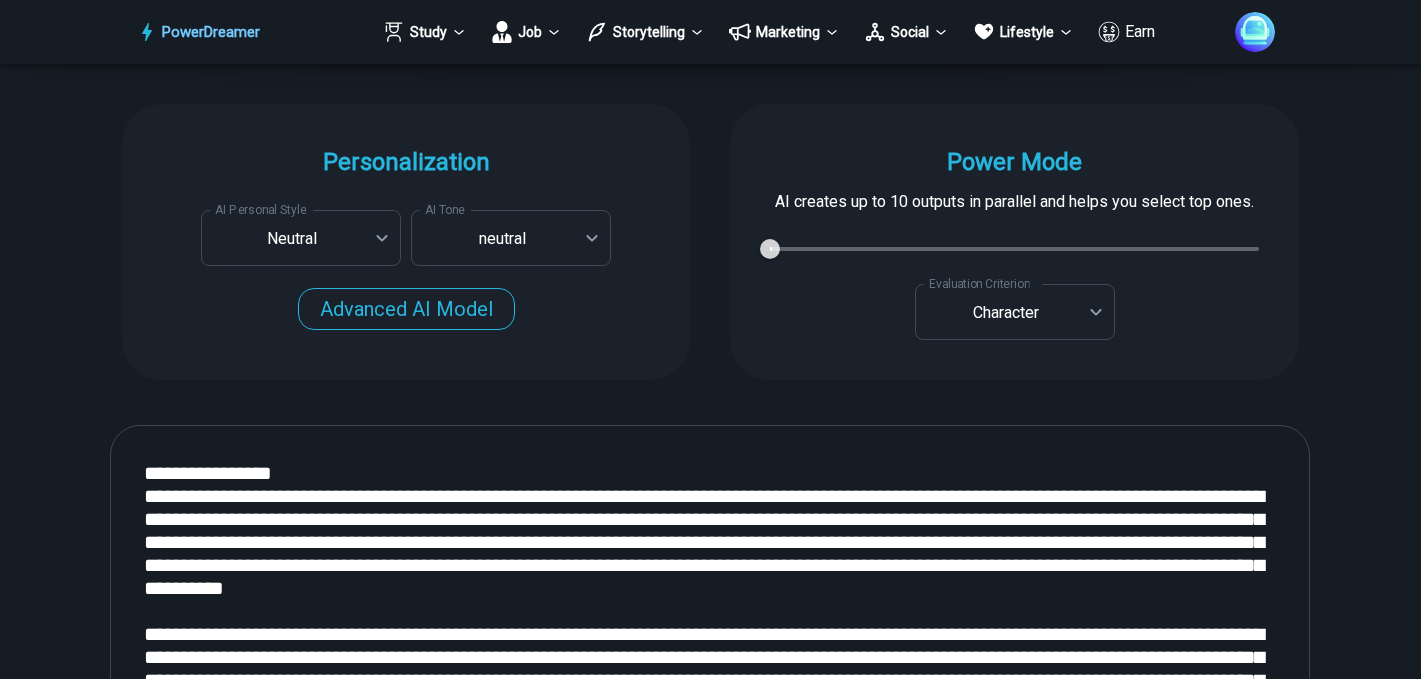 click on "**********" at bounding box center (710, 1098) 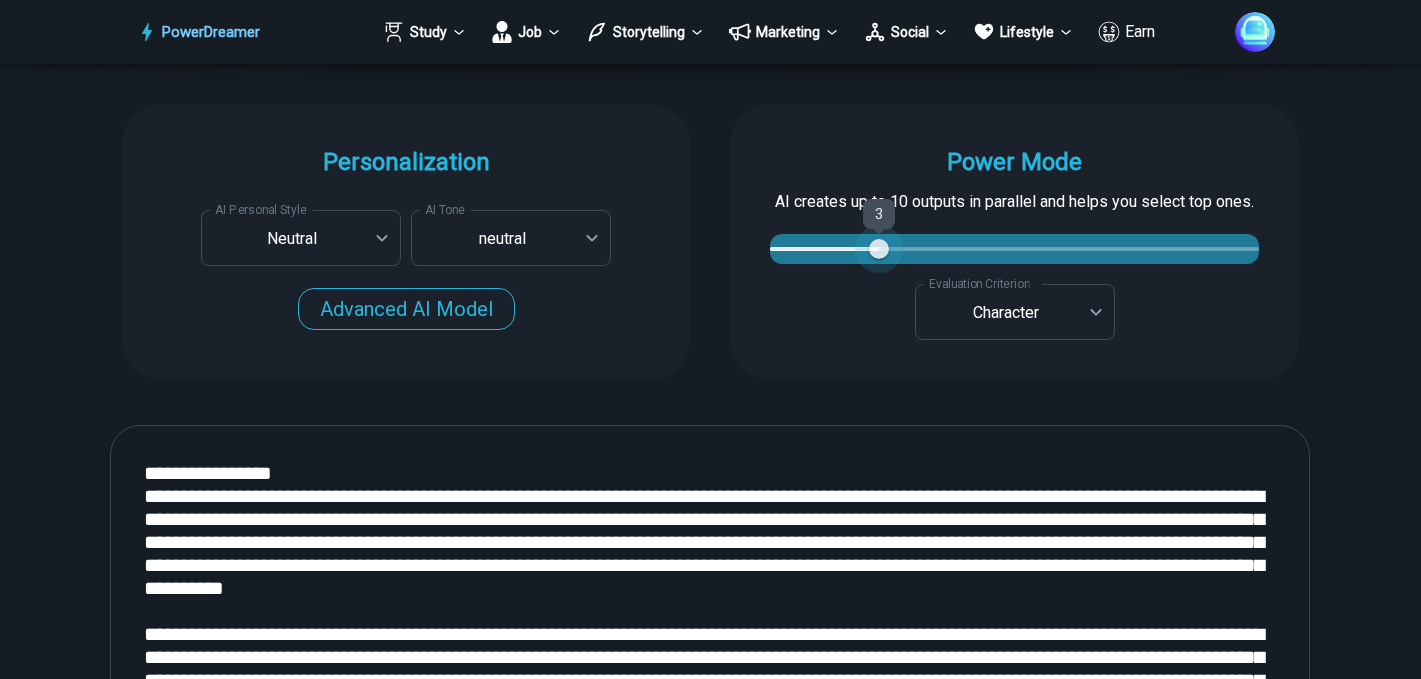 click on "3" at bounding box center (1014, 249) 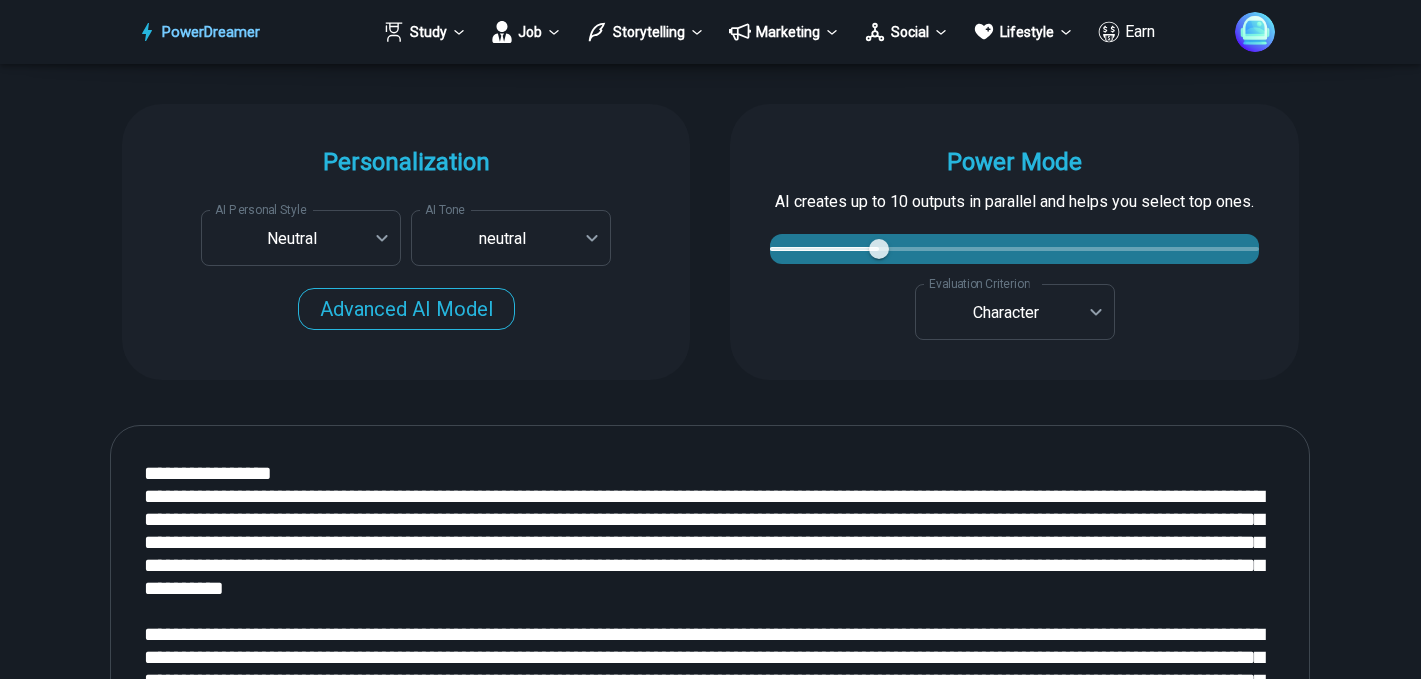 type on "*" 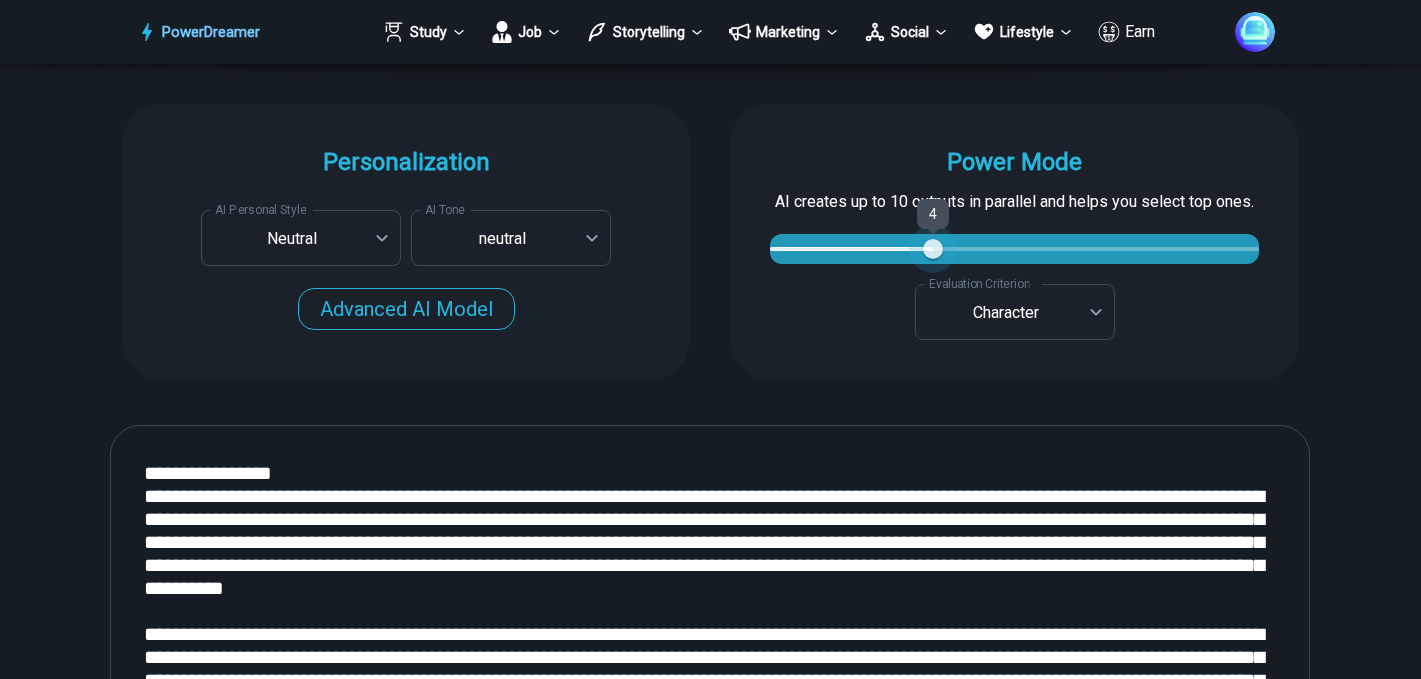 click on "4" at bounding box center (1014, 249) 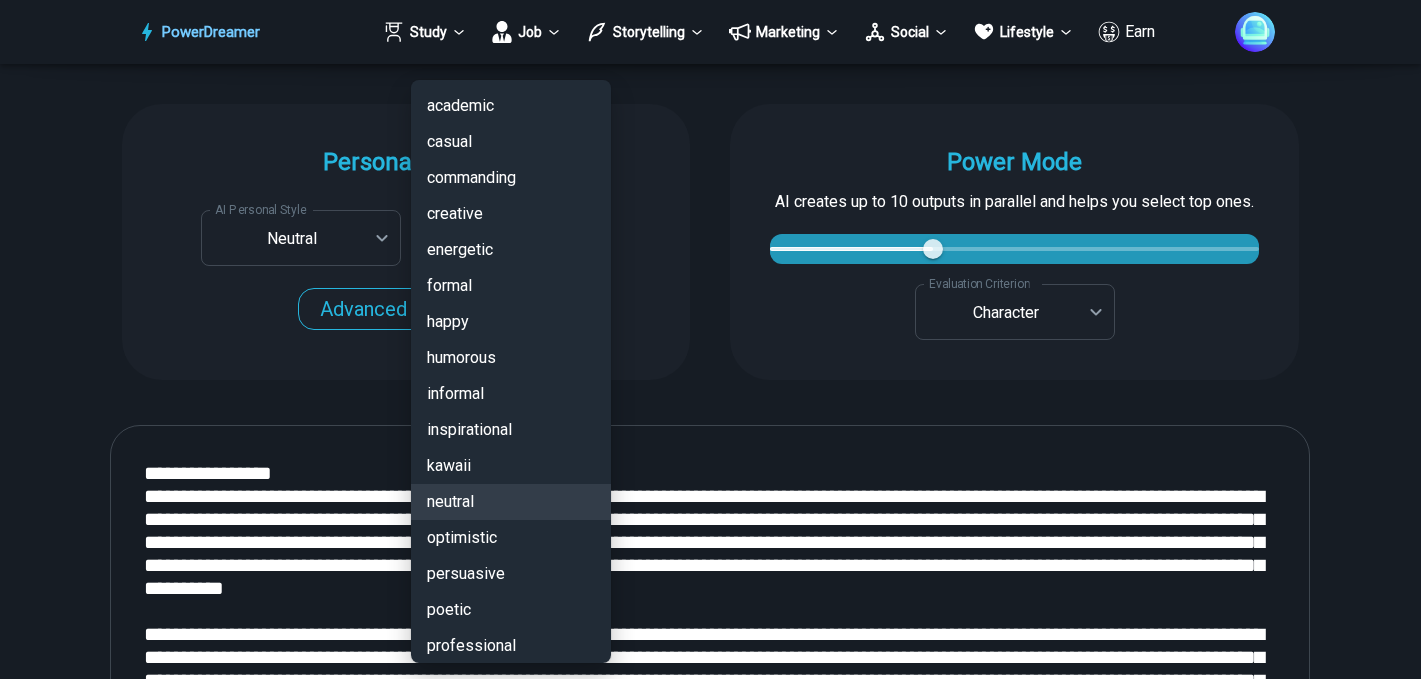 click on "PowerDreamer Study Job Storytelling Marketing Social Lifestyle Earn AI Email Reply Generator Have AI generate an email reply for you START Faster with PowerDreamer 215,090  AI-Generated Outputs.  60,000+ PowerDreamer Users. PowerDreamer saved me a ton of stress and even more time. Highly recommend. [FIRST] [LAST] is a writer and producer with experience at Morning Rush, Arizona PBS, Metro Weekly and The Washington Times I received a job offer today that your awesome website helped me get. Thank you! I will be singing your praises. [FIRST] [LAST]. signed up to PowerDreamer November 30th 2023 and received his job offer February 1st 2024 Absolutely love this program!! I'm usually hesitant to pay for anything without being able to try it for free first. However, I was desperate to get resume writing help and this program far exceeded my expectations! I have been telling anyone I know looking for a job to try it. [FIRST] [LAST] [FIRST] [LAST], Product Manager in E-Commerce [FIRST] [LAST] [FIRST] [LAST] [FIRST] [LAST] Personalization exhaustion 4" at bounding box center (710, 545) 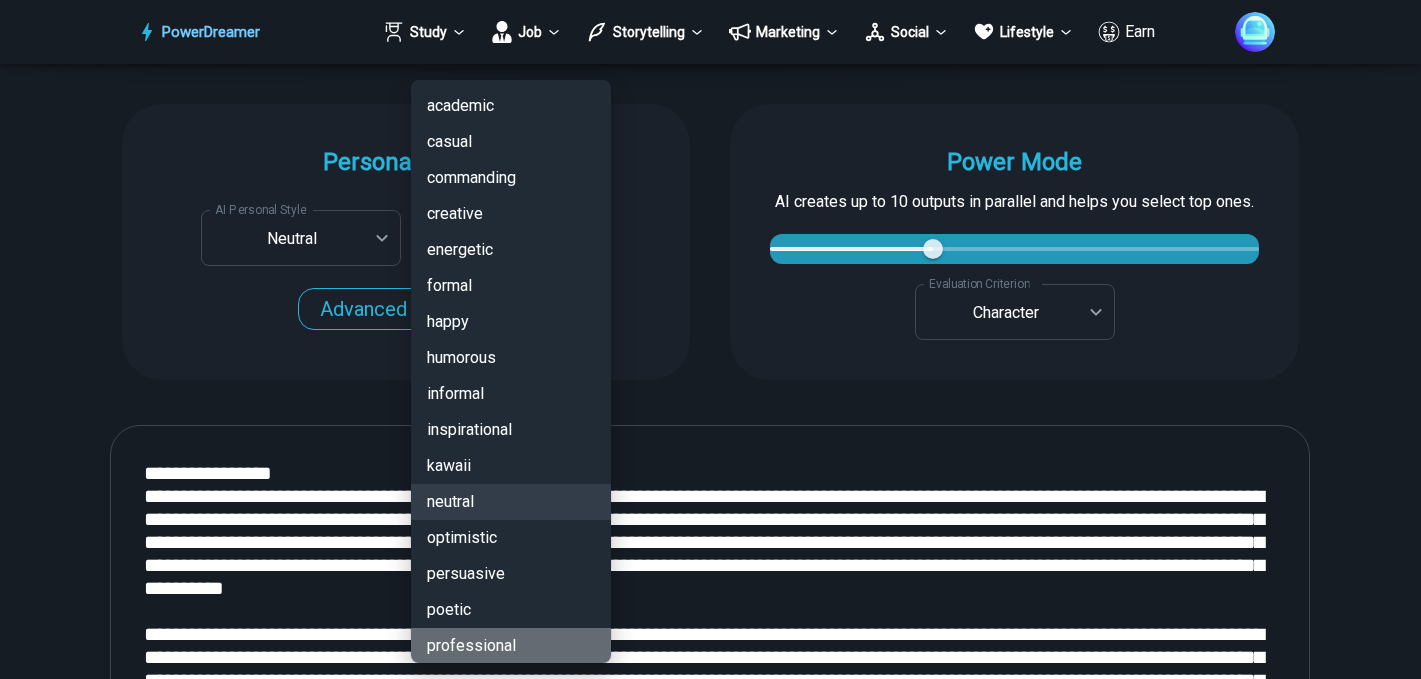 click on "professional" at bounding box center (511, 646) 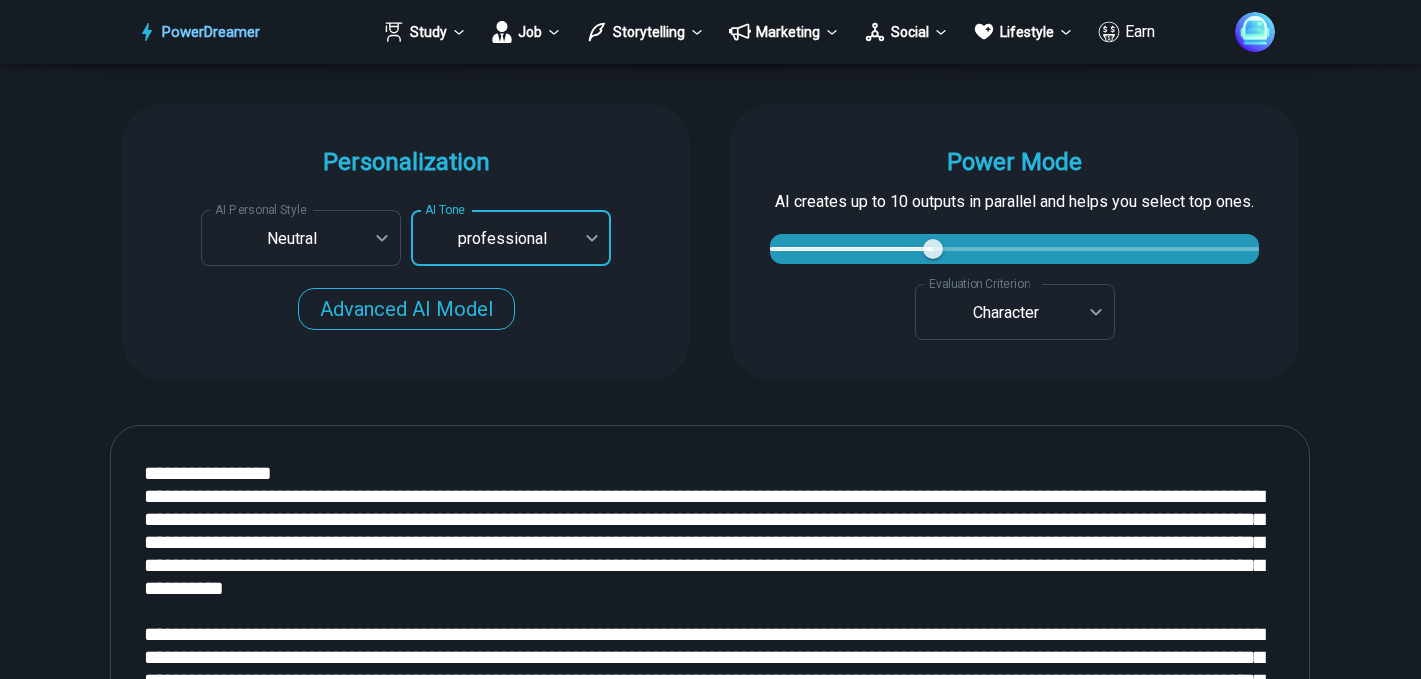 click on "Power Mode AI creates up to 10 outputs in parallel and helps you select top ones. 4 4 Evaluation Criterion Character ********* Evaluation Criterion Custom Evaluation Criterion Custom Evaluation Criterion" at bounding box center [1014, 242] 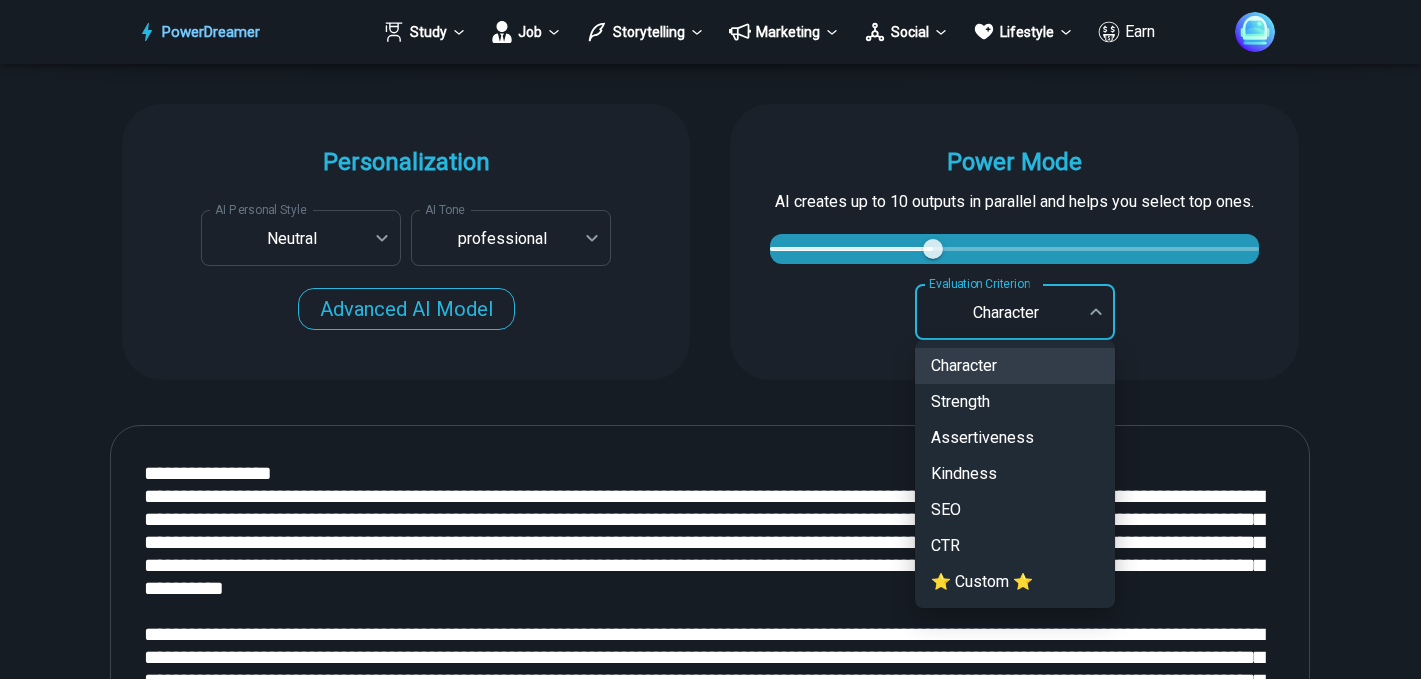 click on "PowerDreamer Study Job Storytelling Marketing Social Lifestyle Earn AI Email Reply Generator Have AI generate an email reply for you START Faster with PowerDreamer 215,090  AI-Generated Outputs.  60,000+ PowerDreamer Users. PowerDreamer saved me a ton of stress and even more time. Highly recommend. [FIRST] [LAST] is a writer and producer with experience at Morning Rush, Arizona PBS, Metro Weekly and The Washington Times I received a job offer today that your awesome website helped me get. Thank you! I will be singing your praises. [FIRST] [LAST]. signed up to PowerDreamer November 30th 2023 and received his job offer February 1st 2024 Absolutely love this program!! I'm usually hesitant to pay for anything without being able to try it for free first. However, I was desperate to get resume writing help and this program far exceeded my expectations! I have been telling anyone I know looking for a job to try it. [FIRST] [LAST] [FIRST] [LAST], Product Manager in E-Commerce [FIRST] [LAST] [FIRST] [LAST] [FIRST] [LAST] Personalization exhaustion 4" at bounding box center [710, 545] 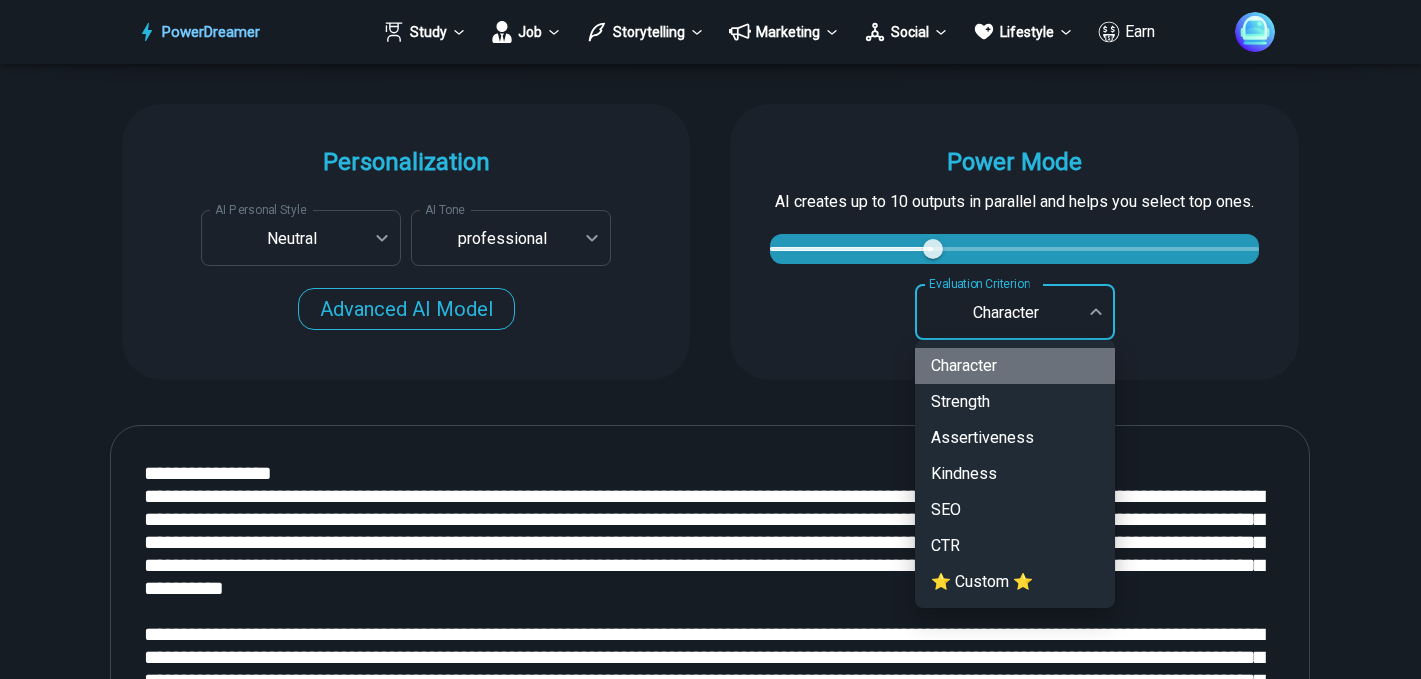 click on "Character" at bounding box center [1015, 366] 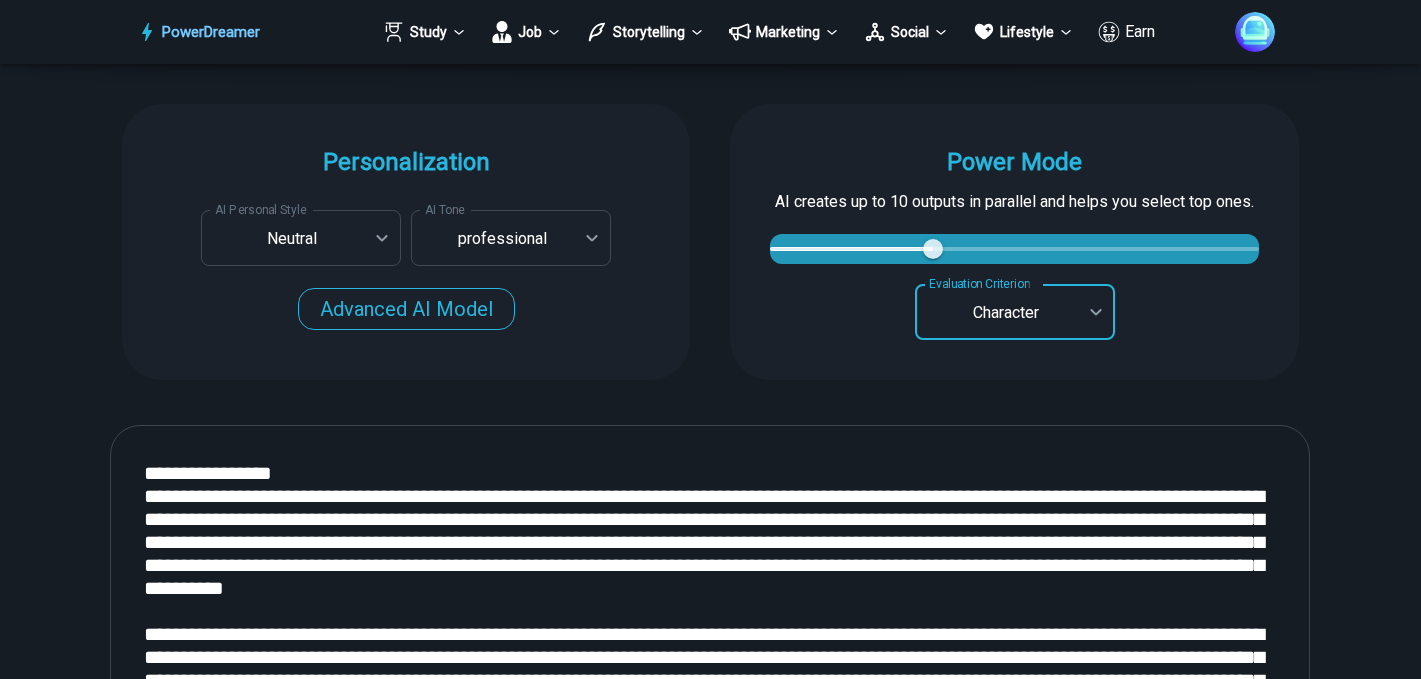 click on "**********" at bounding box center [710, 242] 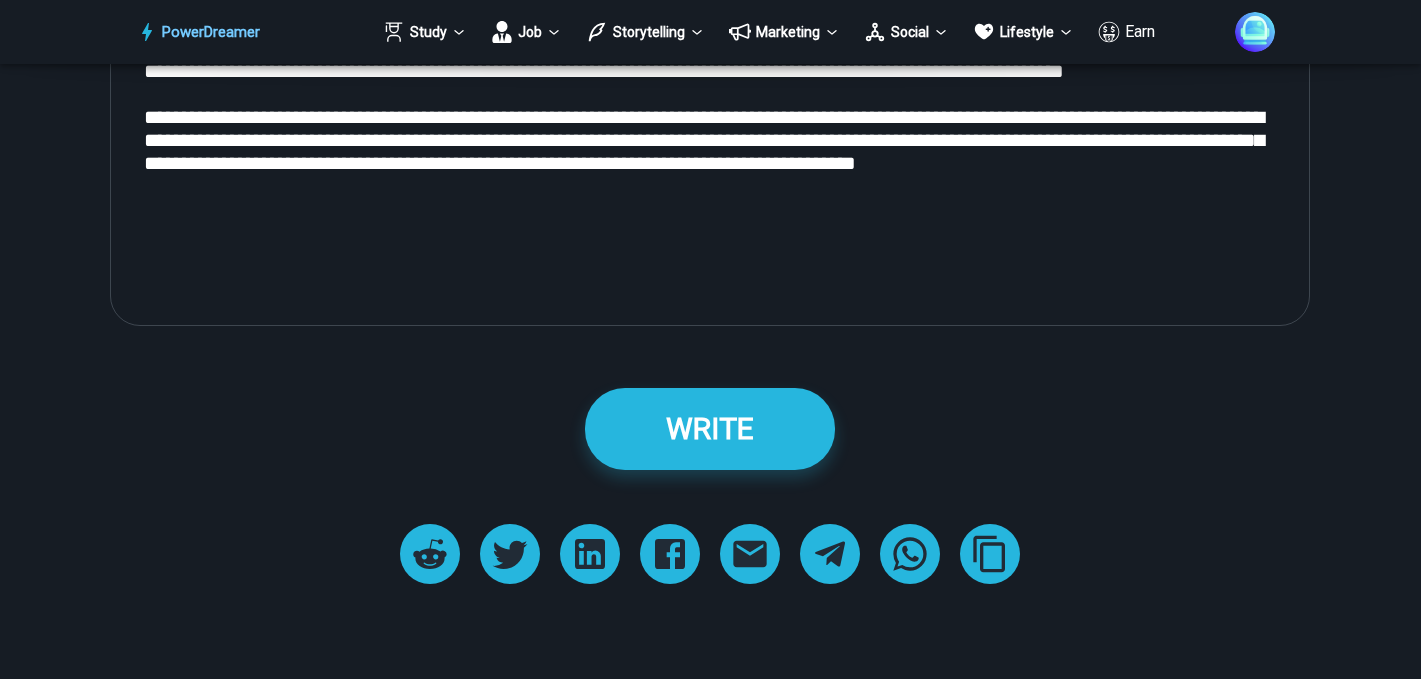 scroll, scrollTop: 2521, scrollLeft: 0, axis: vertical 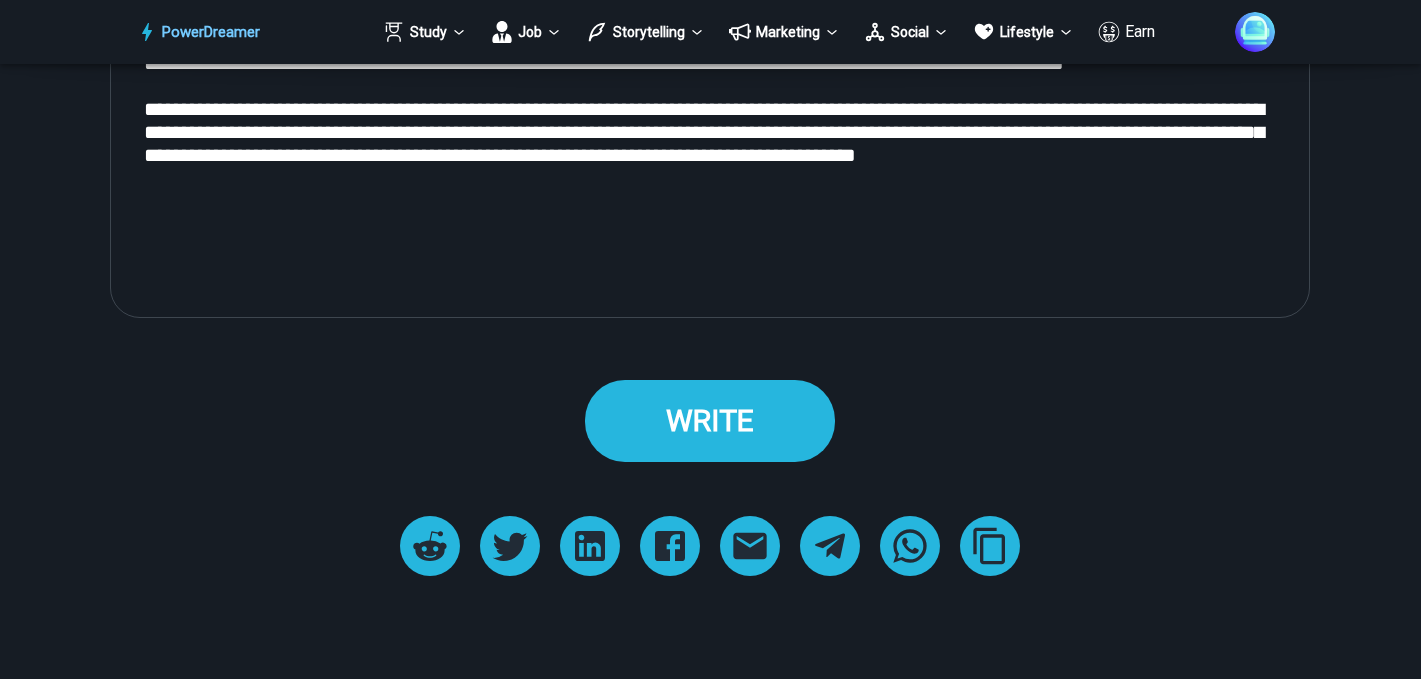 click on "WRITE" at bounding box center (710, 420) 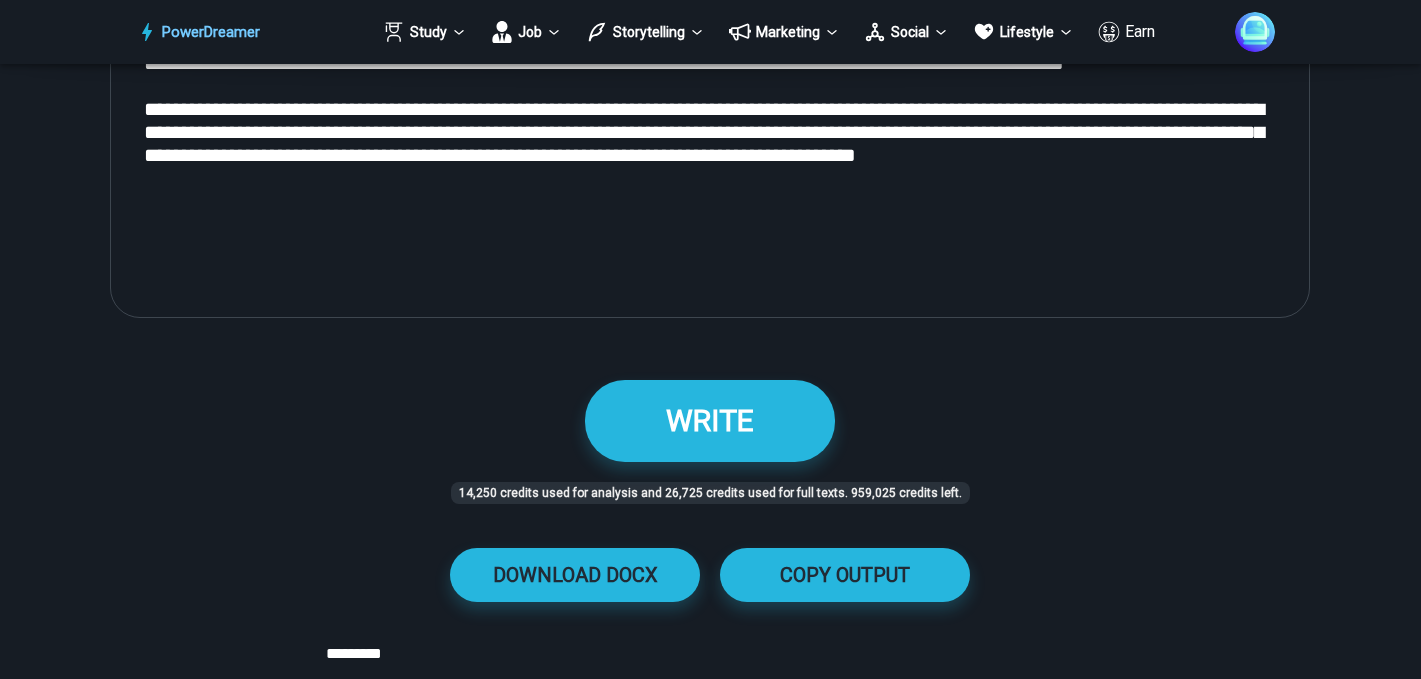 click on "**********" at bounding box center [710, 2666] 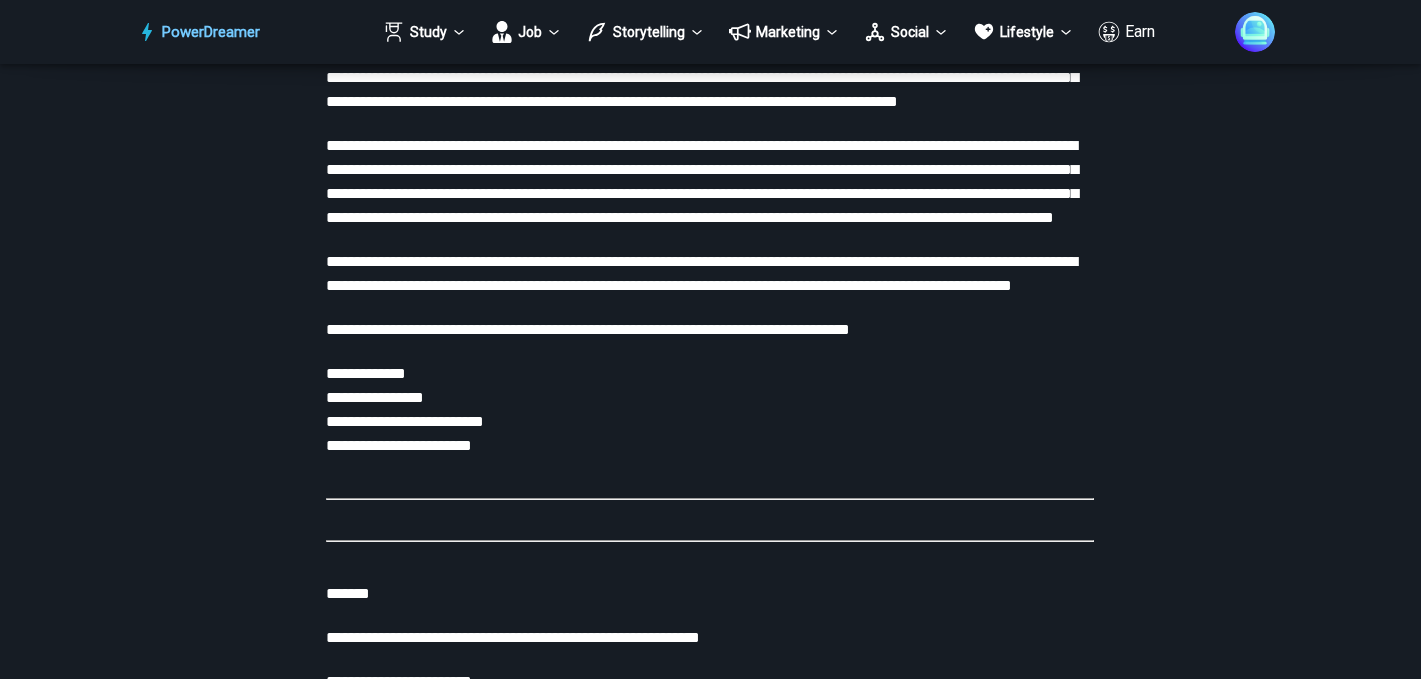 scroll, scrollTop: 6121, scrollLeft: 0, axis: vertical 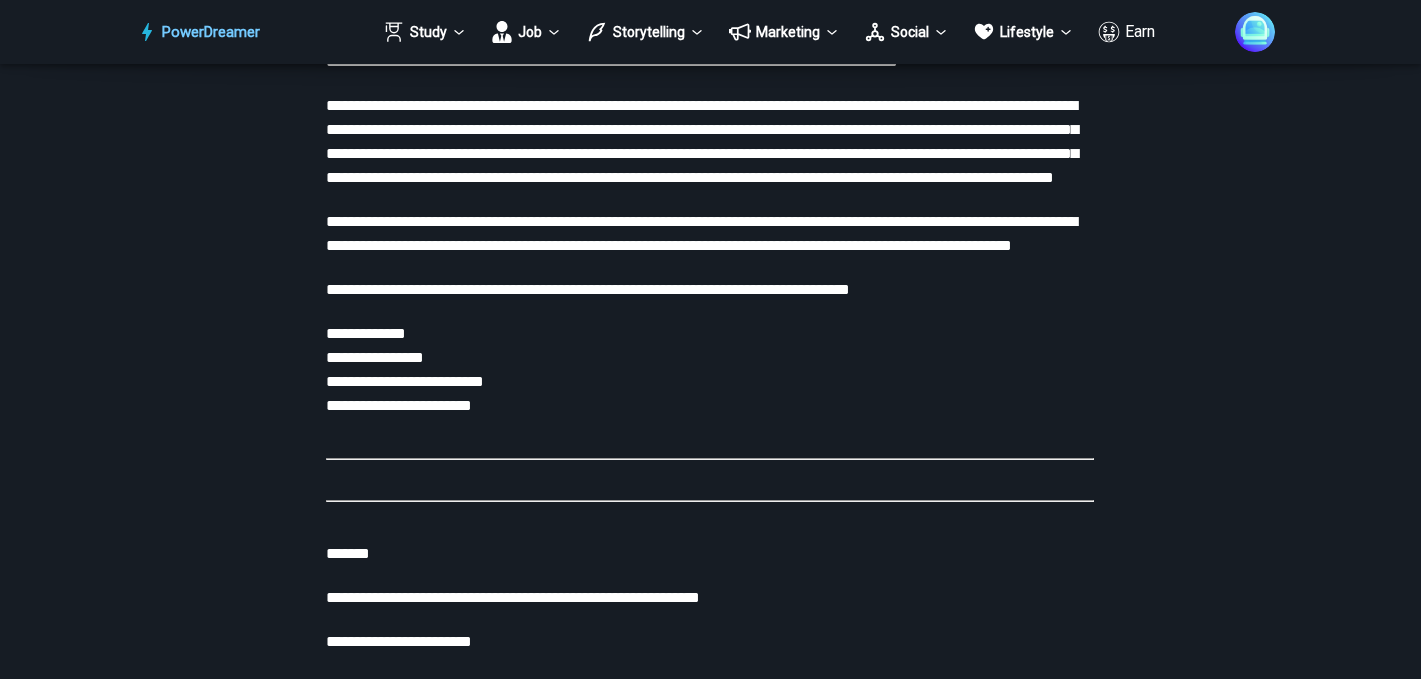 click on "**********" at bounding box center [710, -934] 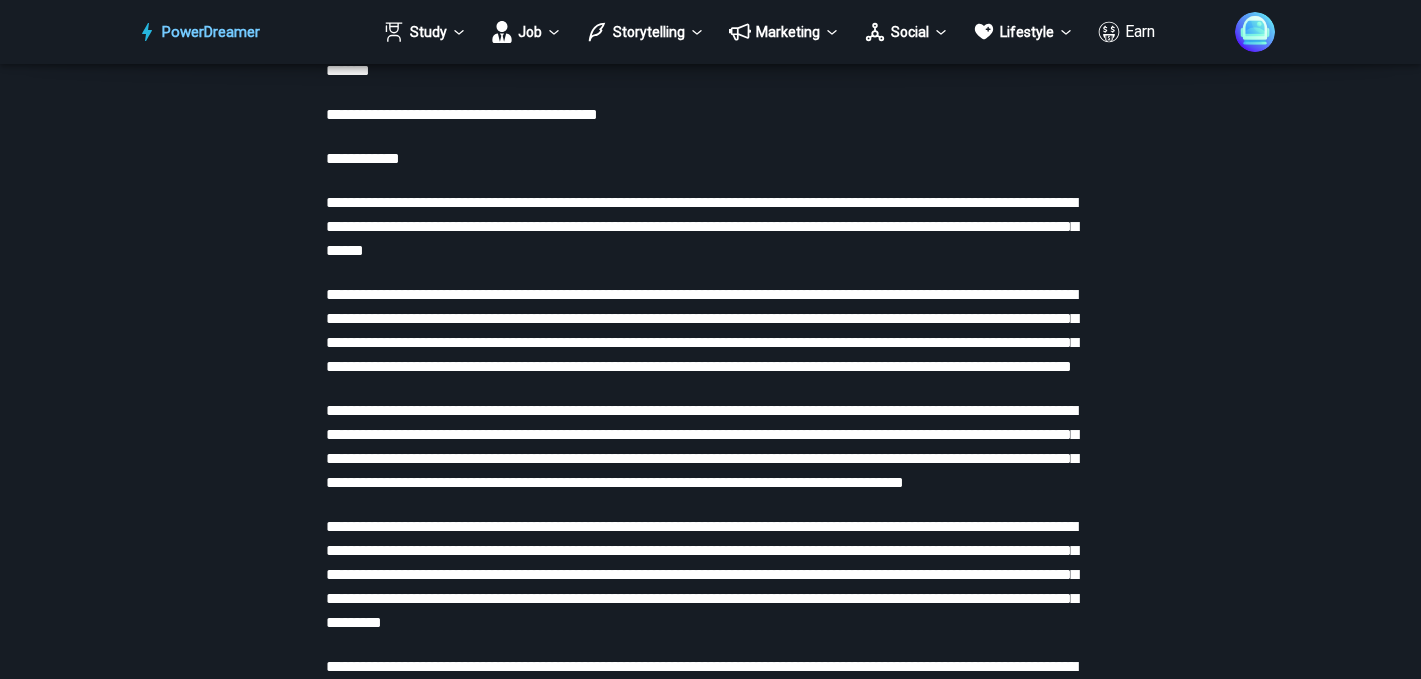 scroll, scrollTop: 4001, scrollLeft: 0, axis: vertical 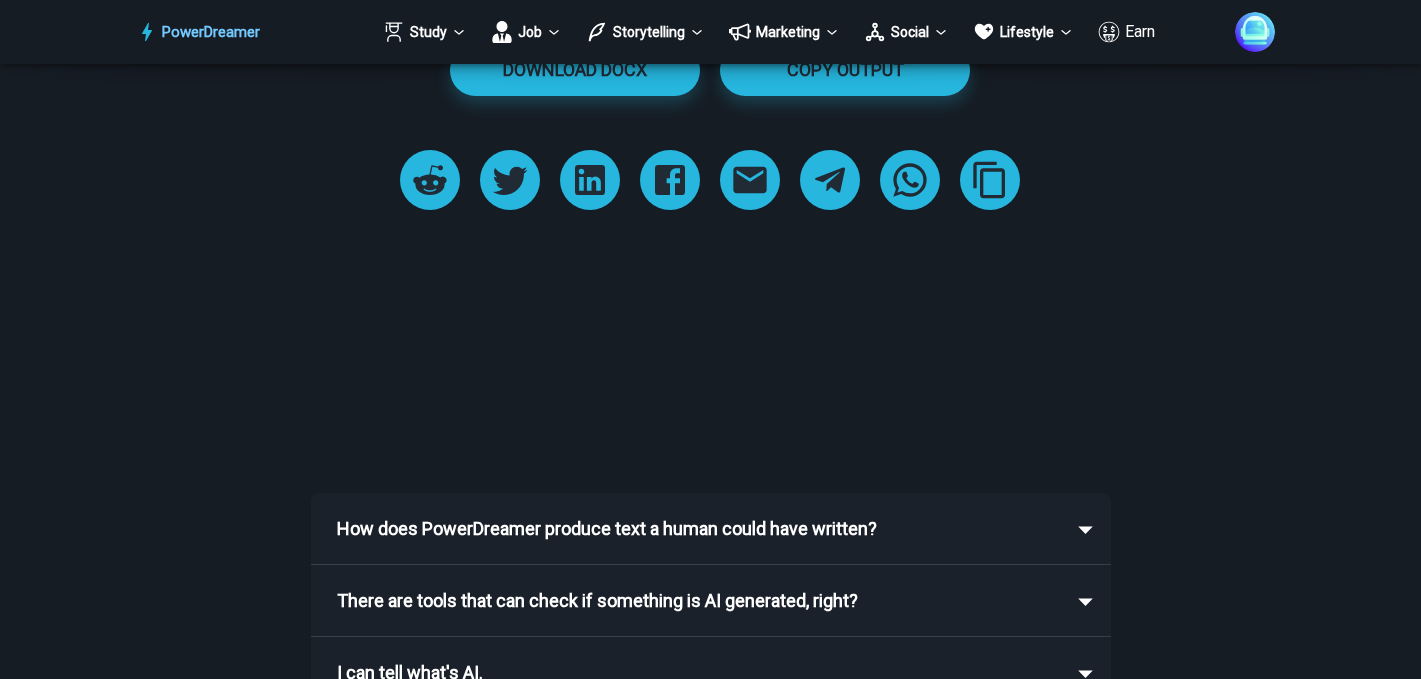 drag, startPoint x: 322, startPoint y: 184, endPoint x: 1035, endPoint y: 379, distance: 739.1847 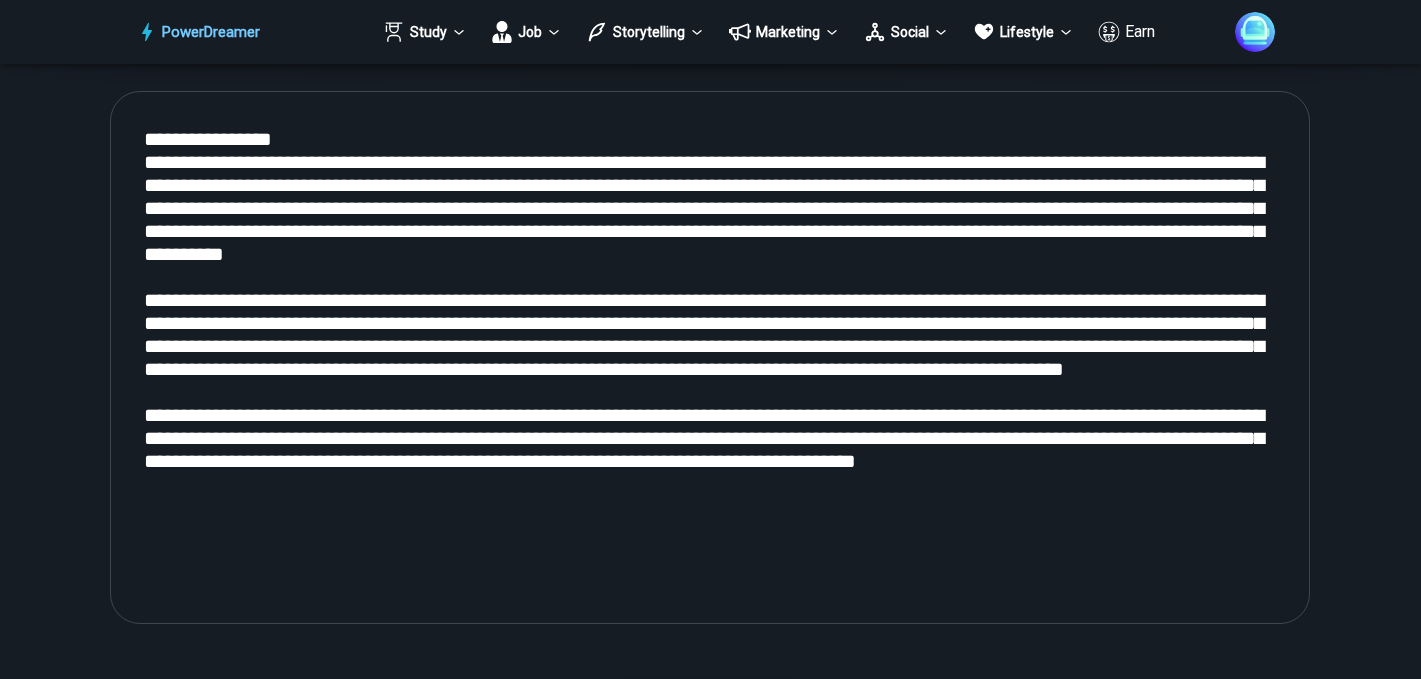 scroll, scrollTop: 2182, scrollLeft: 0, axis: vertical 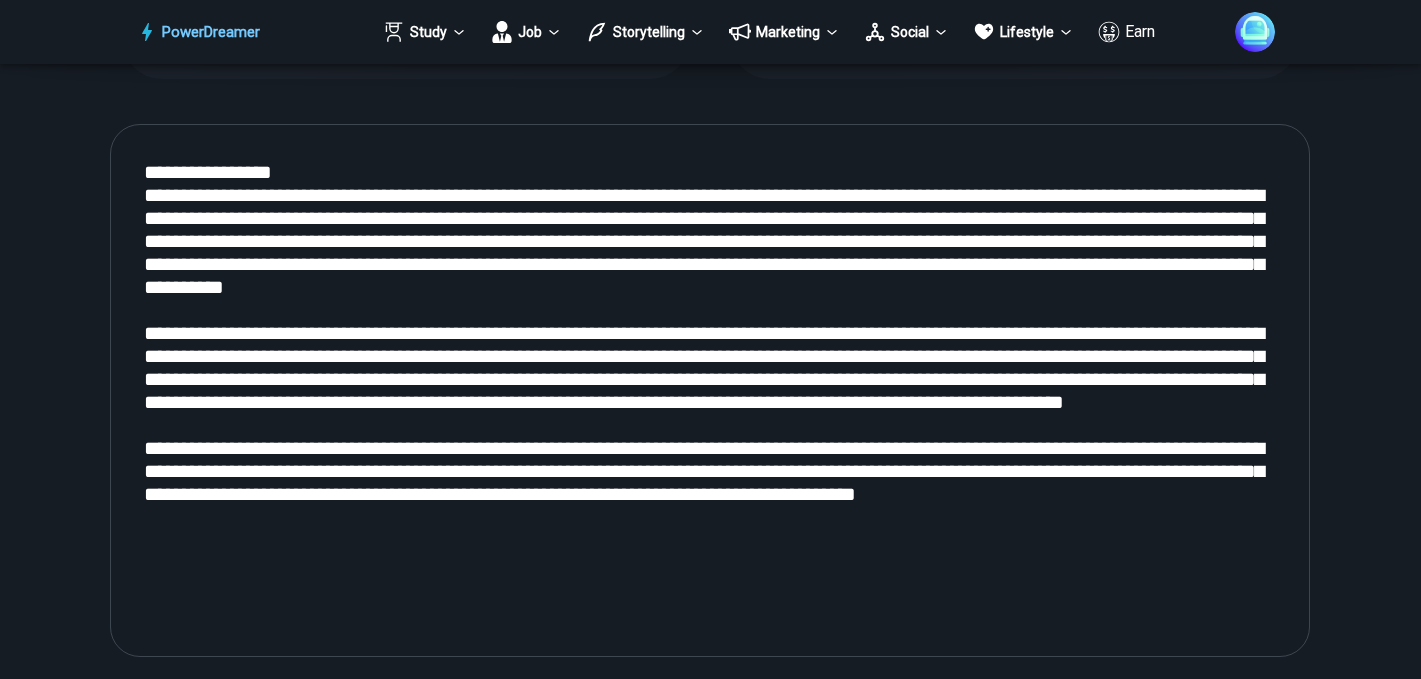 click at bounding box center [710, 391] 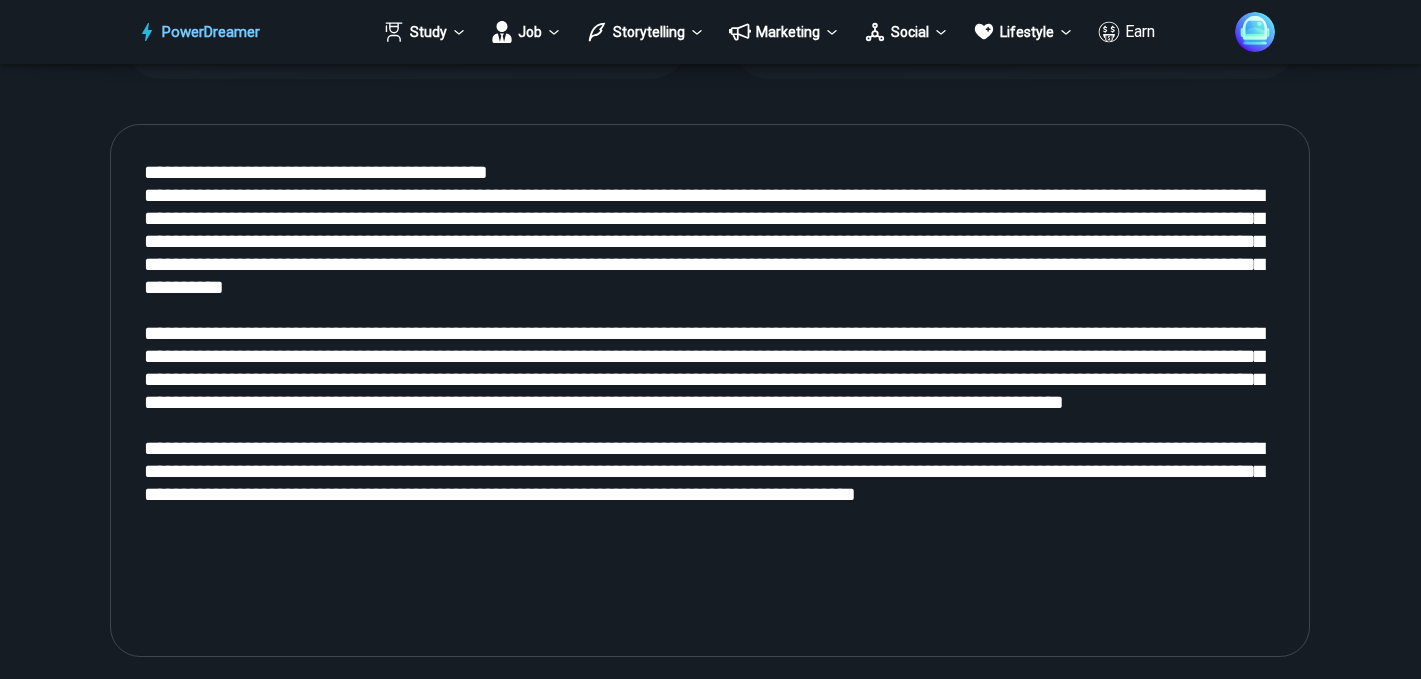 type on "**********" 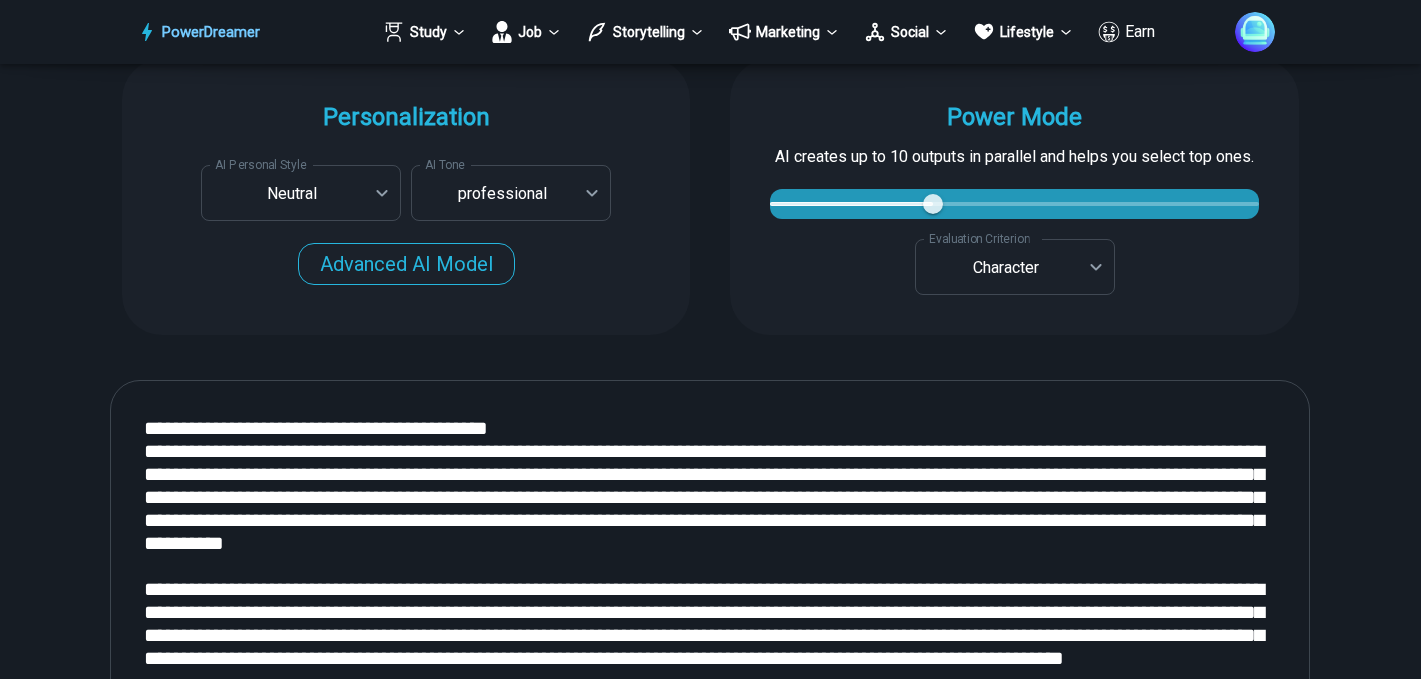 scroll, scrollTop: 1862, scrollLeft: 0, axis: vertical 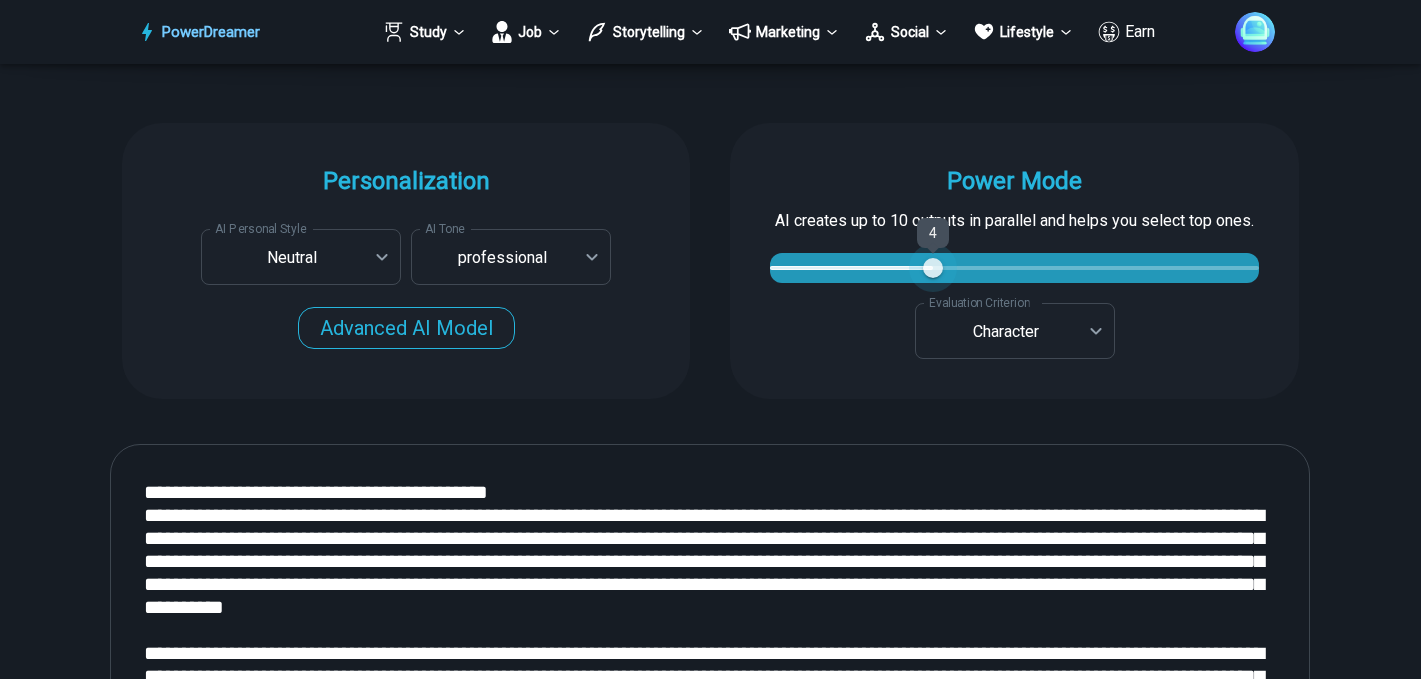 type on "*" 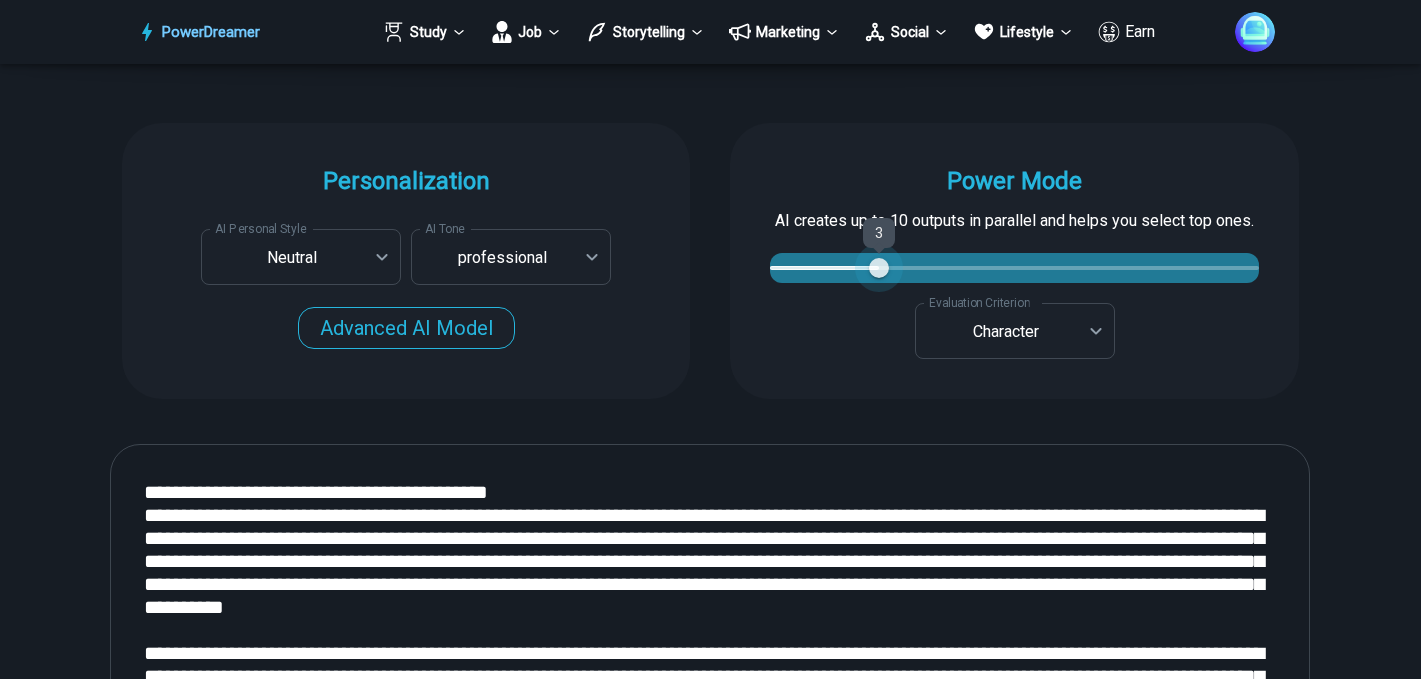 drag, startPoint x: 932, startPoint y: 265, endPoint x: 900, endPoint y: 265, distance: 32 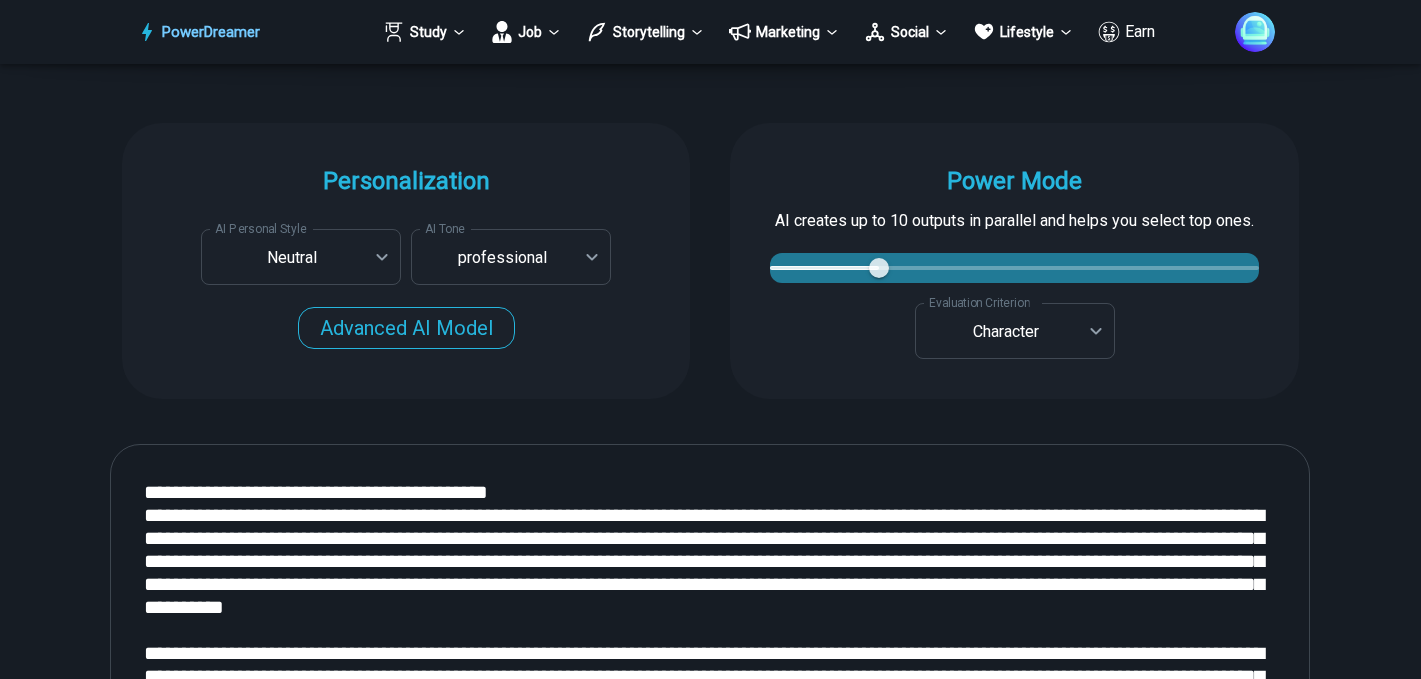 click on "**********" at bounding box center [710, 2861] 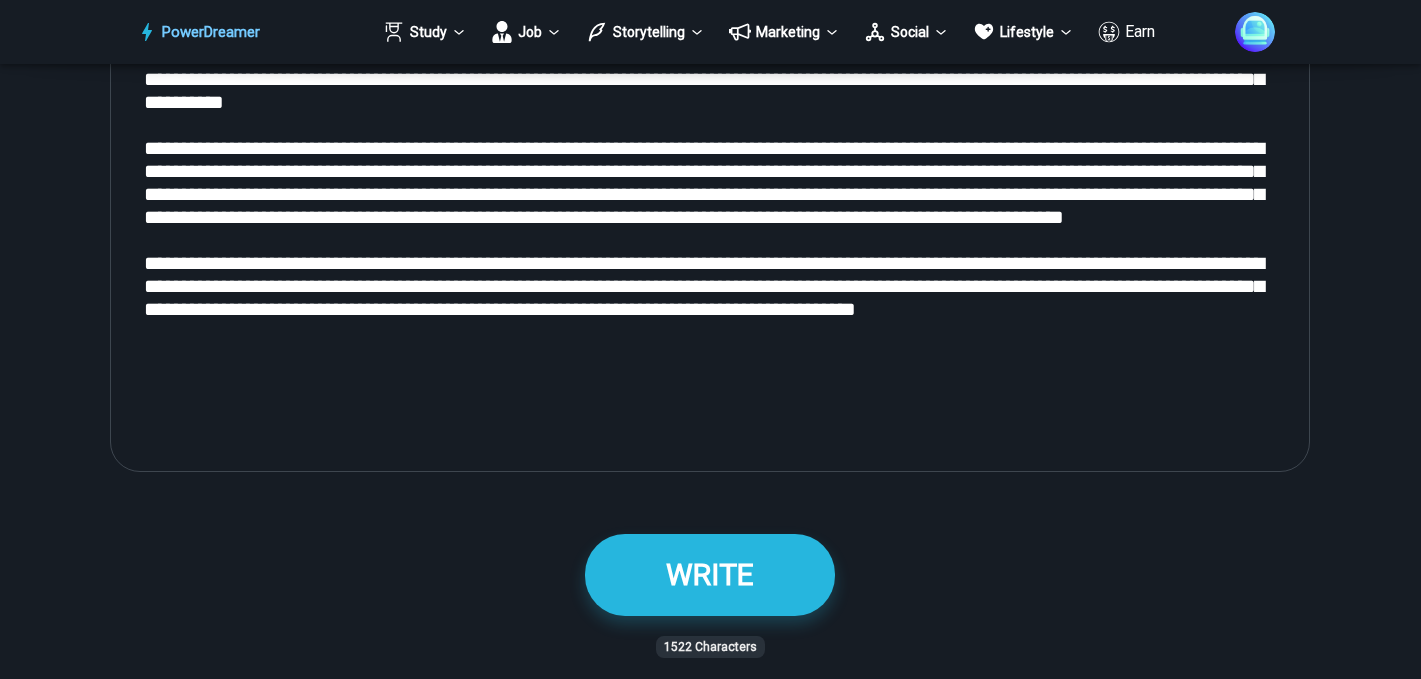 scroll, scrollTop: 2462, scrollLeft: 0, axis: vertical 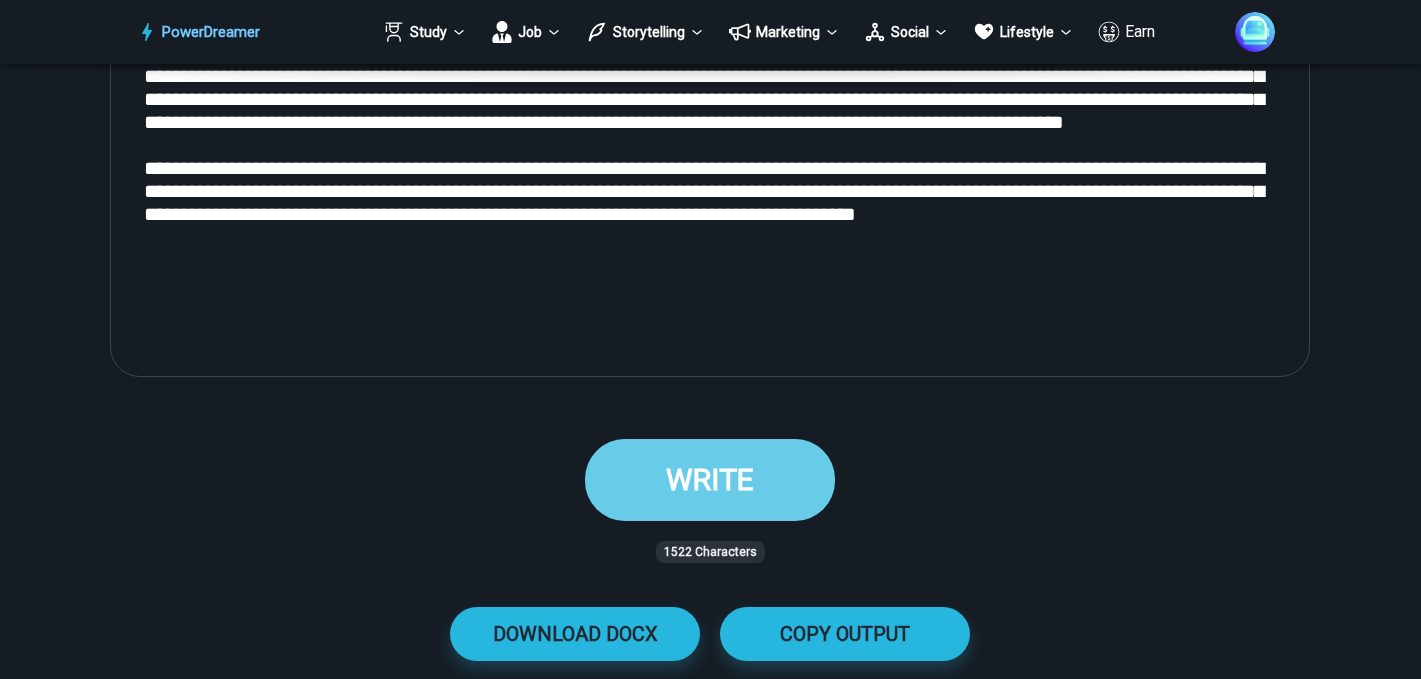 click on "WRITE" at bounding box center [710, 479] 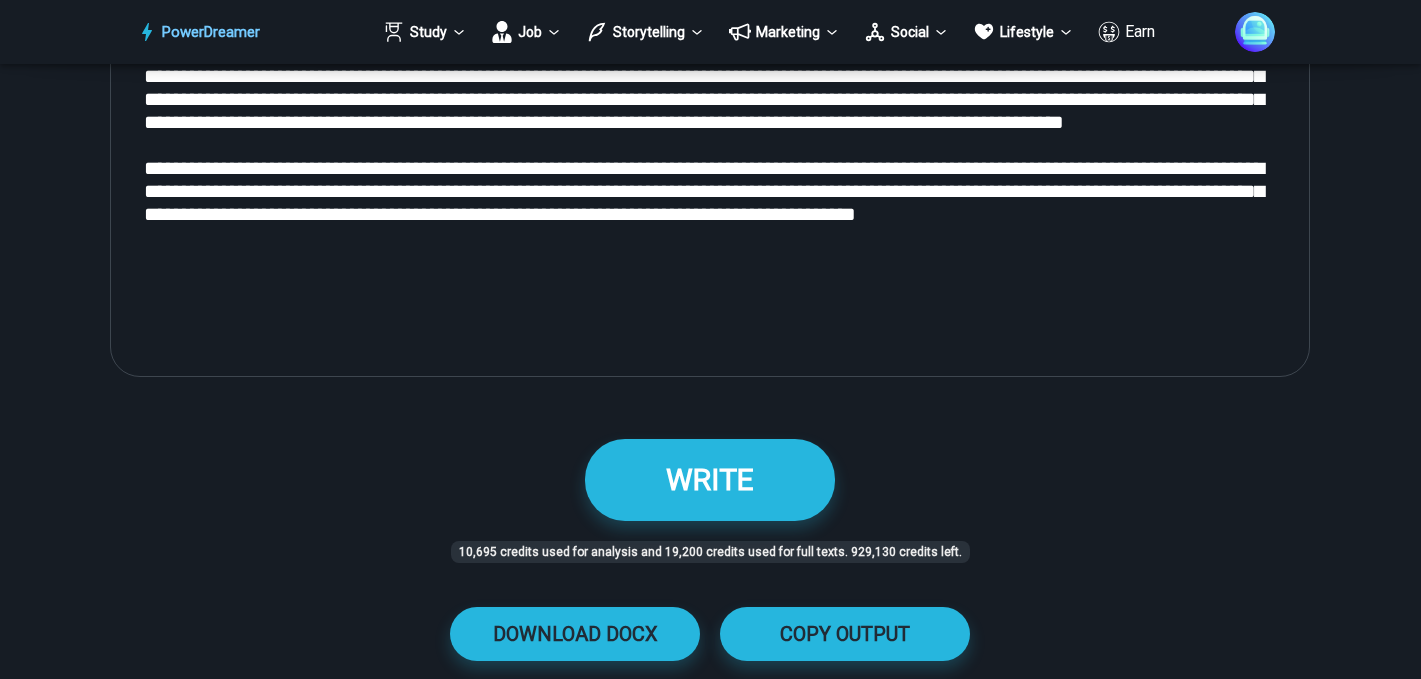 click on "WRITE 10,695 credits used for analysis and 19,200 credits used for full texts. 929,130 credits left." at bounding box center (710, 495) 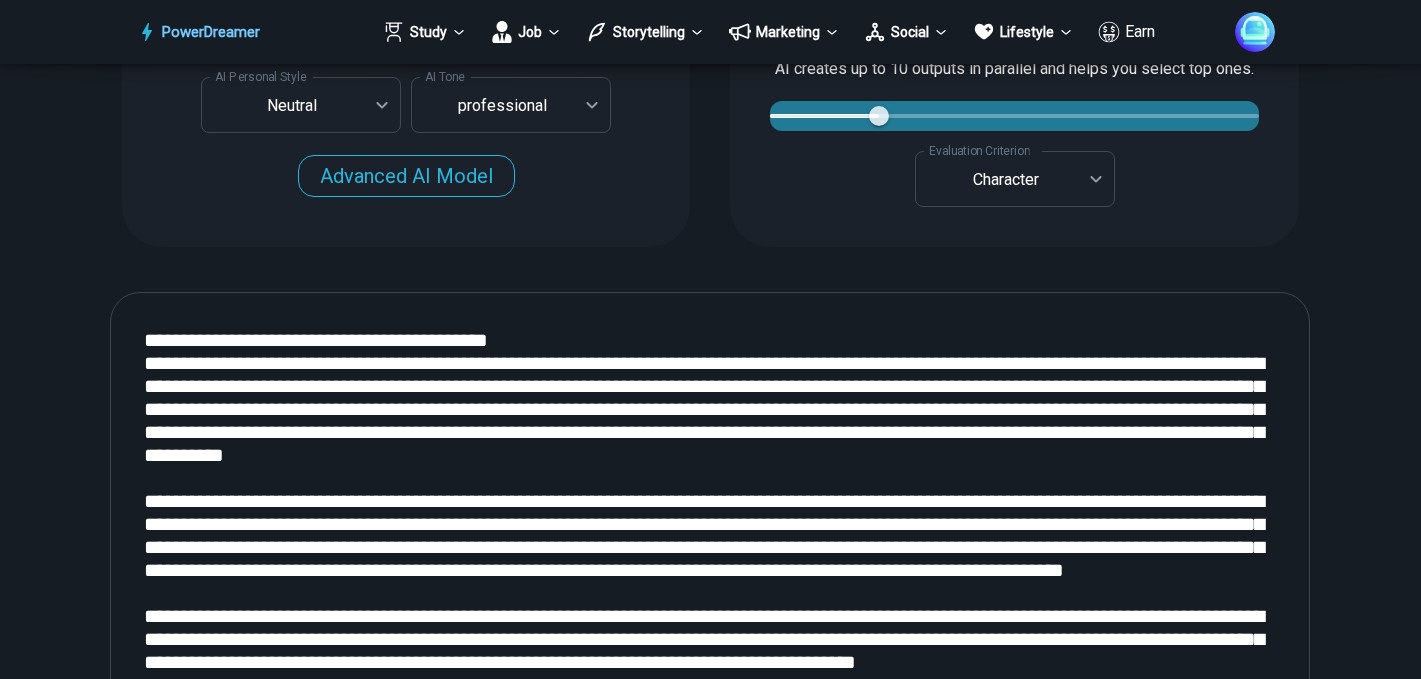 scroll, scrollTop: 1982, scrollLeft: 0, axis: vertical 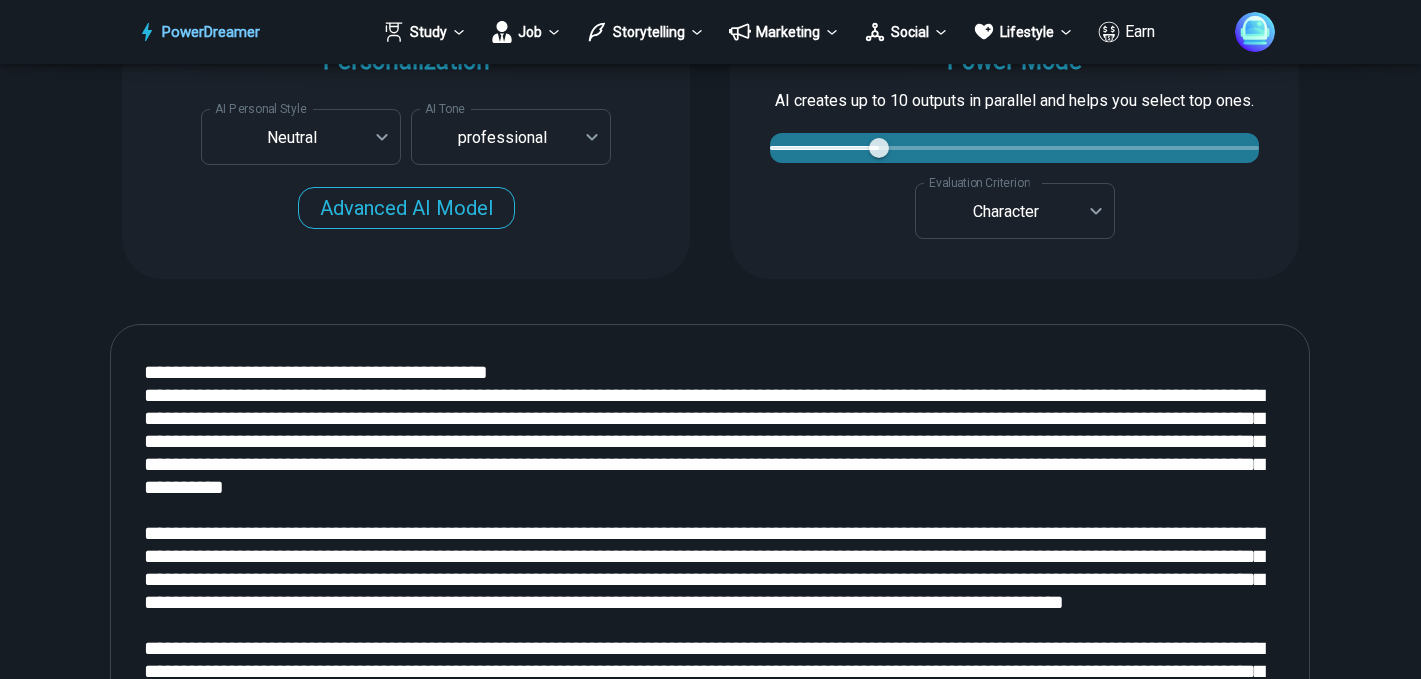 drag, startPoint x: 144, startPoint y: 368, endPoint x: 531, endPoint y: 382, distance: 387.25314 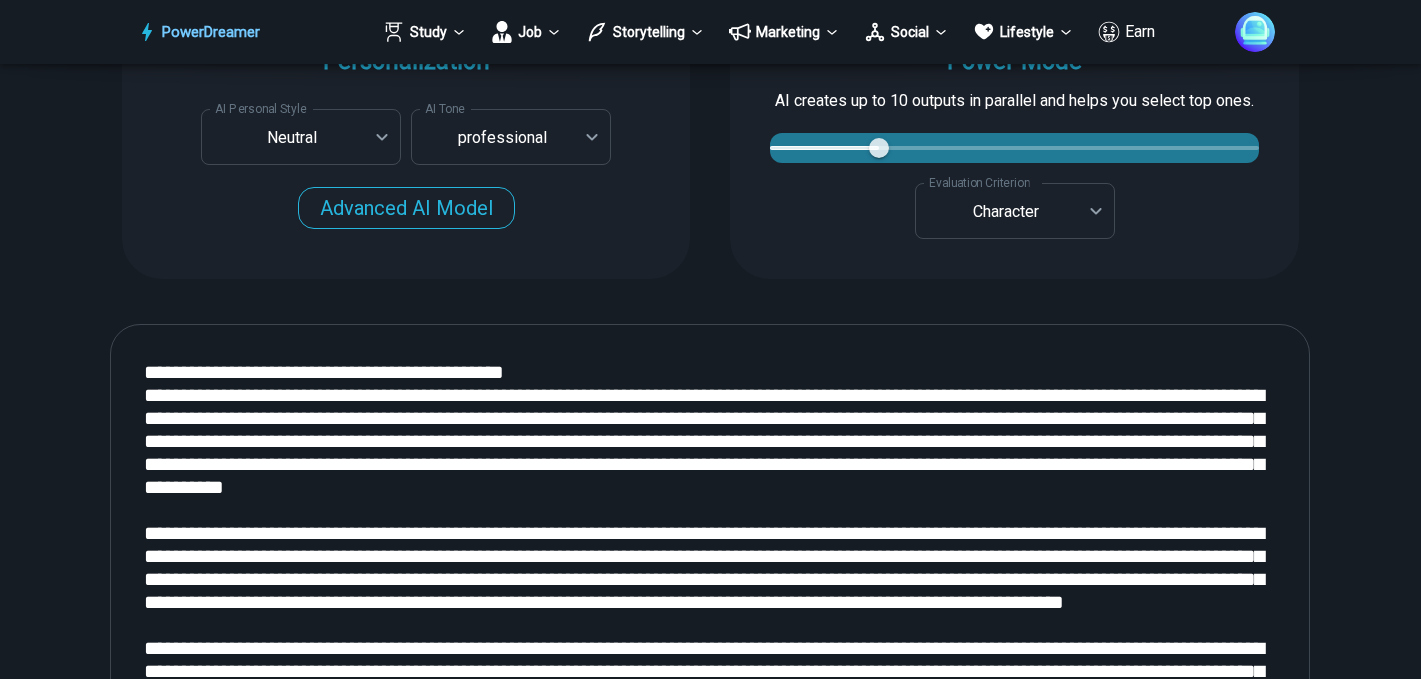 click on "**********" at bounding box center (710, 2759) 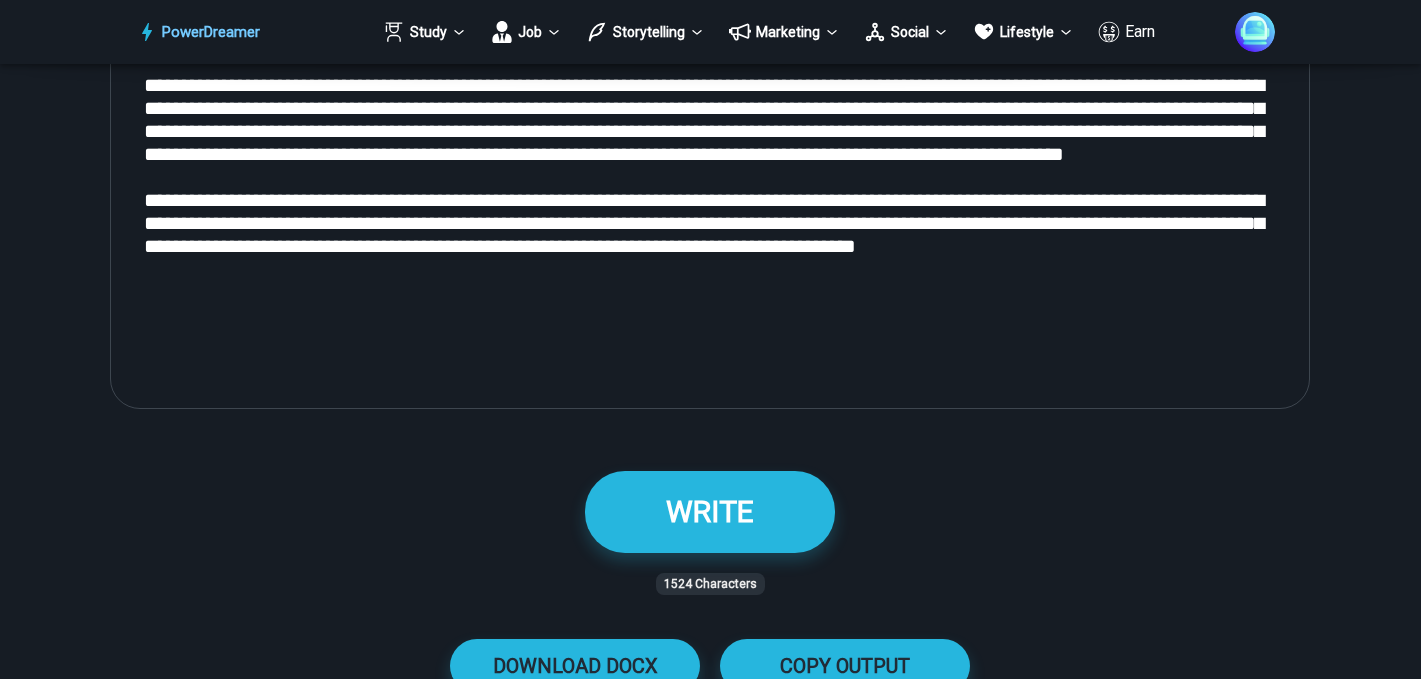 scroll, scrollTop: 2502, scrollLeft: 0, axis: vertical 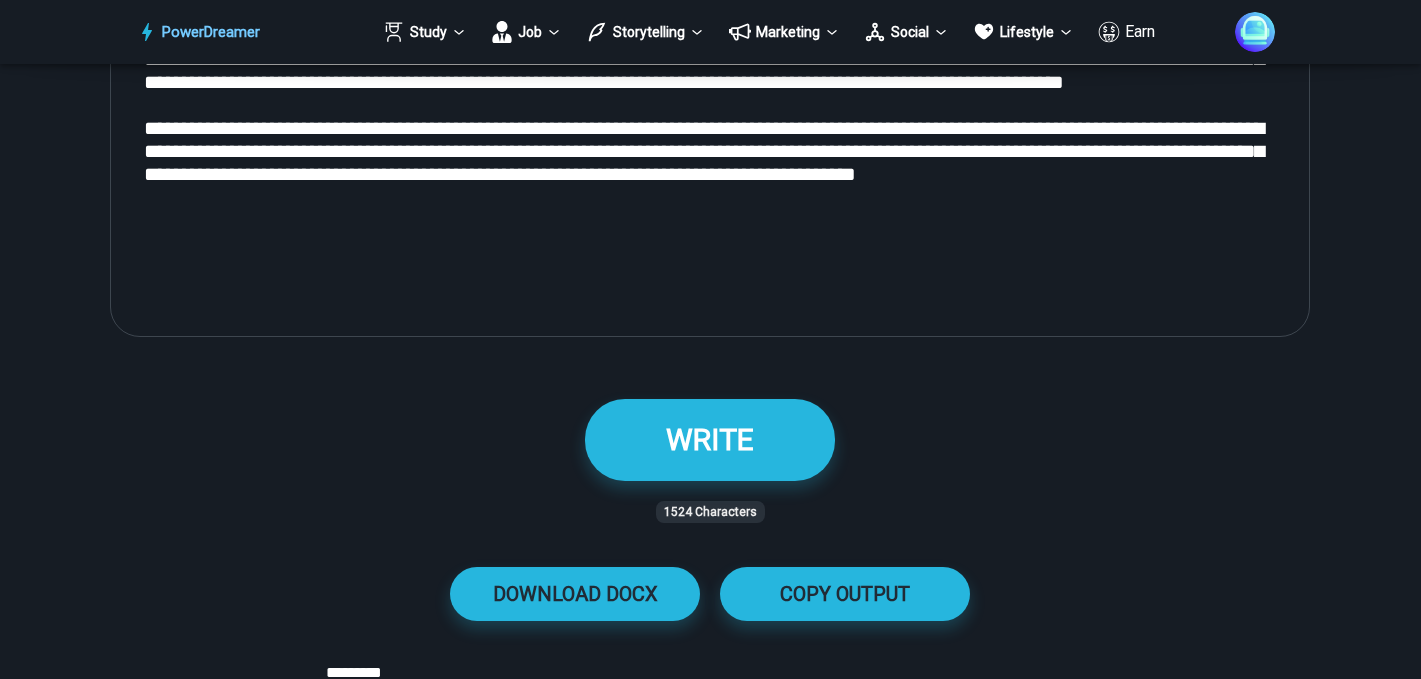 click on "**********" at bounding box center (710, 2239) 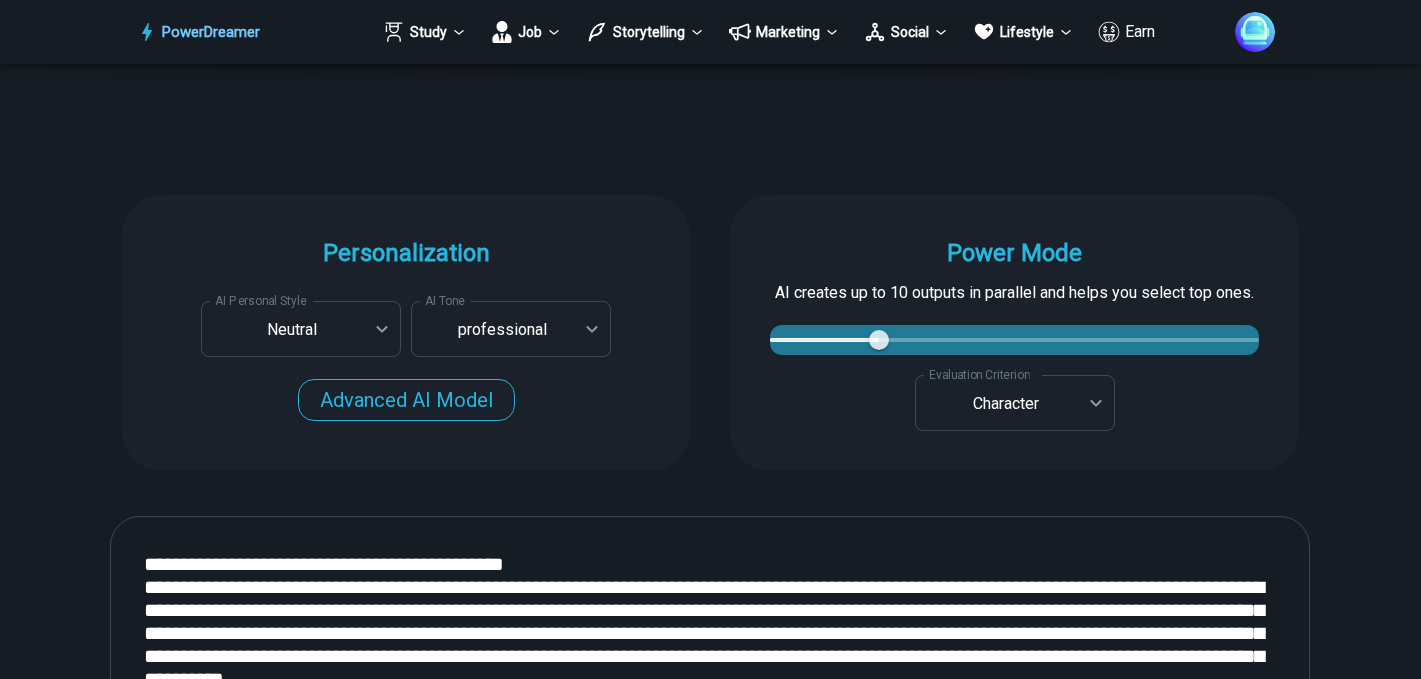 scroll, scrollTop: 1782, scrollLeft: 0, axis: vertical 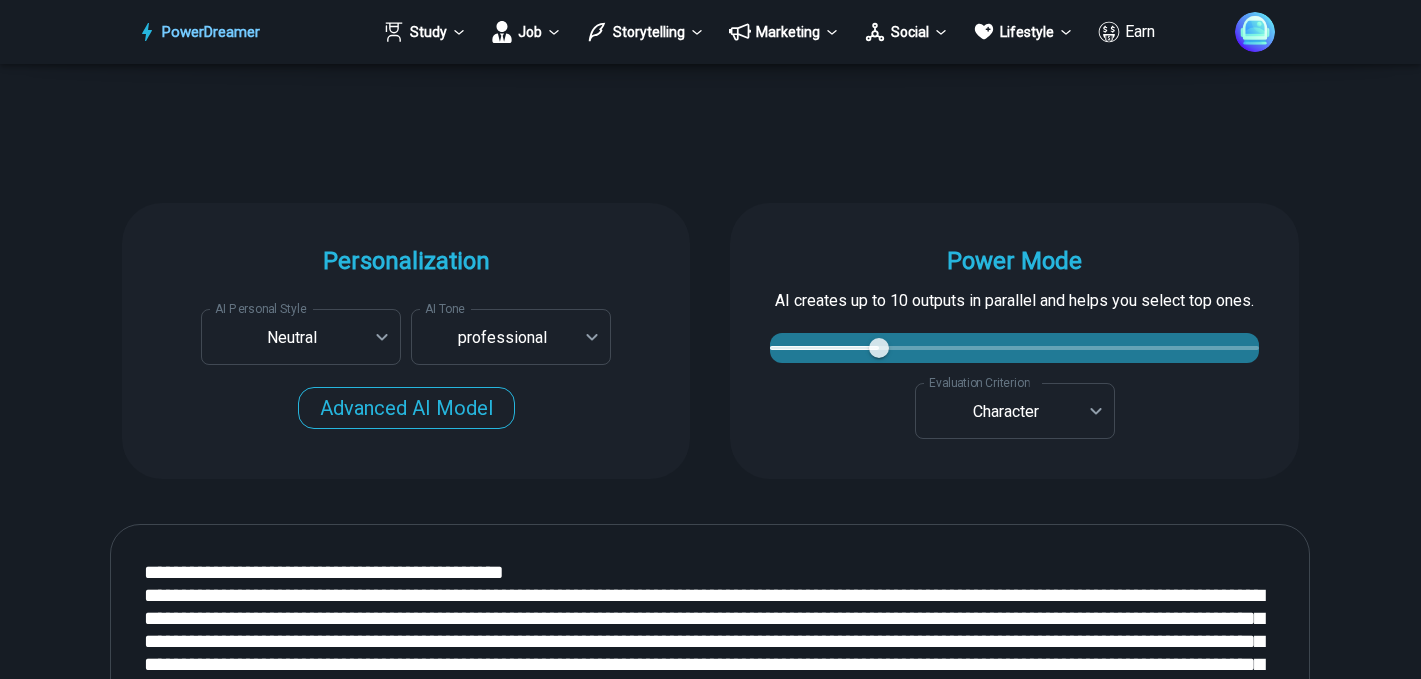 click on "**********" at bounding box center [710, 2959] 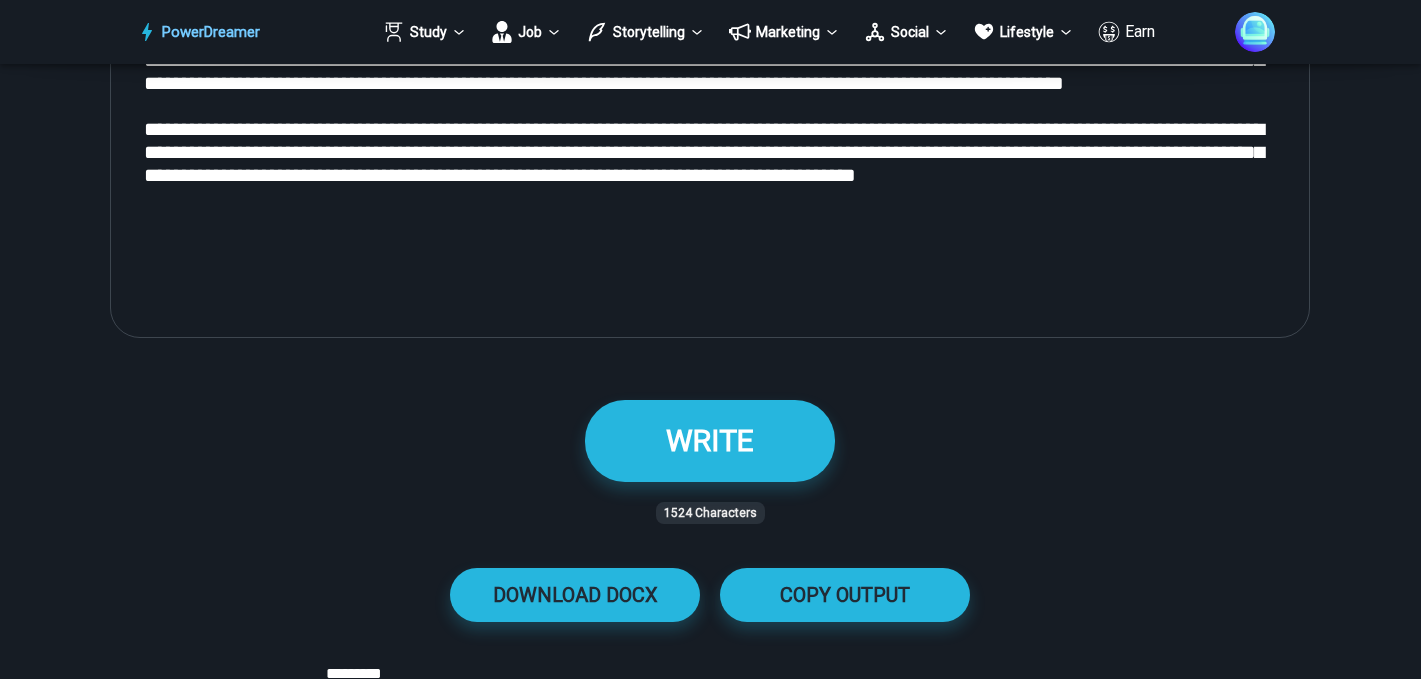 scroll, scrollTop: 2542, scrollLeft: 0, axis: vertical 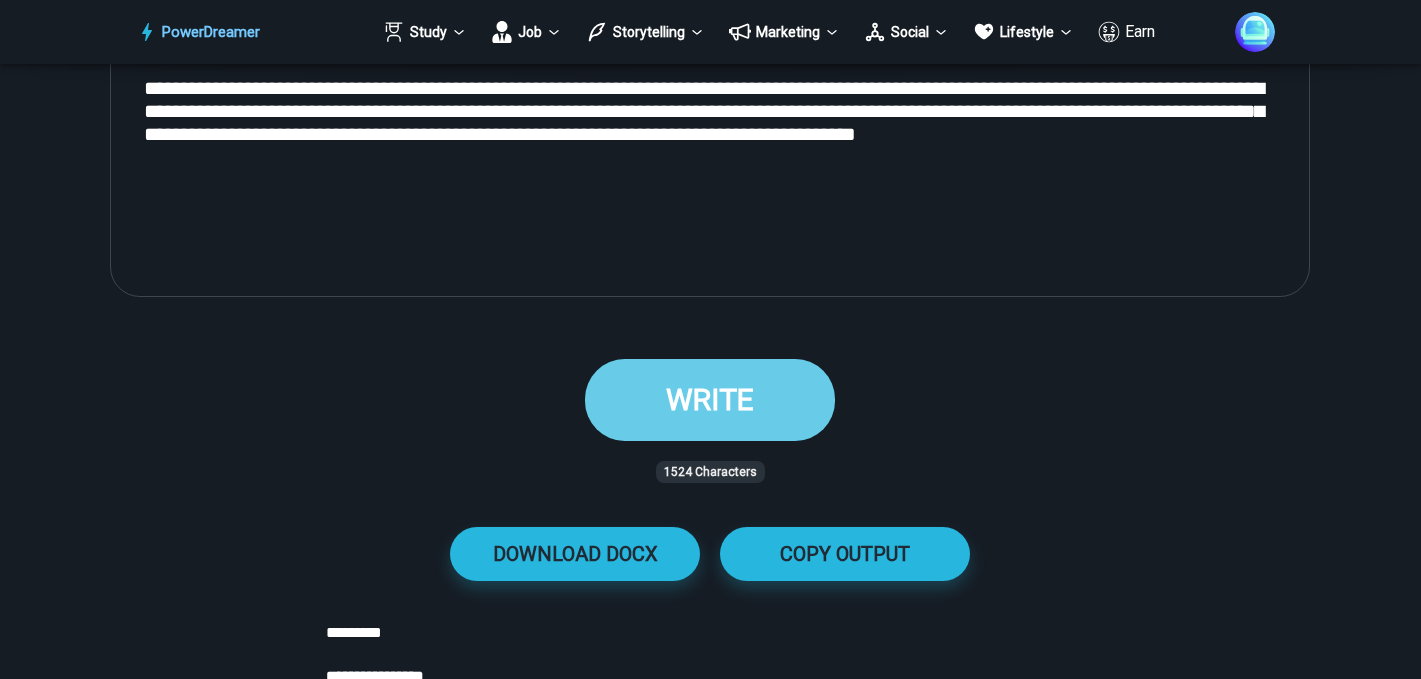click on "WRITE" at bounding box center [710, 399] 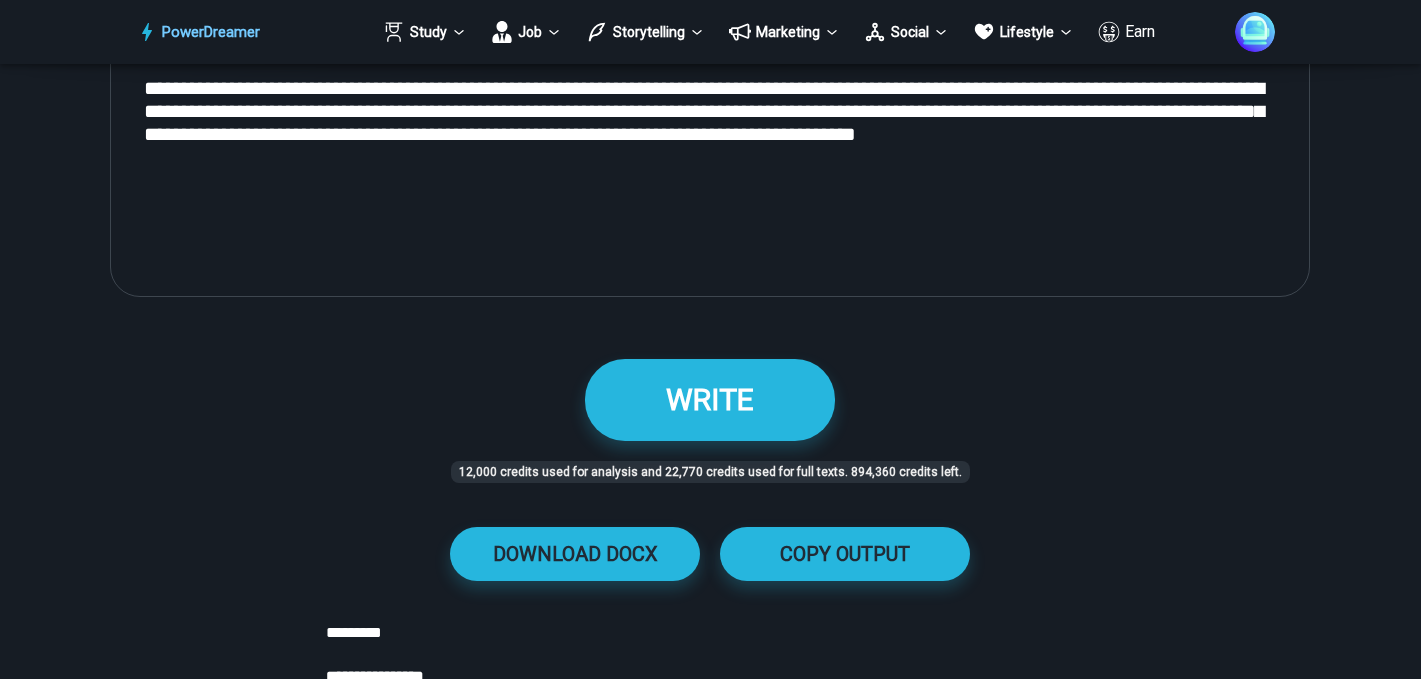 click on "**********" at bounding box center [710, 2283] 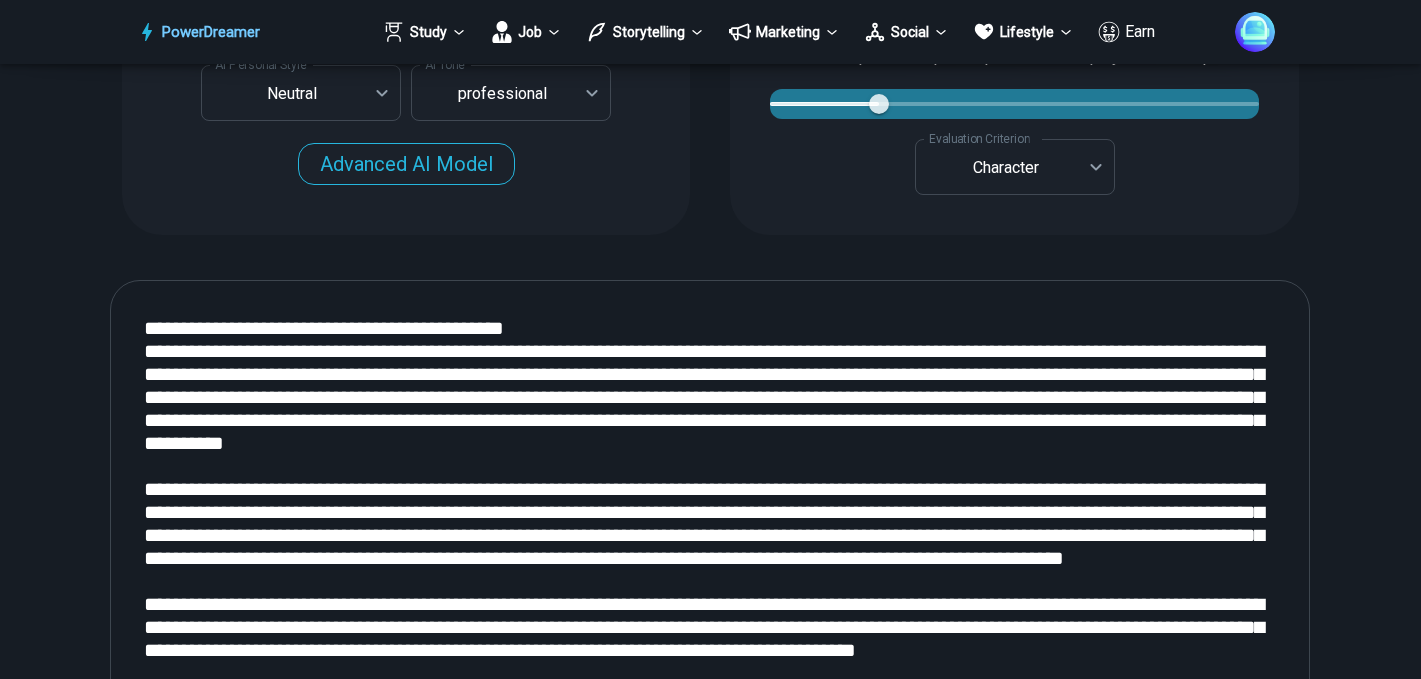 scroll, scrollTop: 2022, scrollLeft: 0, axis: vertical 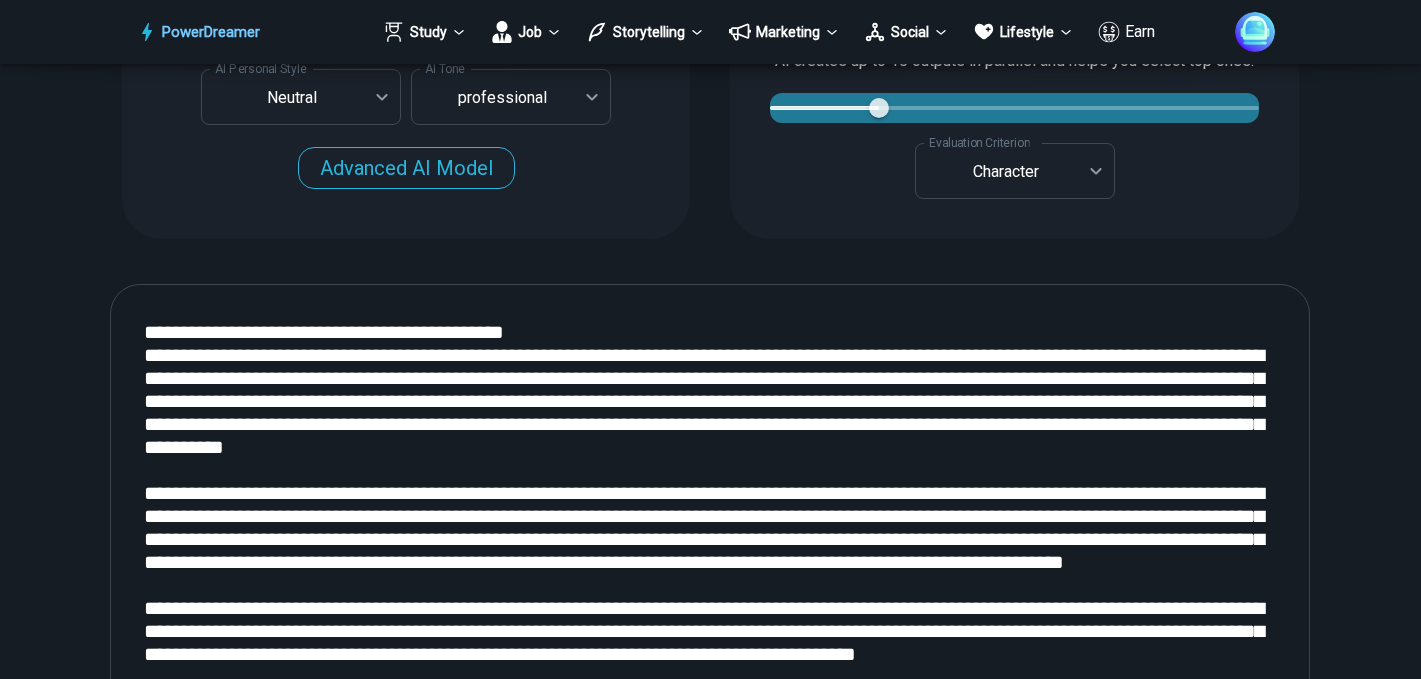 click at bounding box center (710, 551) 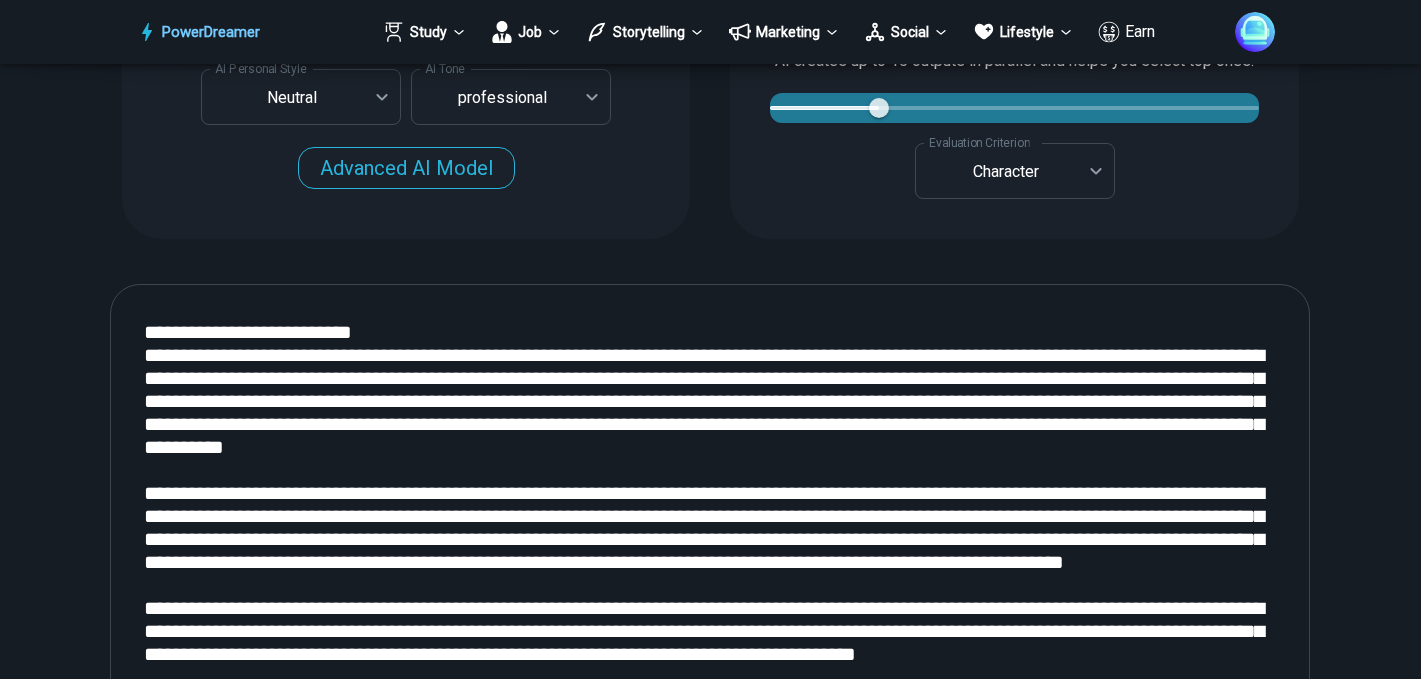 click at bounding box center [710, 551] 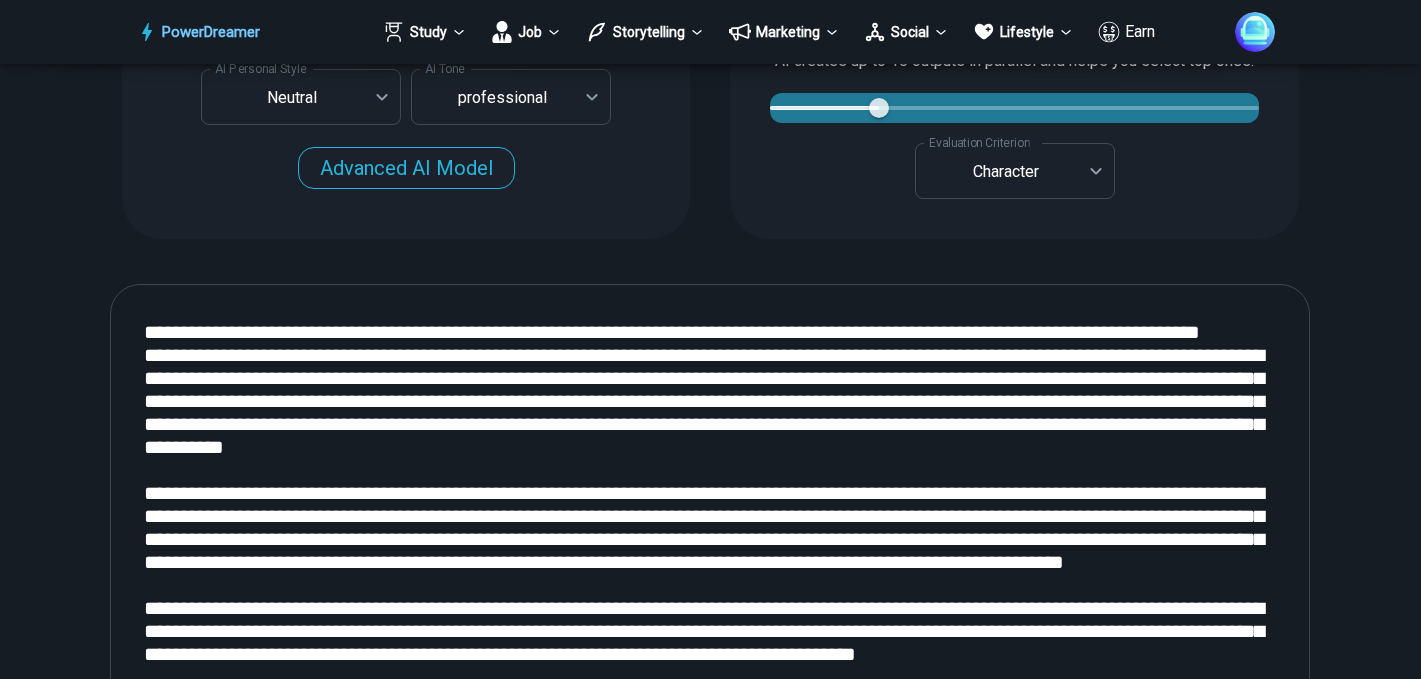 type on "**********" 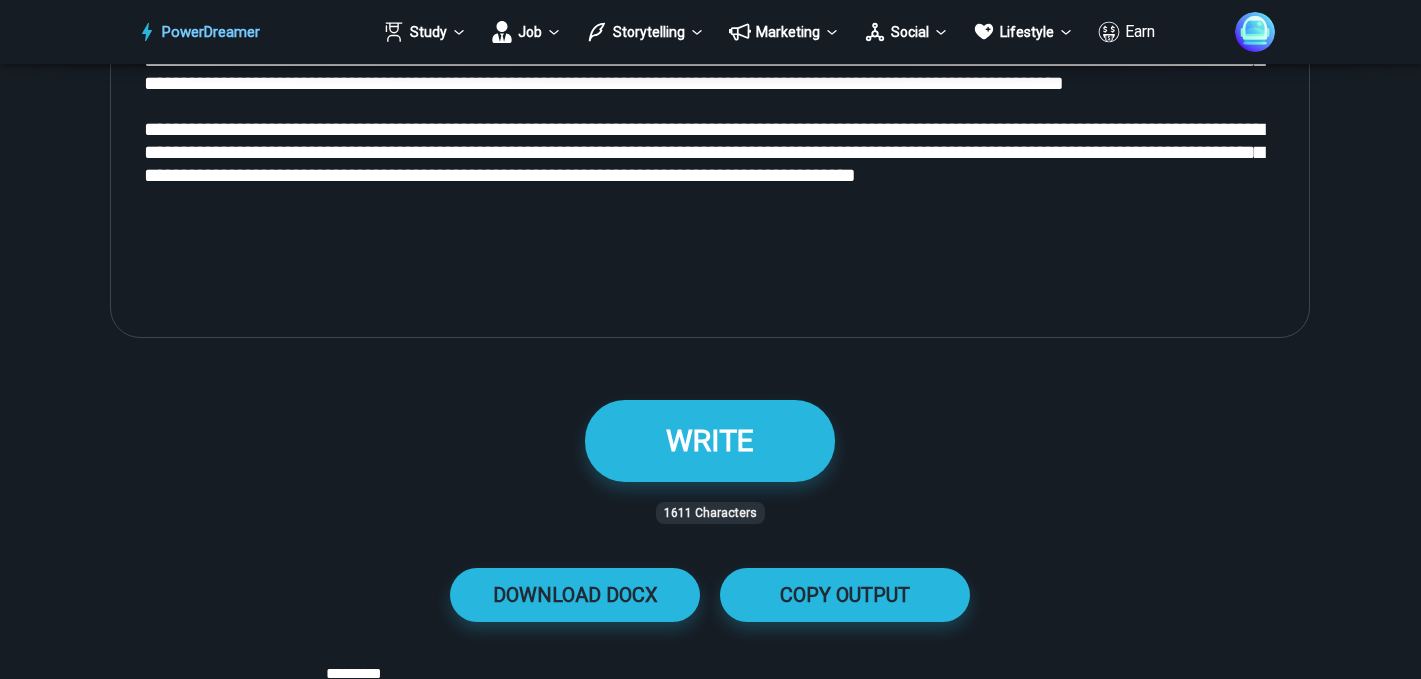 scroll, scrollTop: 2502, scrollLeft: 0, axis: vertical 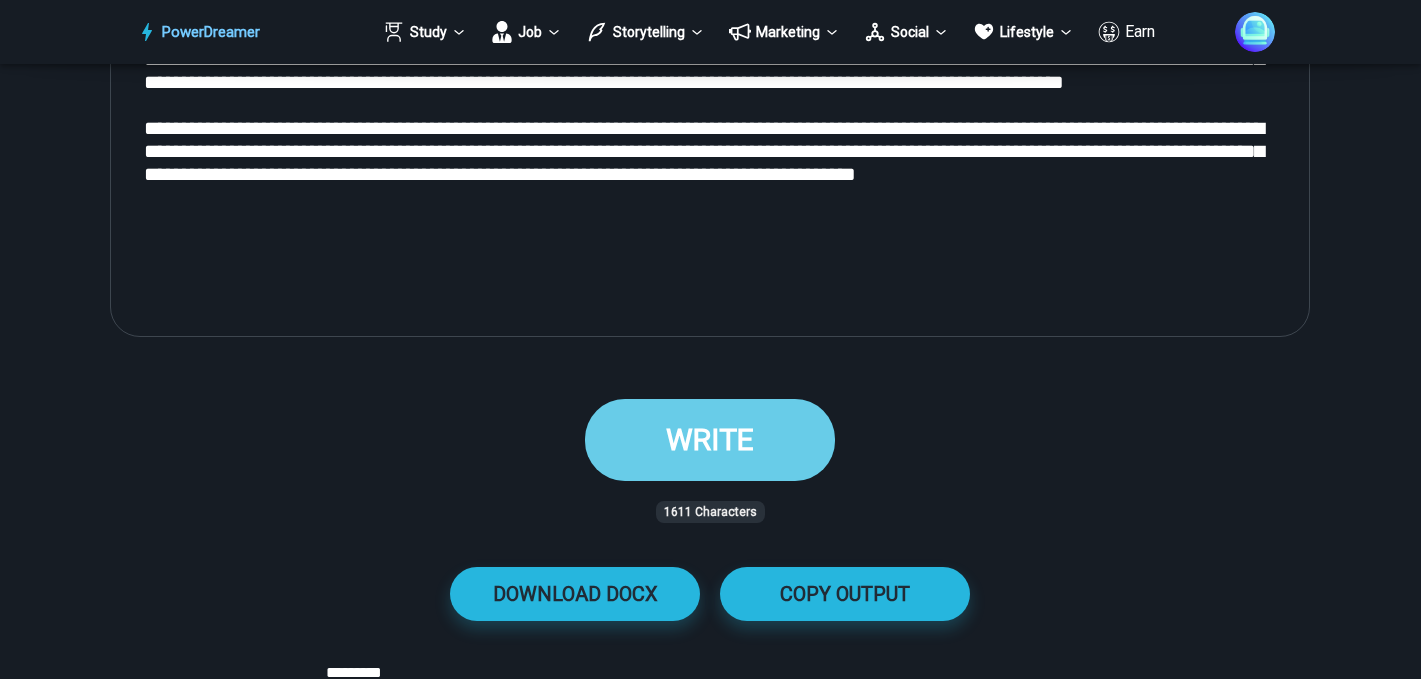 click on "WRITE" at bounding box center (710, 439) 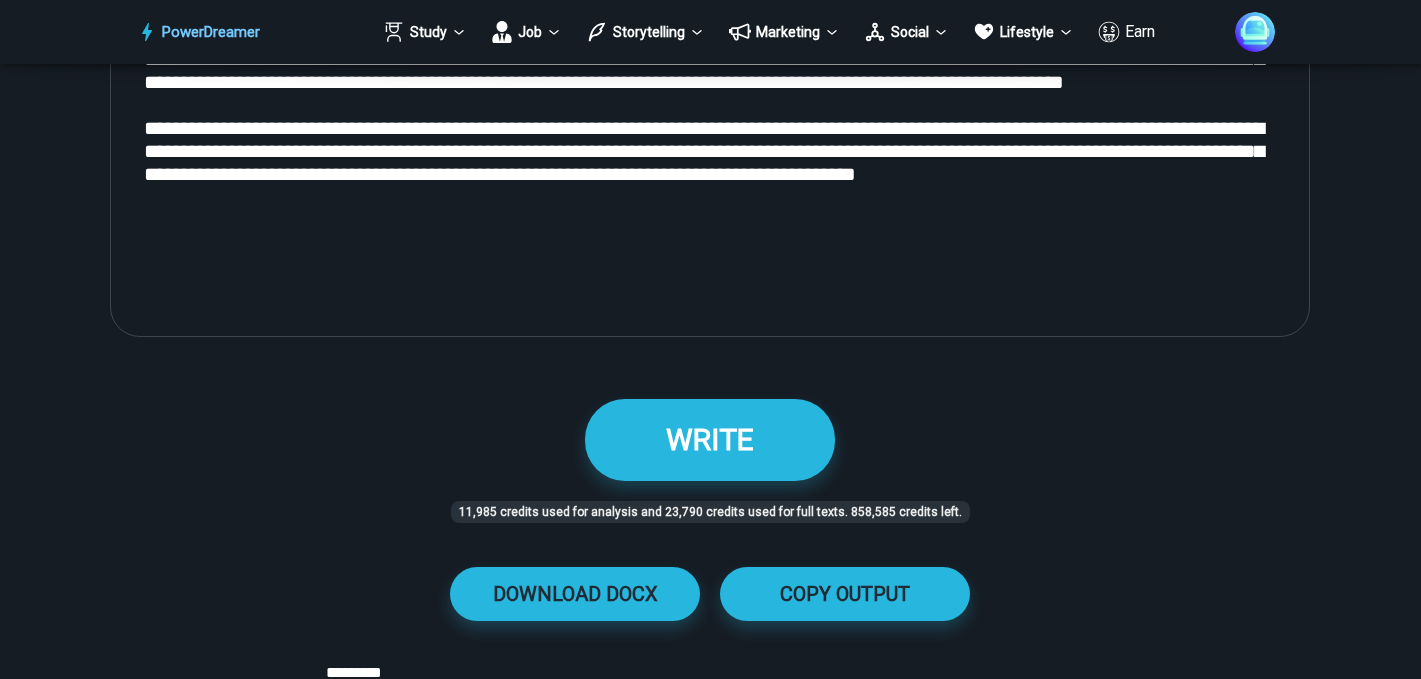 click on "**********" at bounding box center [710, 2381] 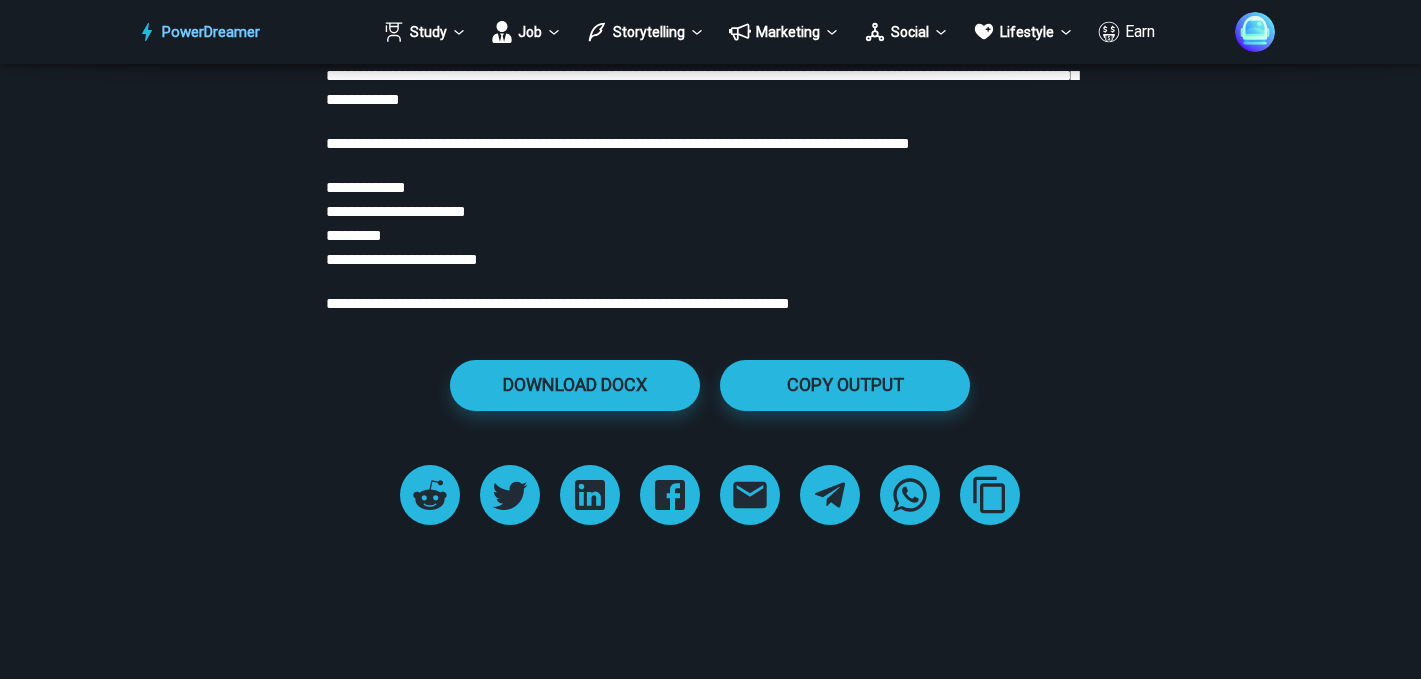 scroll, scrollTop: 6382, scrollLeft: 0, axis: vertical 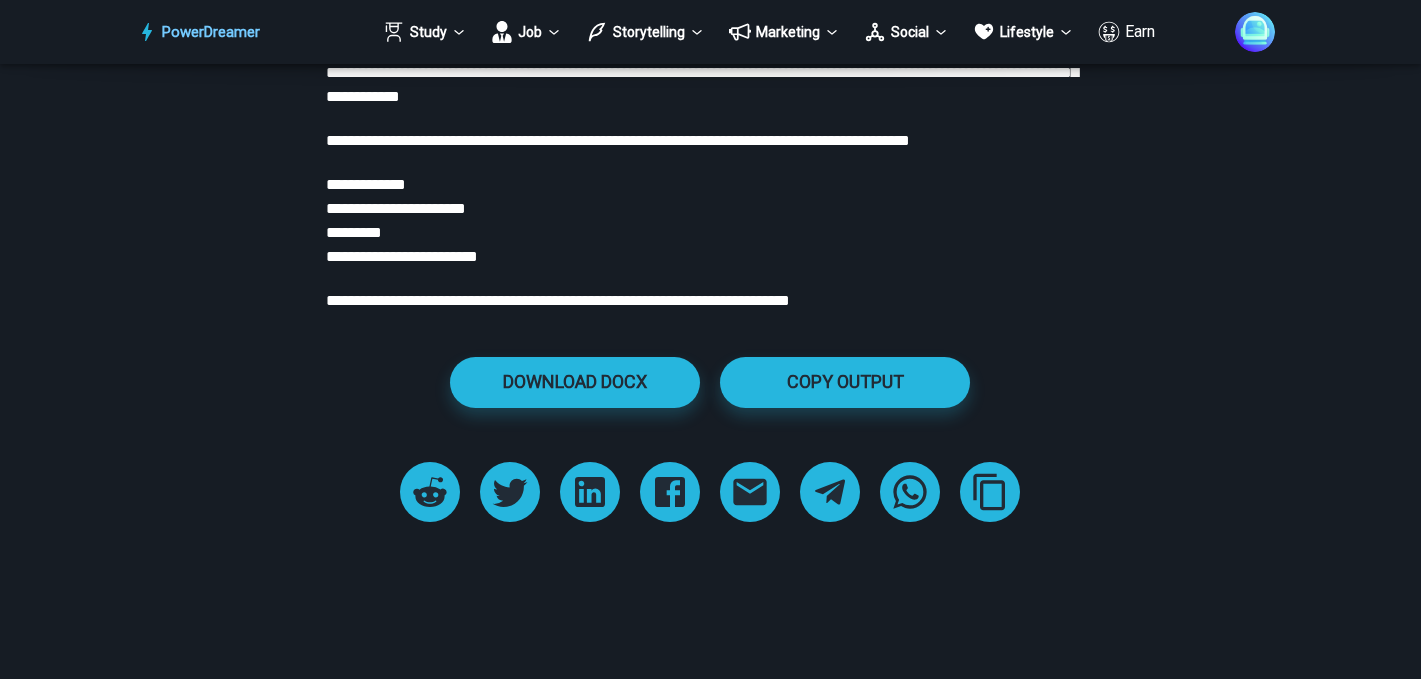 click on "**********" at bounding box center [710, -1963] 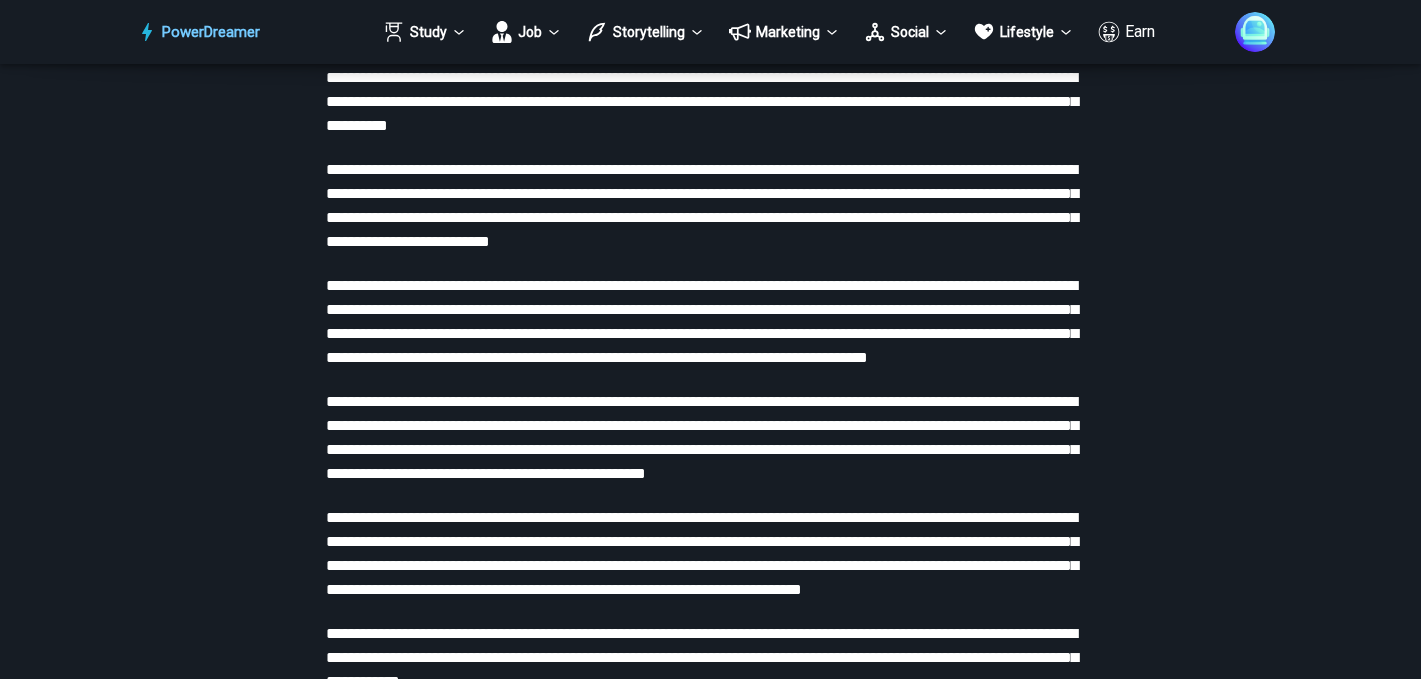 scroll, scrollTop: 5782, scrollLeft: 0, axis: vertical 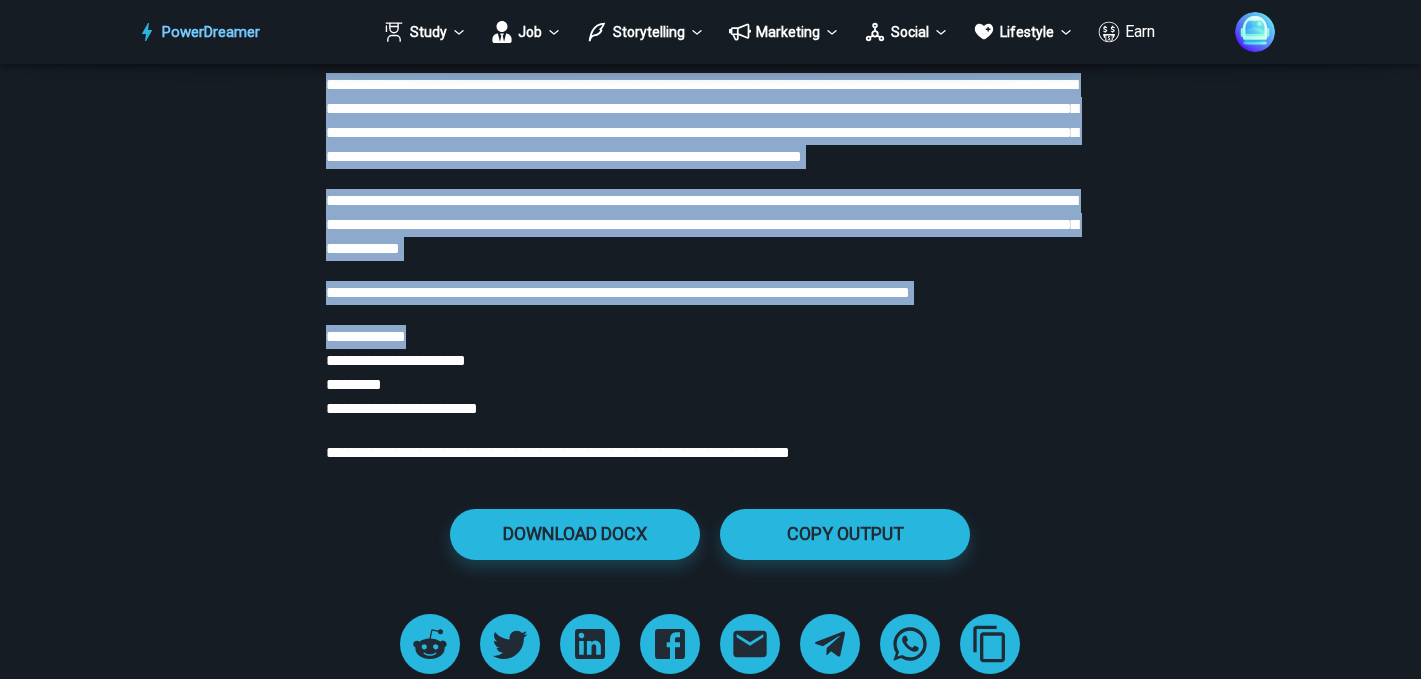 drag, startPoint x: 328, startPoint y: 198, endPoint x: 636, endPoint y: 608, distance: 512.8002 